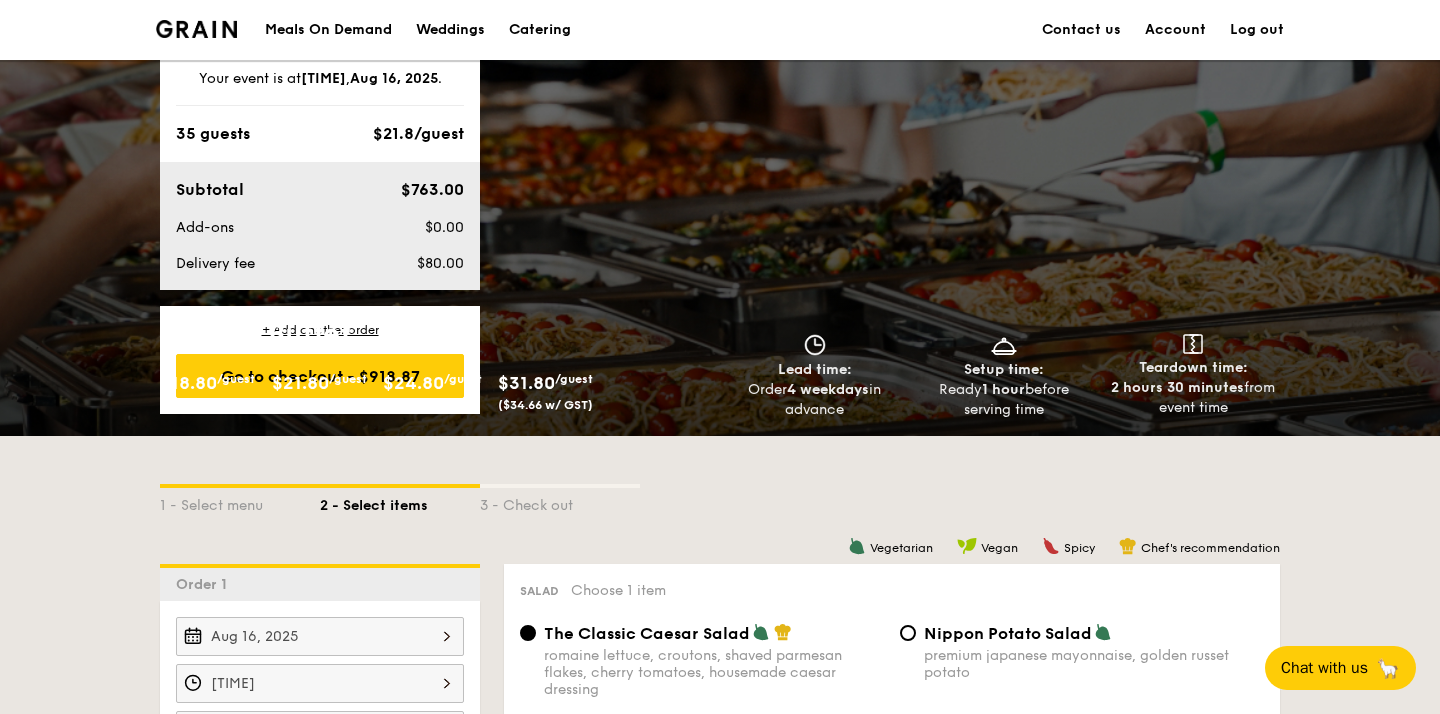 scroll, scrollTop: 3273, scrollLeft: 0, axis: vertical 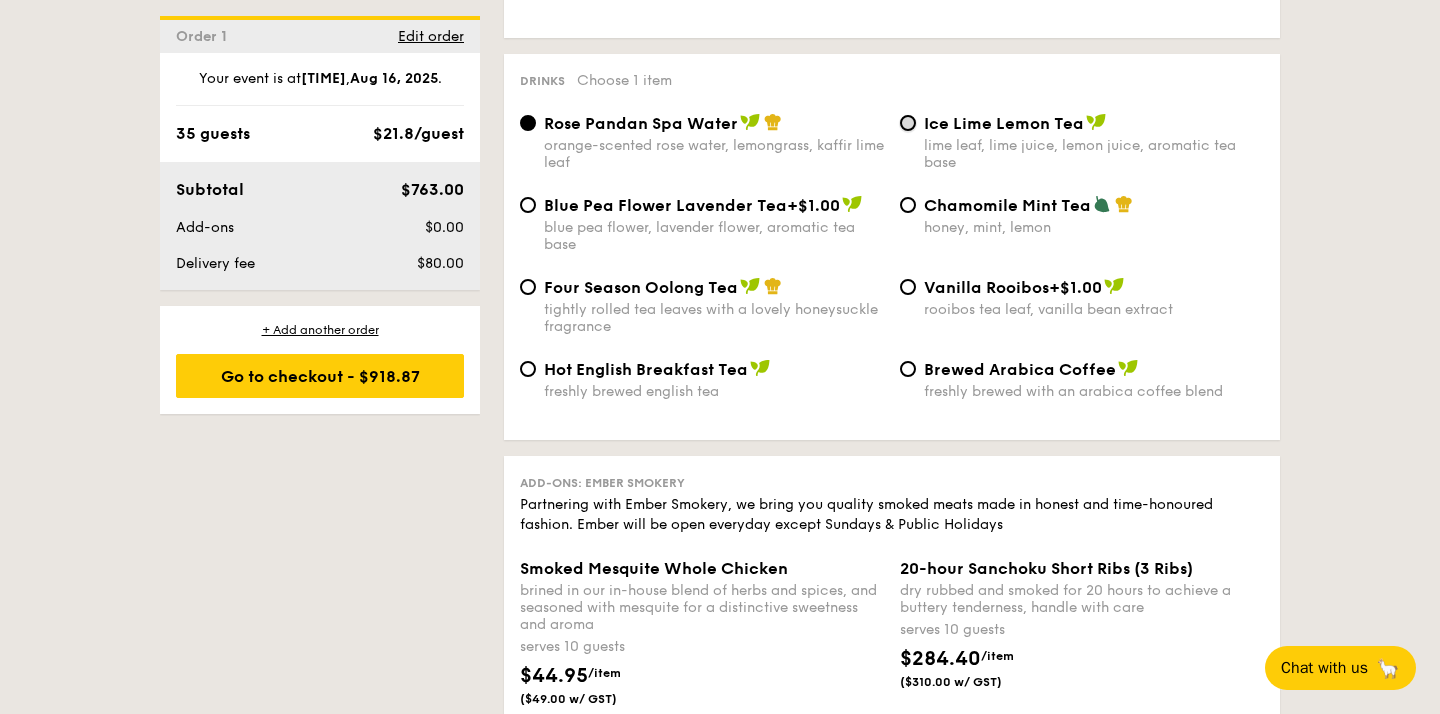 click on "Ice Lime Lemon Tea lime leaf, lime juice, lemon juice, aromatic tea base" at bounding box center (908, 123) 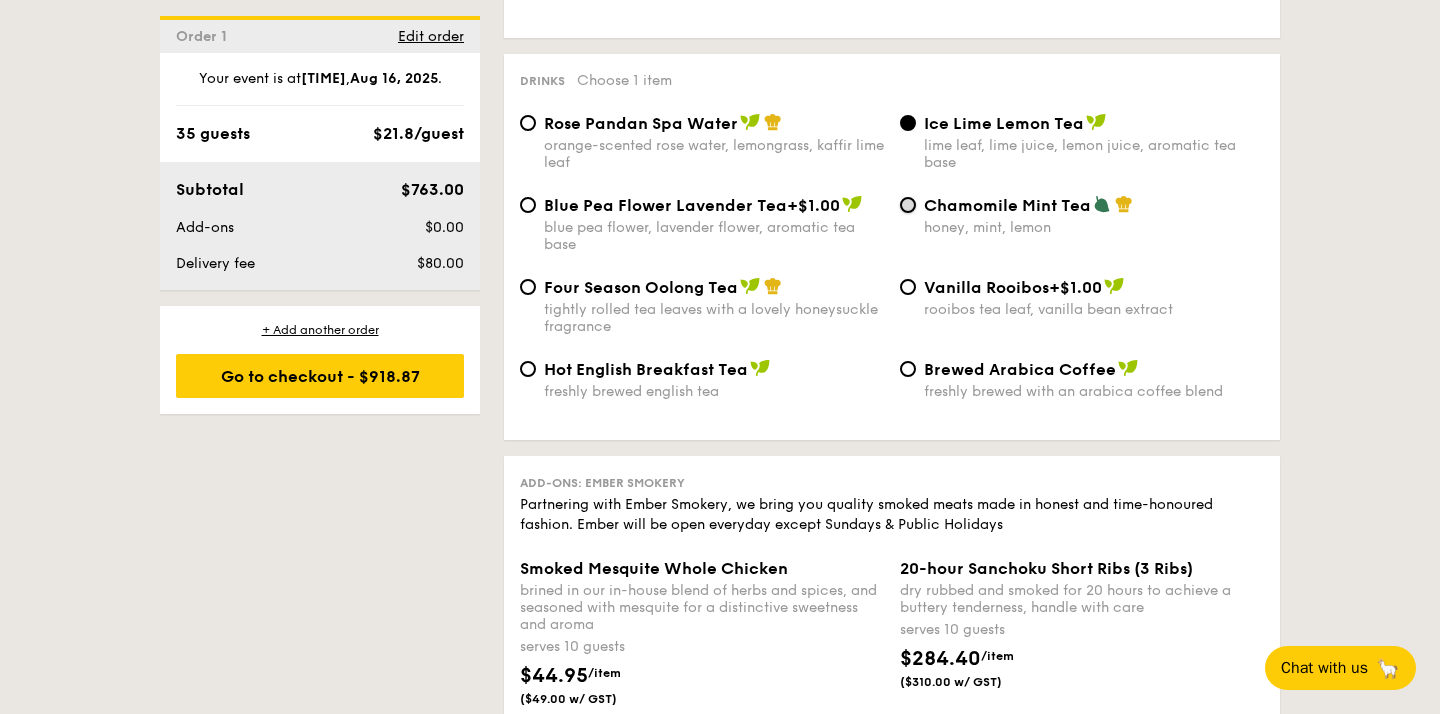 click on "Chamomile Mint Tea honey, mint, lemon" at bounding box center (908, 205) 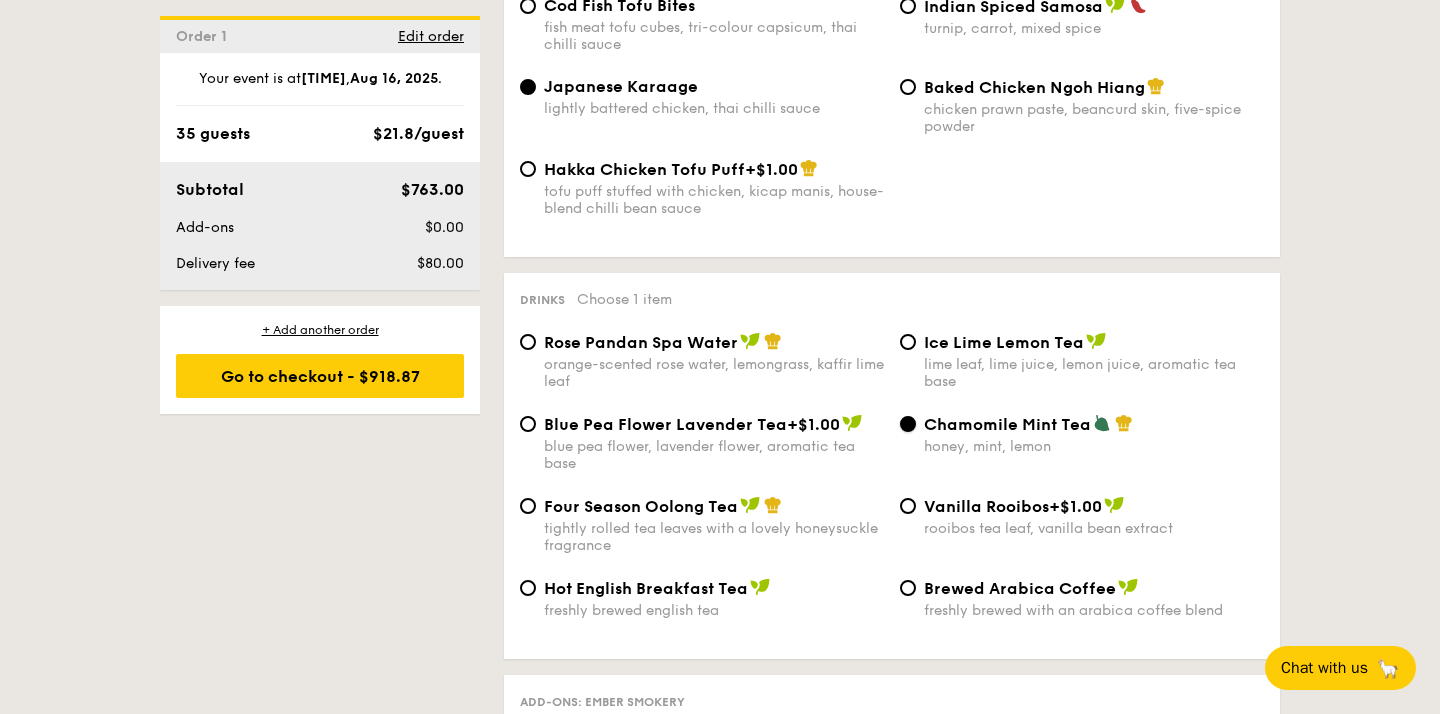 scroll, scrollTop: 3614, scrollLeft: 0, axis: vertical 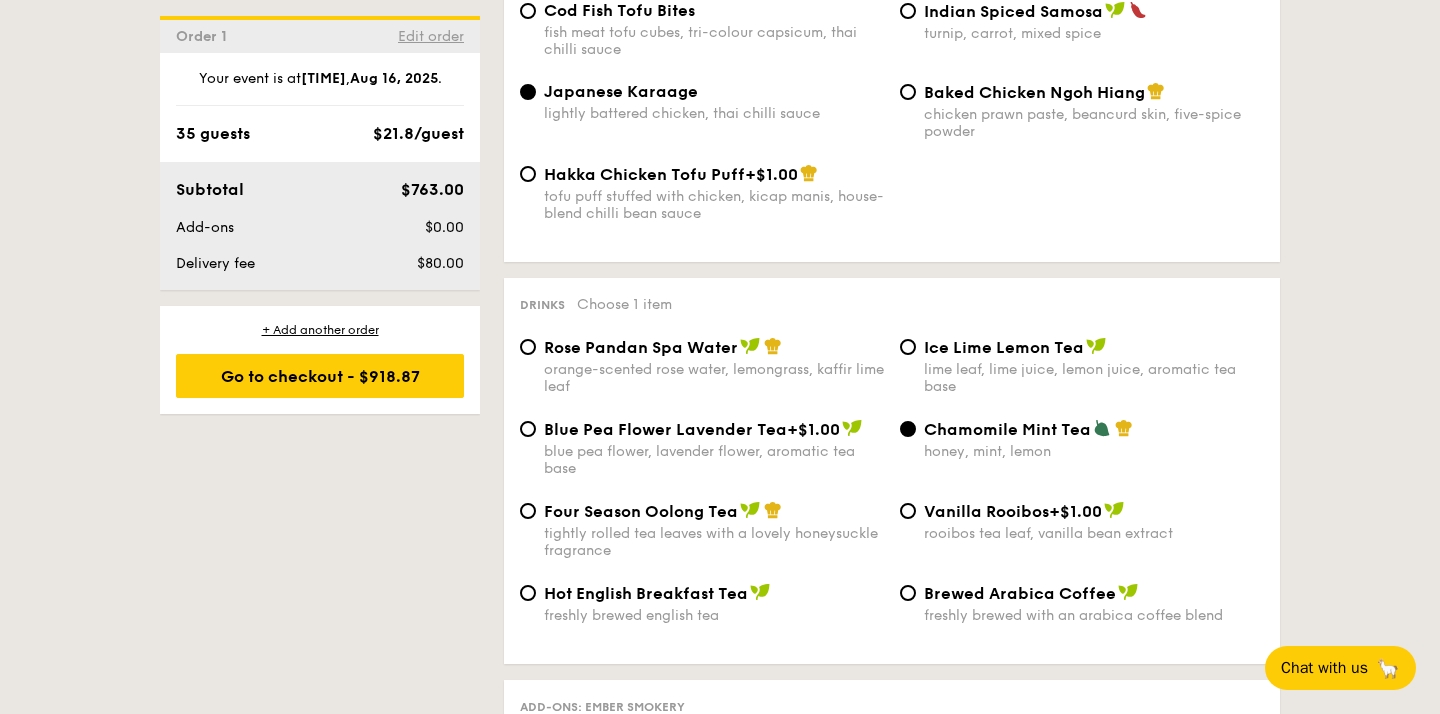 click on "Edit order" at bounding box center (431, 36) 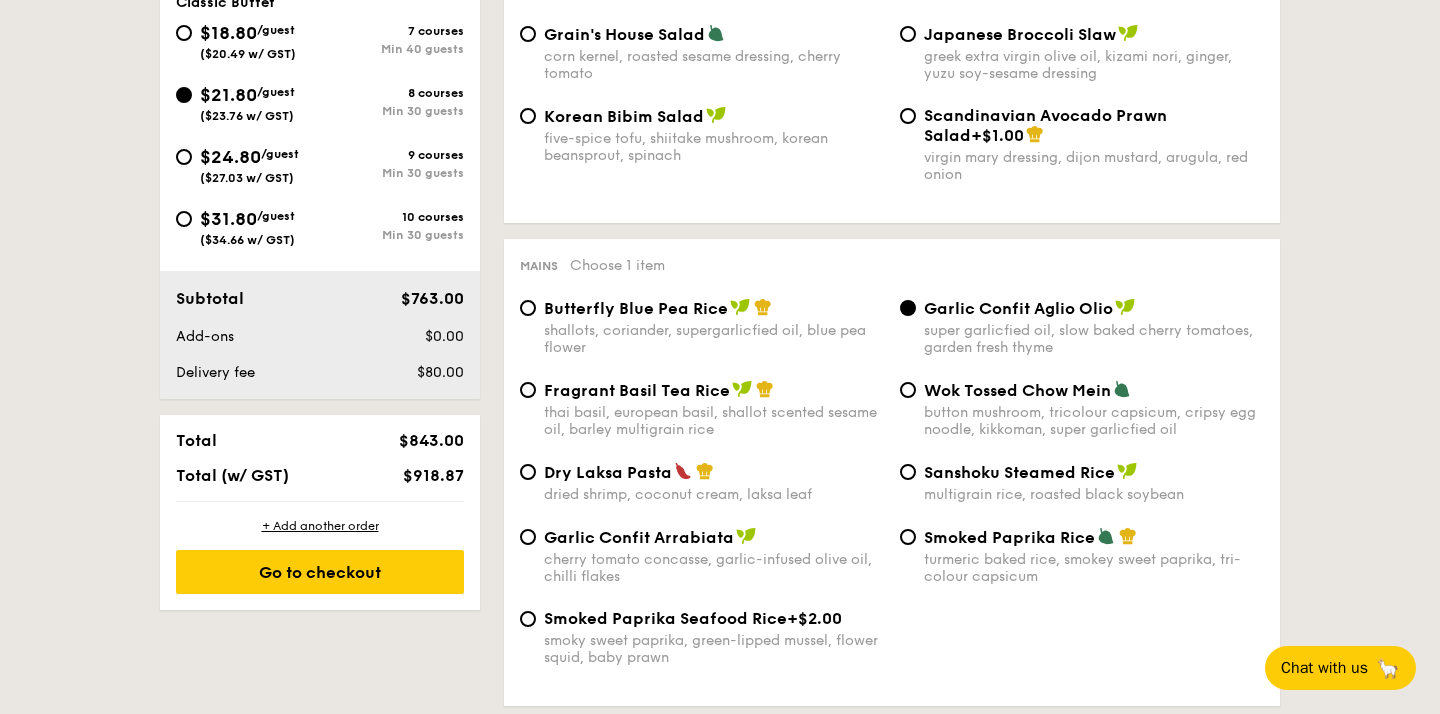 scroll, scrollTop: 534, scrollLeft: 0, axis: vertical 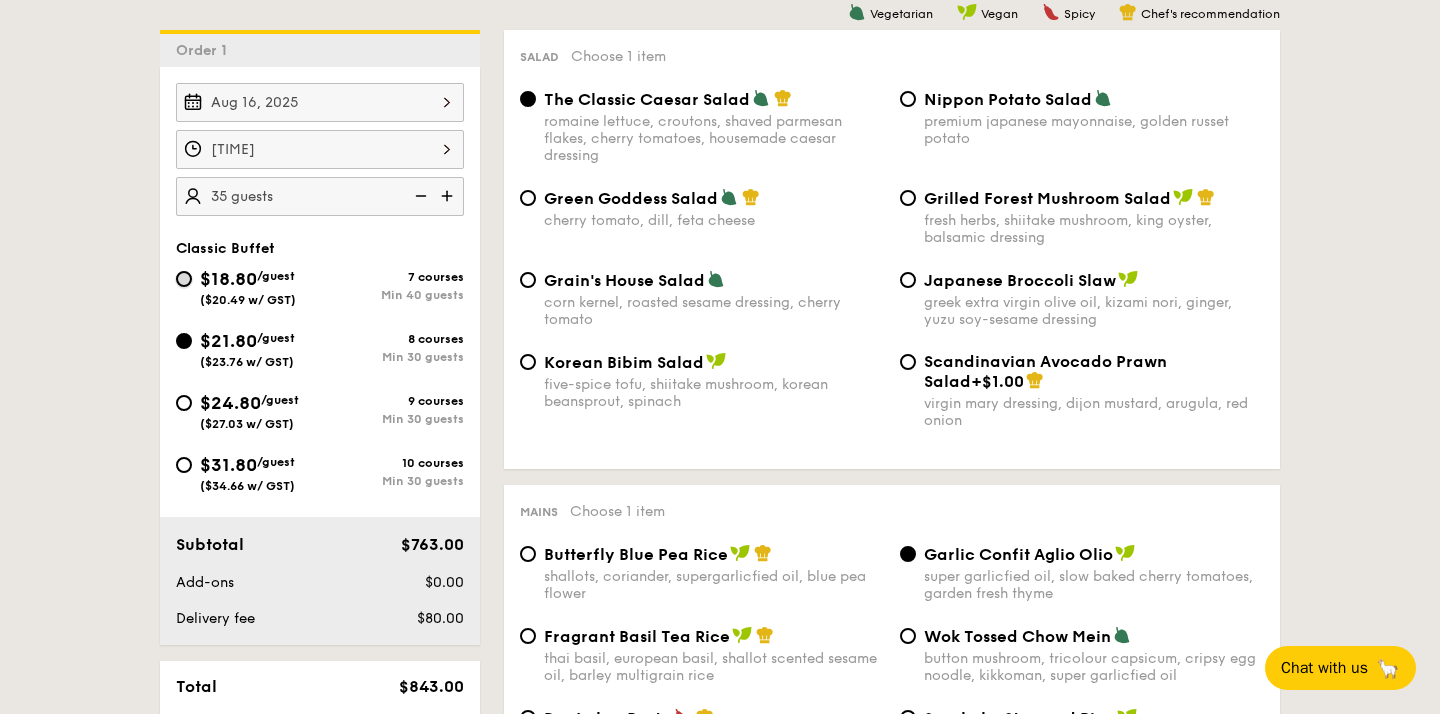 click on "$18.80
/guest
($20.49 w/ GST)
7 courses
Min 40 guests" at bounding box center [184, 279] 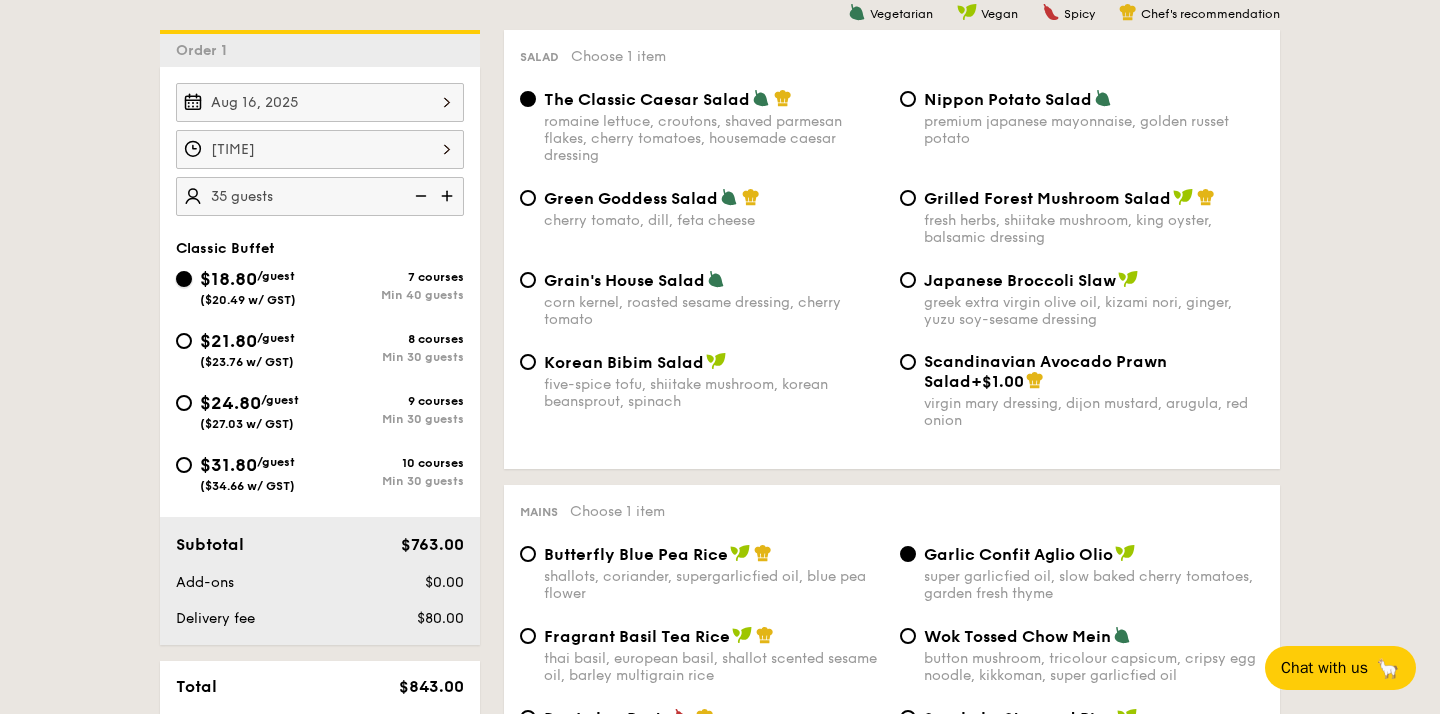 radio on "true" 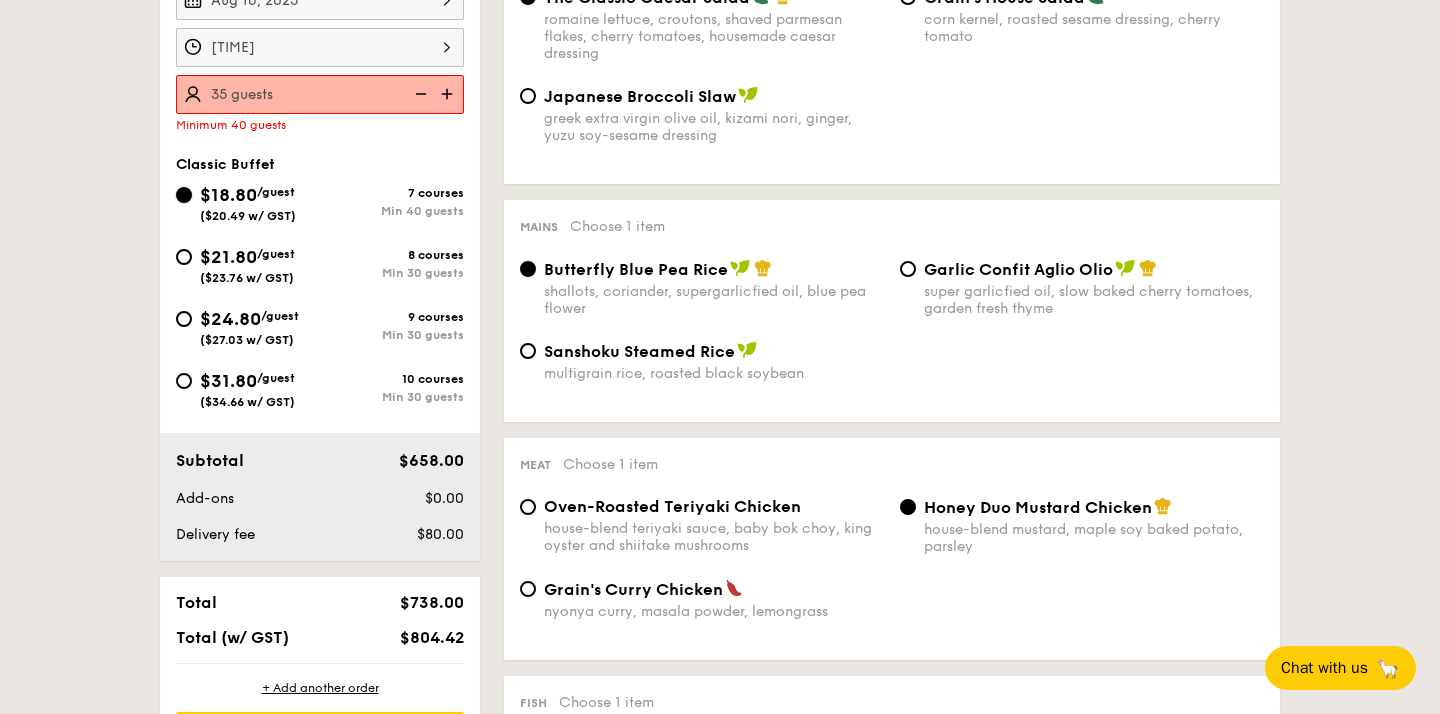 scroll, scrollTop: 637, scrollLeft: 0, axis: vertical 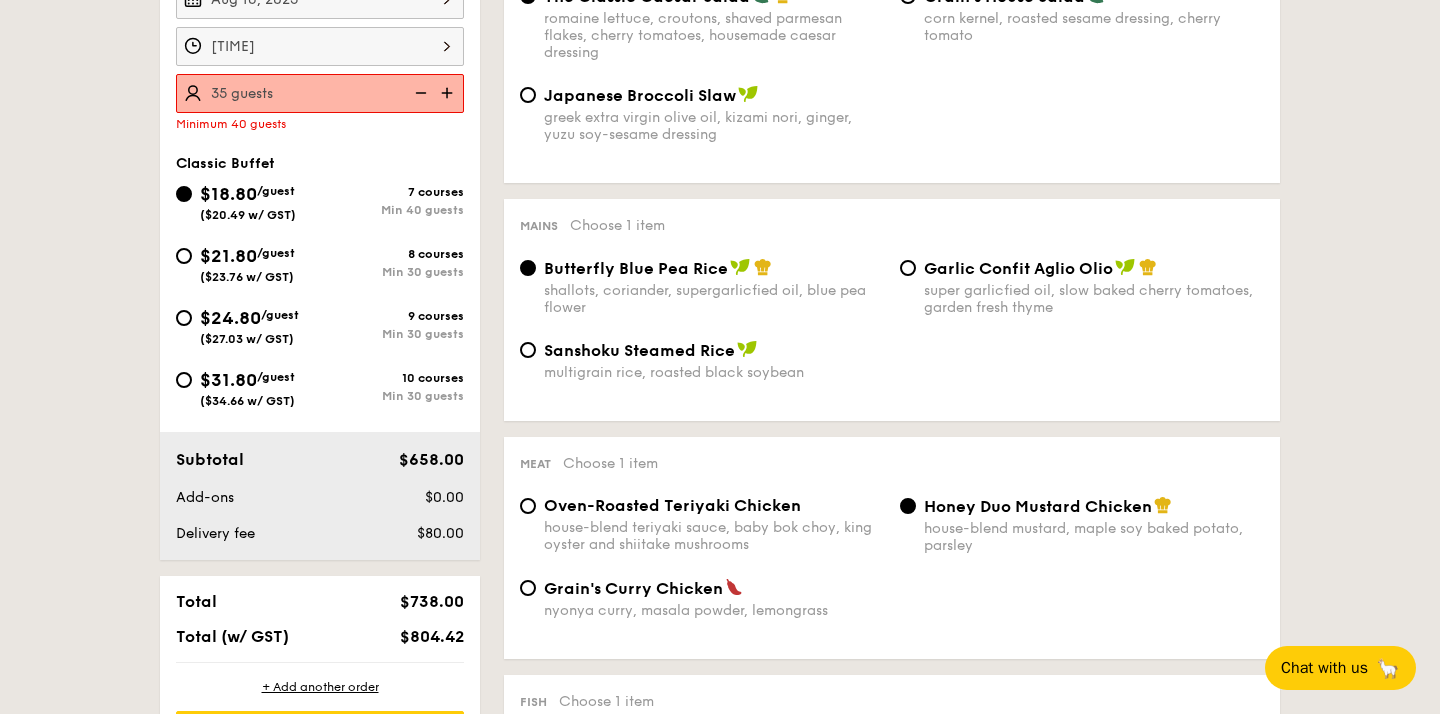 click at bounding box center [449, 93] 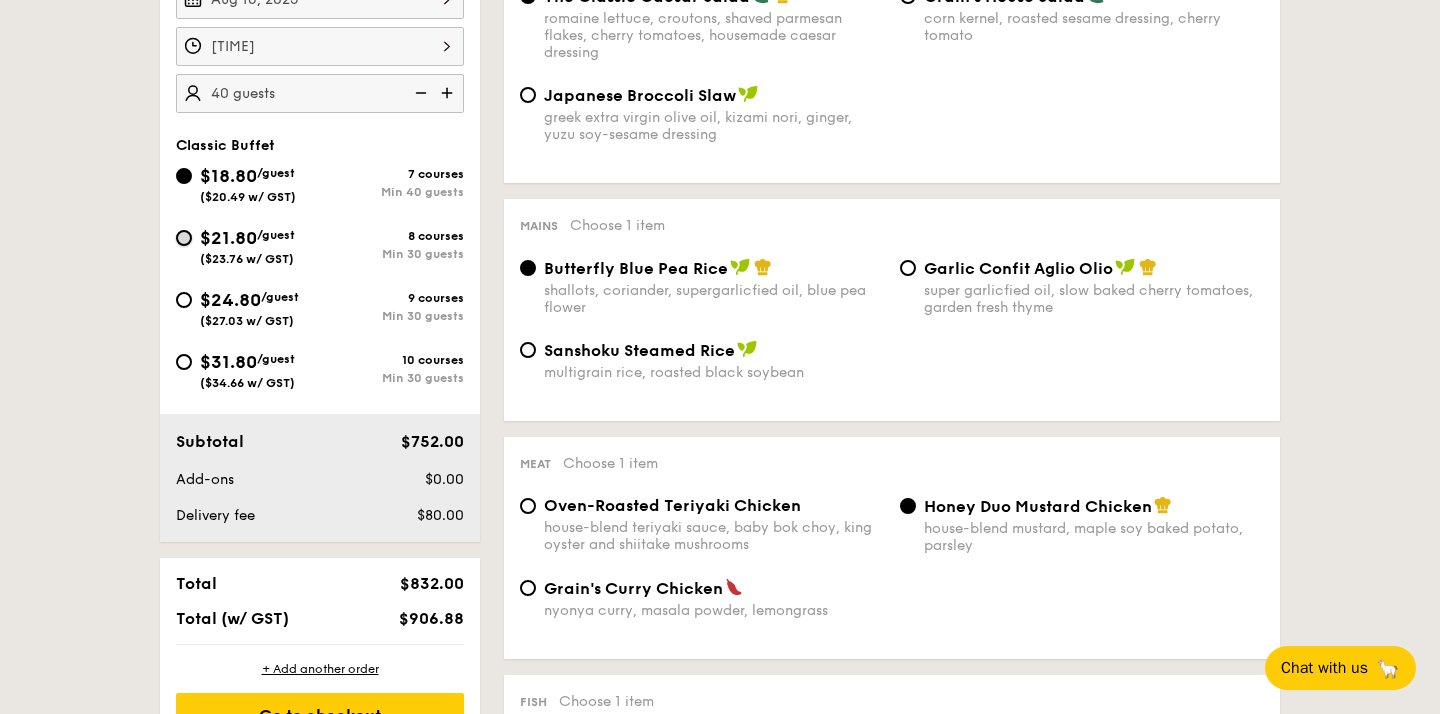 click on "$21.80
/guest
($23.76 w/ GST)
8 courses
Min 30 guests" at bounding box center [184, 238] 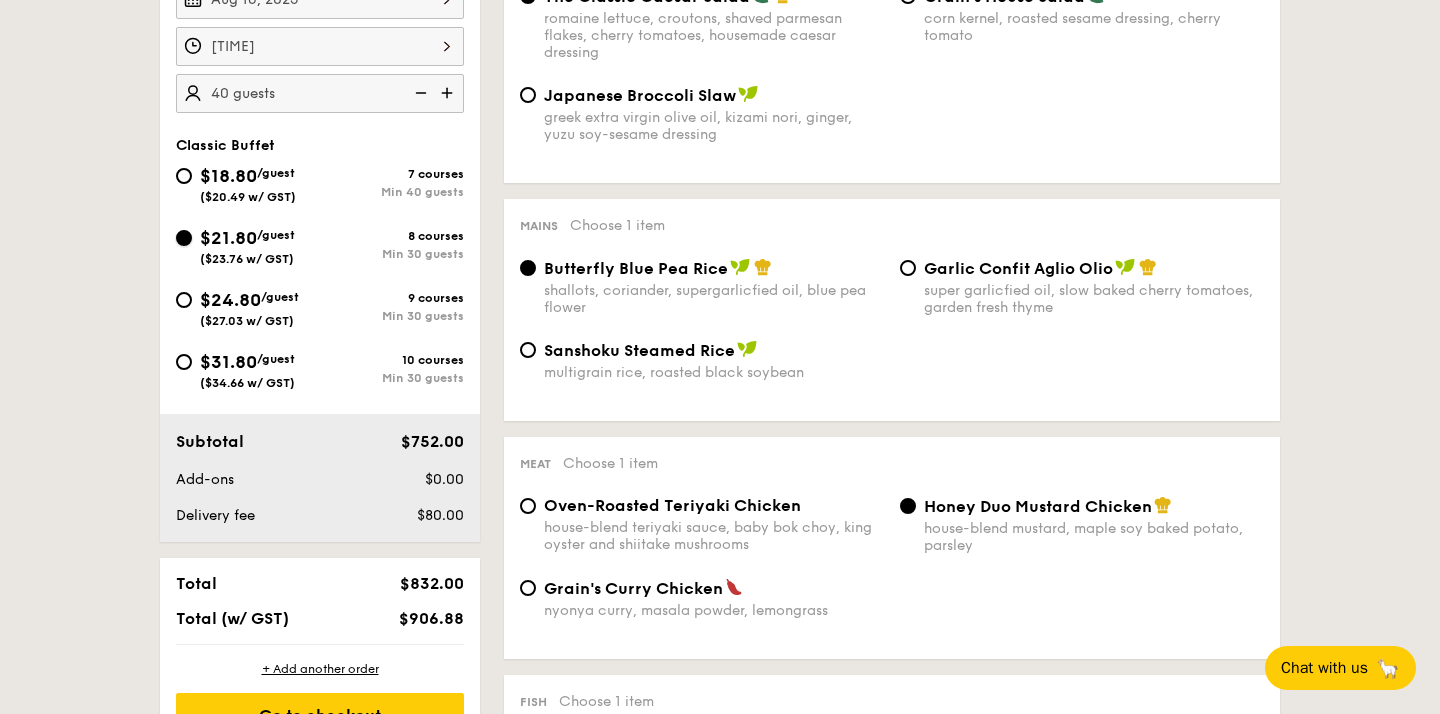radio on "true" 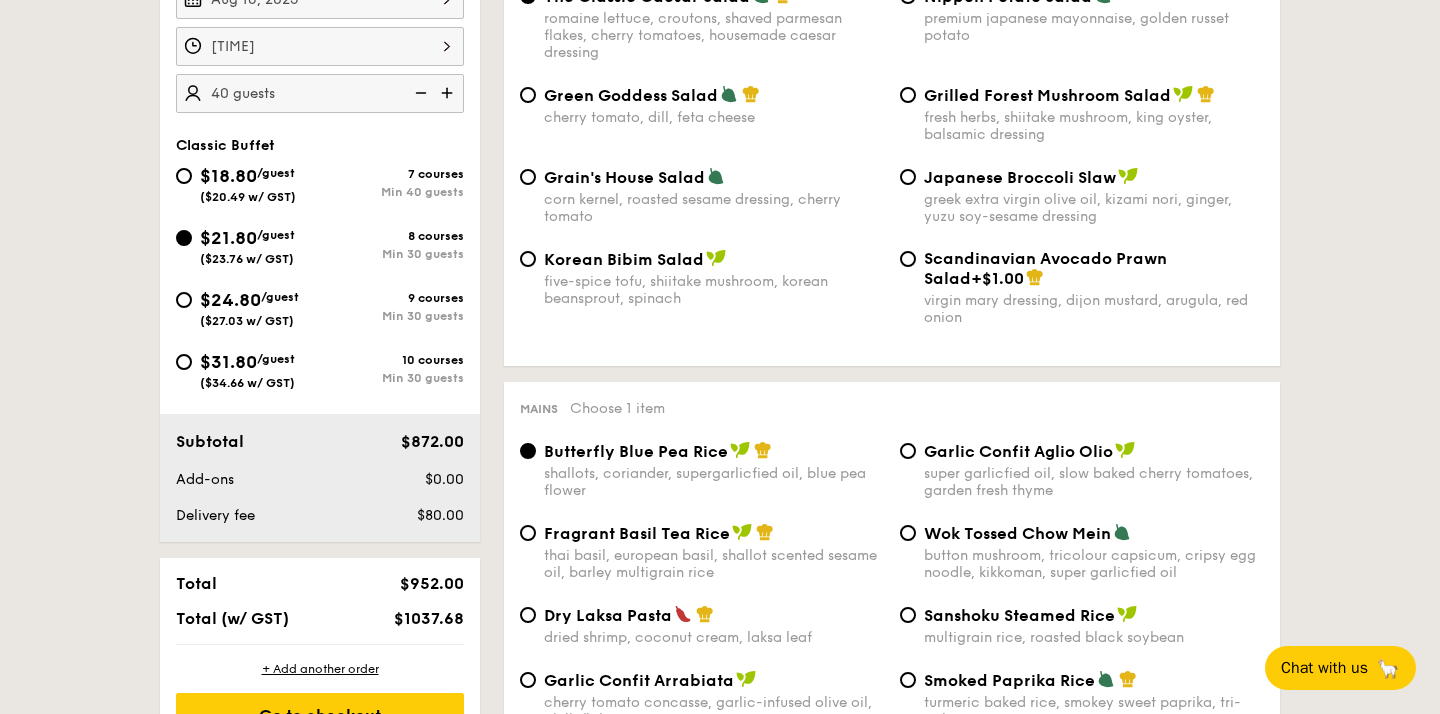 click at bounding box center (419, 93) 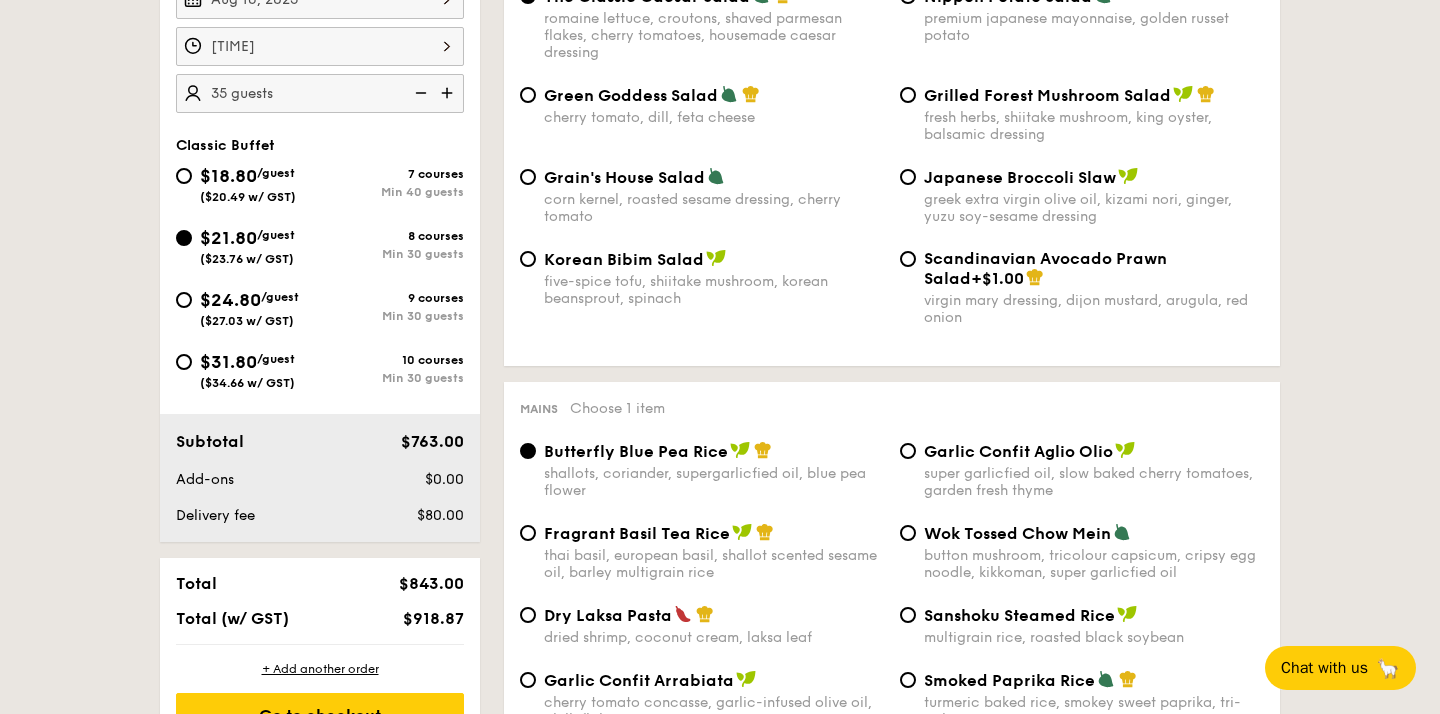 click at bounding box center [419, 93] 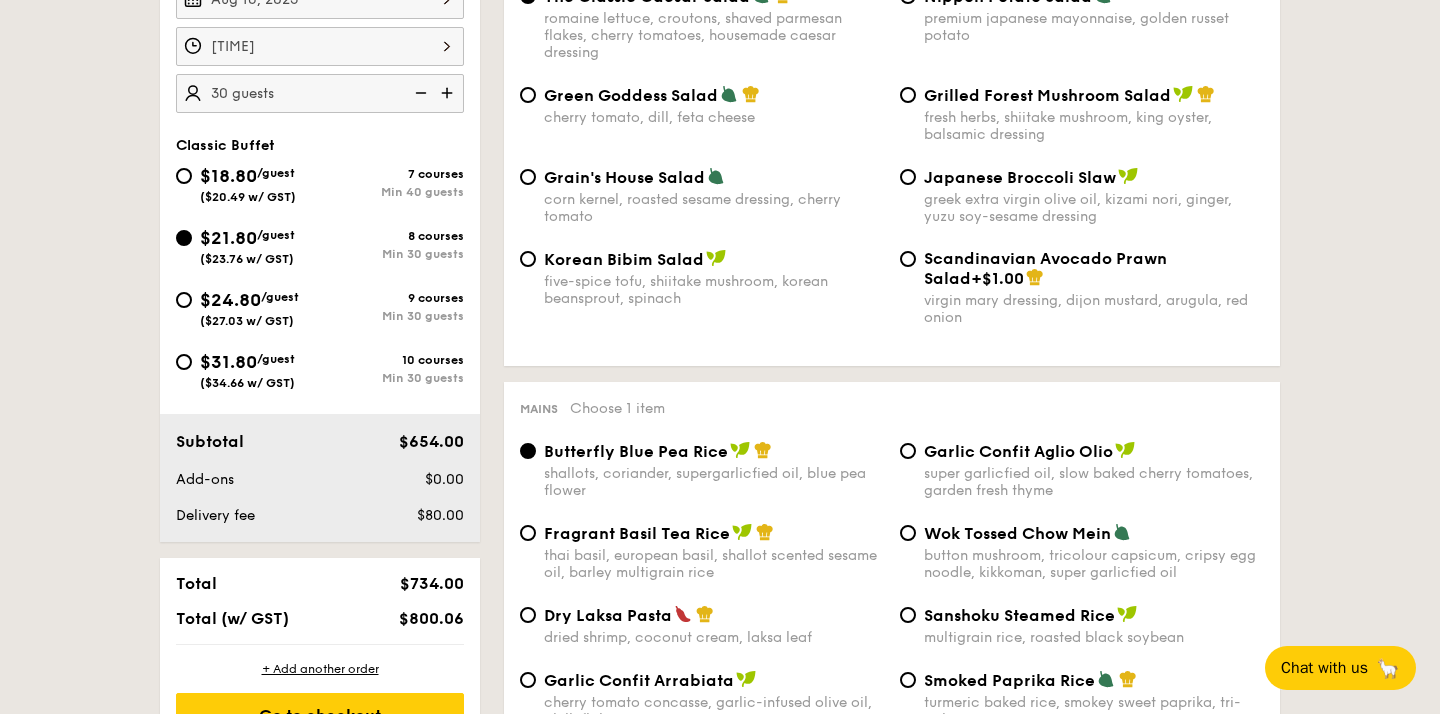 click at bounding box center [449, 93] 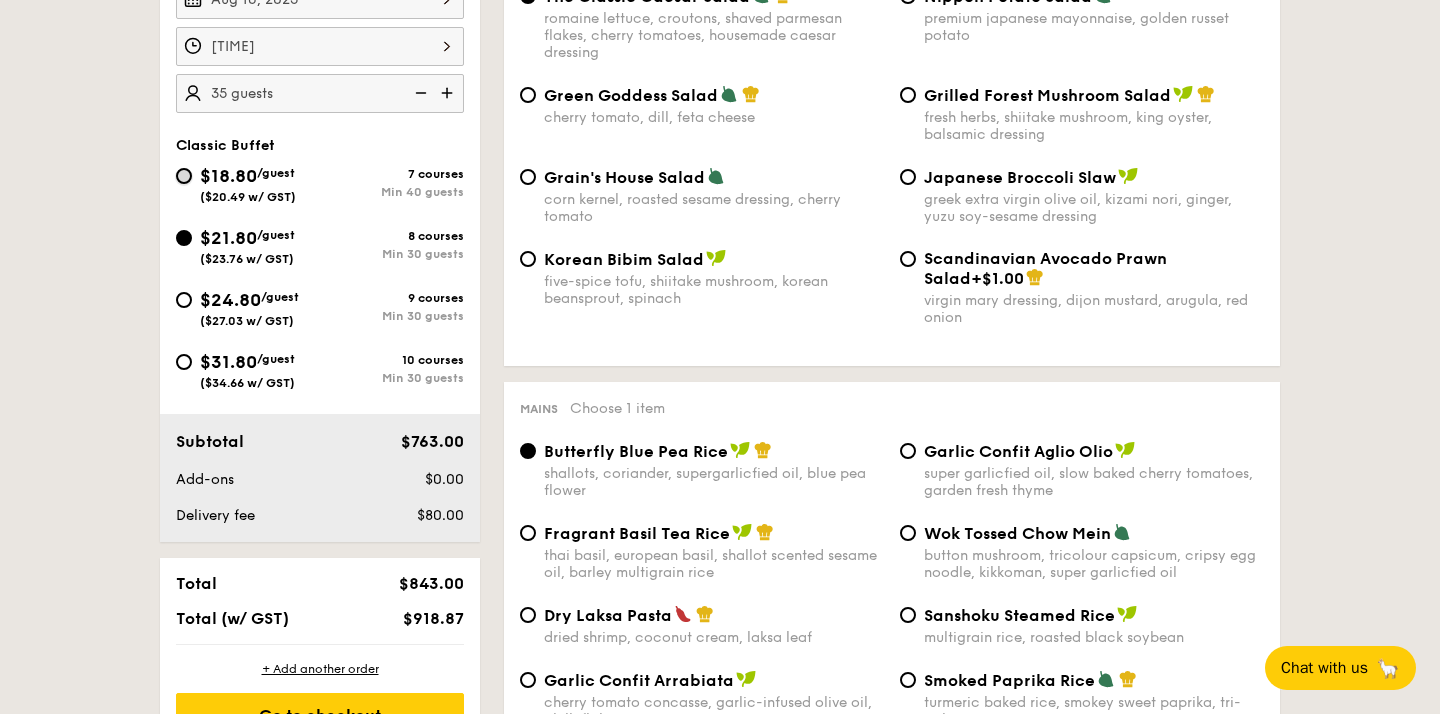 click on "$18.80
/guest
($20.49 w/ GST)
7 courses
Min 40 guests" at bounding box center [184, 176] 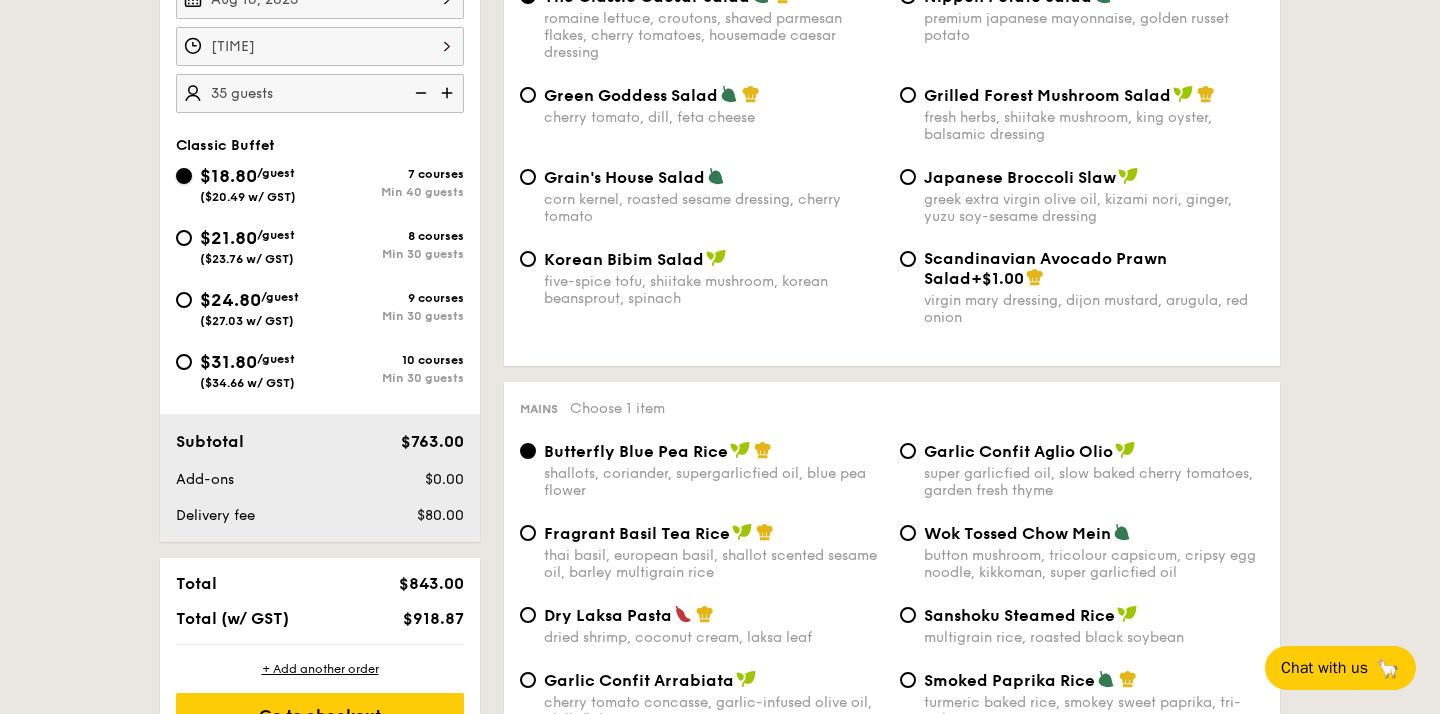 radio on "true" 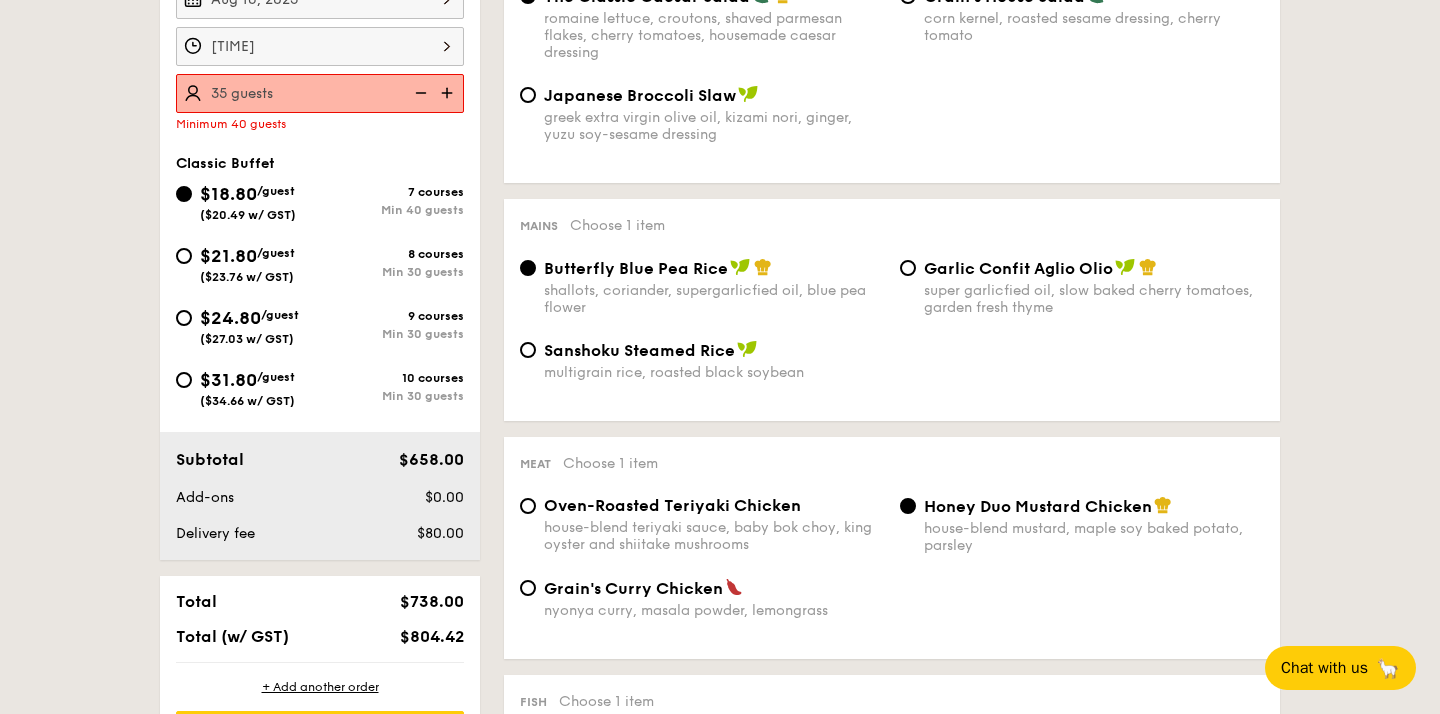 click at bounding box center (449, 93) 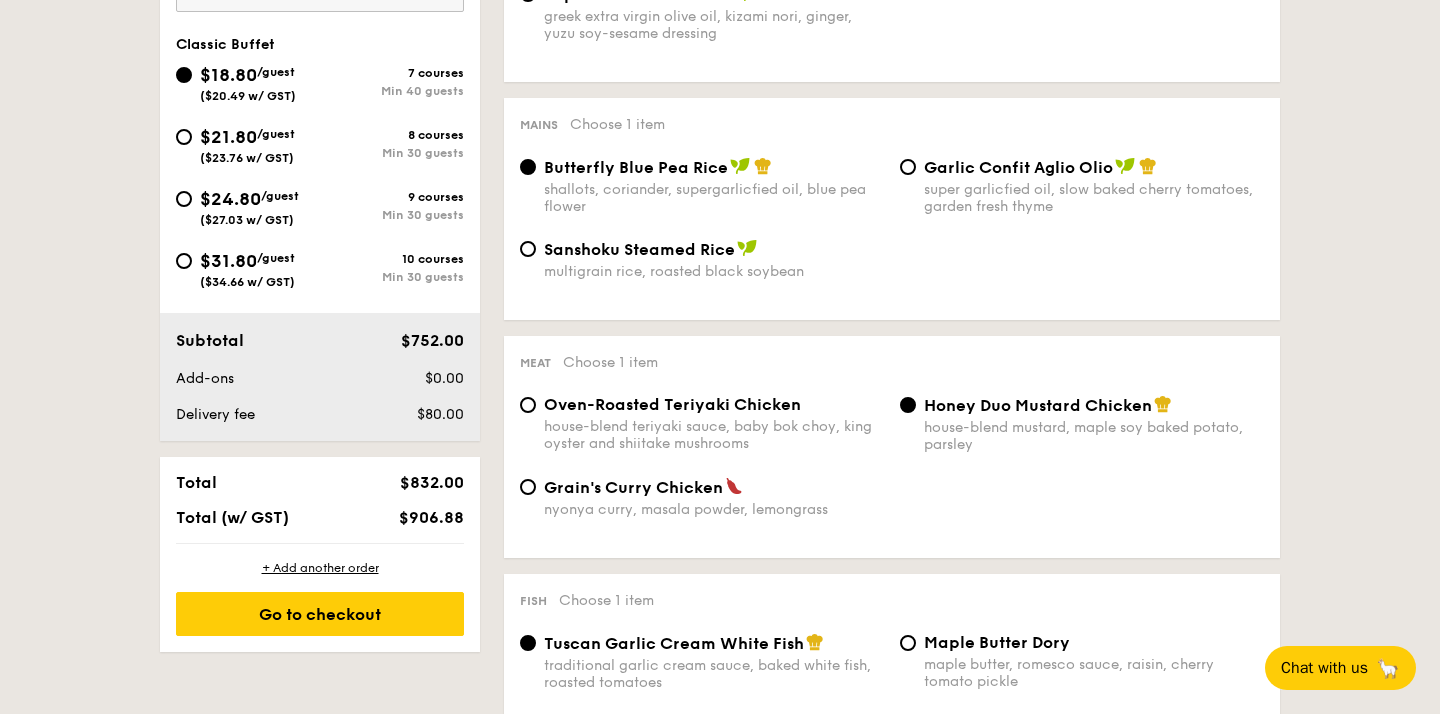 scroll, scrollTop: 742, scrollLeft: 0, axis: vertical 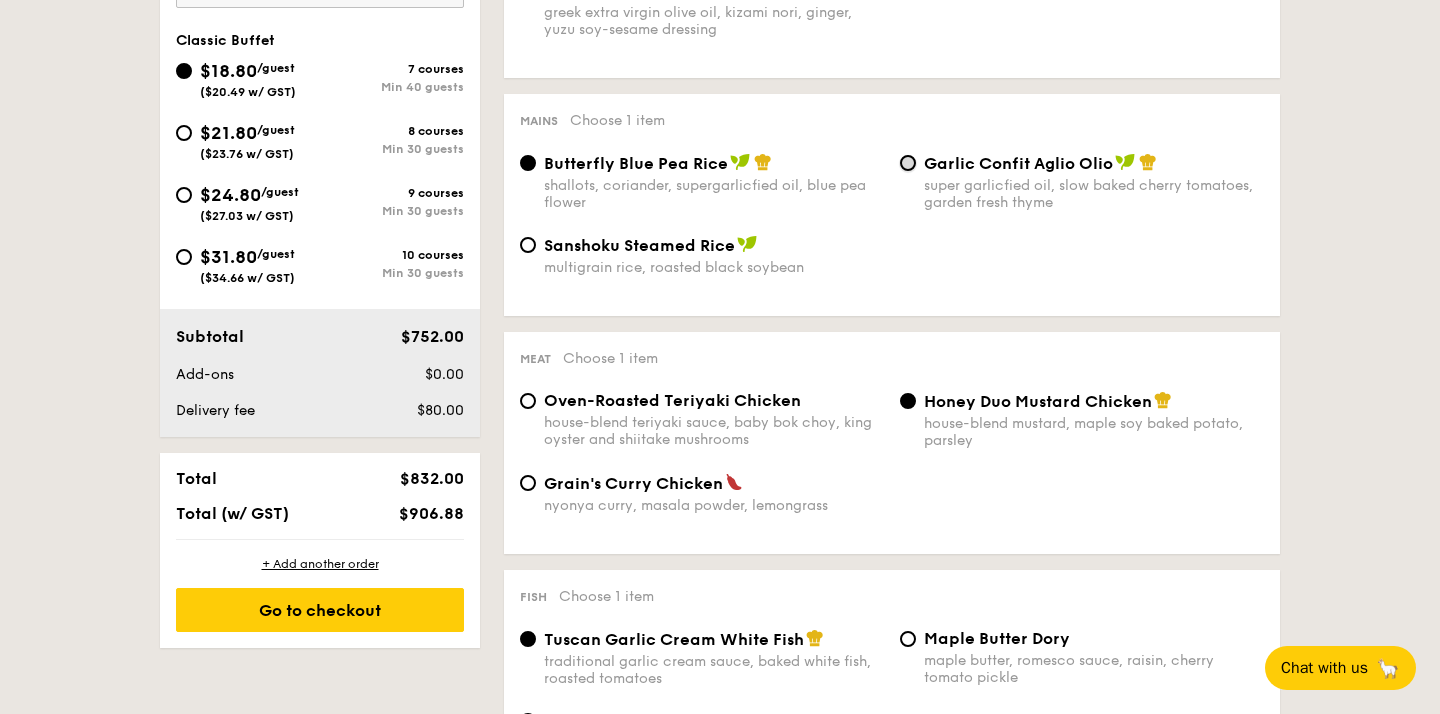 click on "Garlic Confit Aglio Olio super garlicfied oil, slow baked cherry tomatoes, garden fresh thyme" at bounding box center [908, 163] 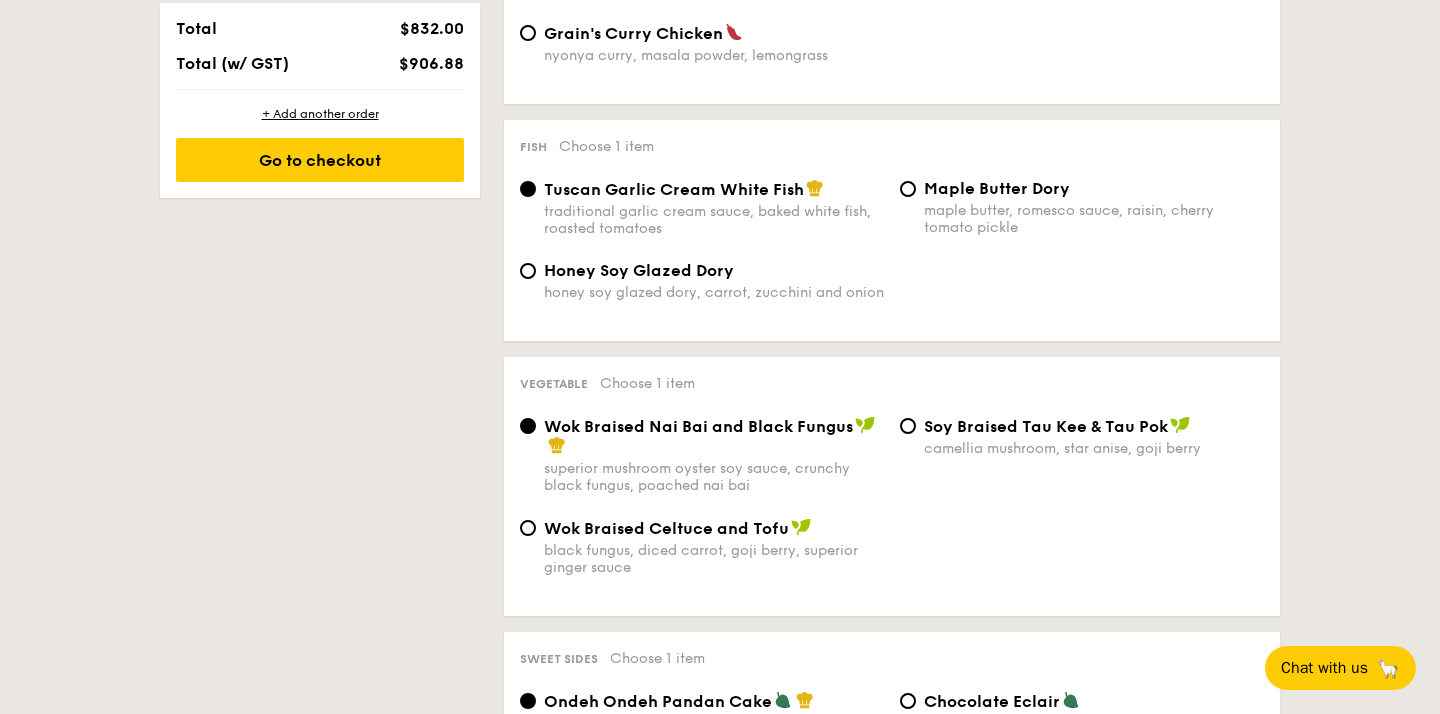 scroll, scrollTop: 1198, scrollLeft: 0, axis: vertical 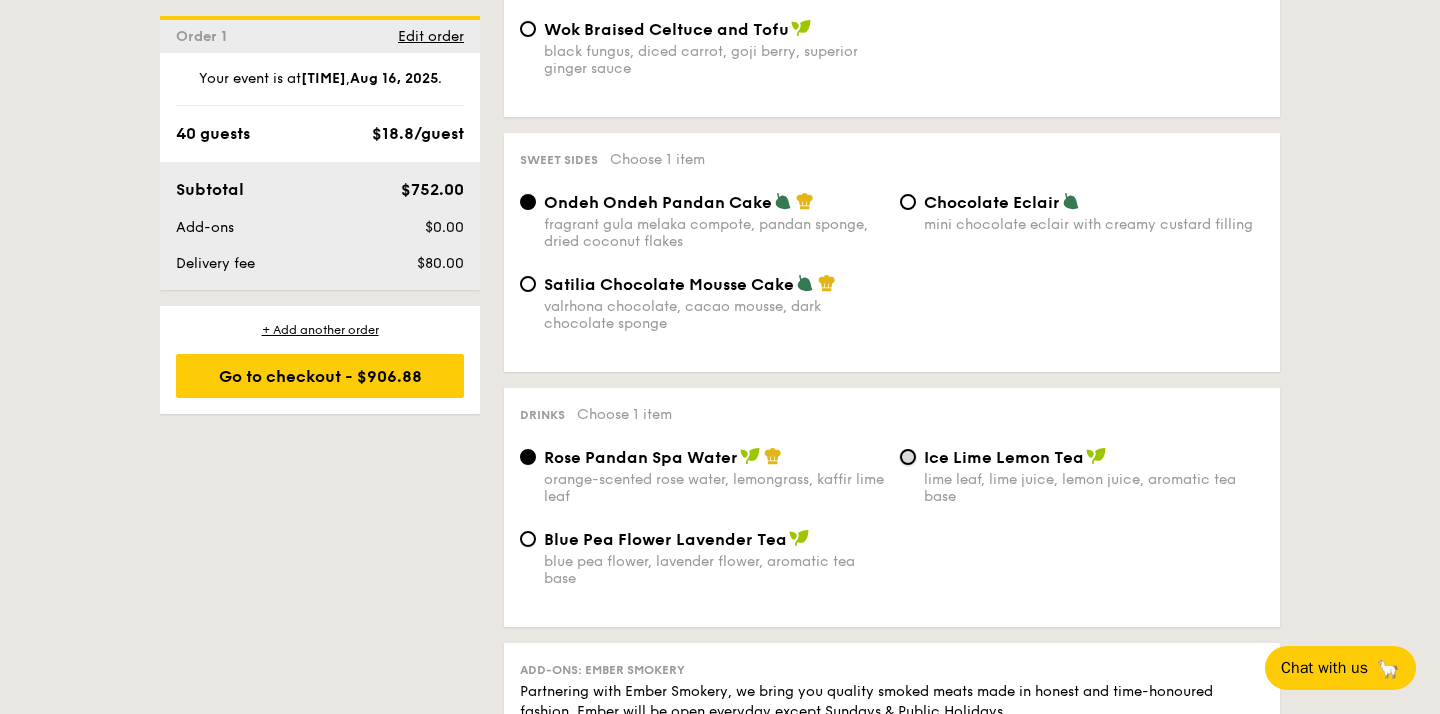 click on "Ice Lime Lemon Tea lime leaf, lime juice, lemon juice, aromatic tea base" at bounding box center (908, 457) 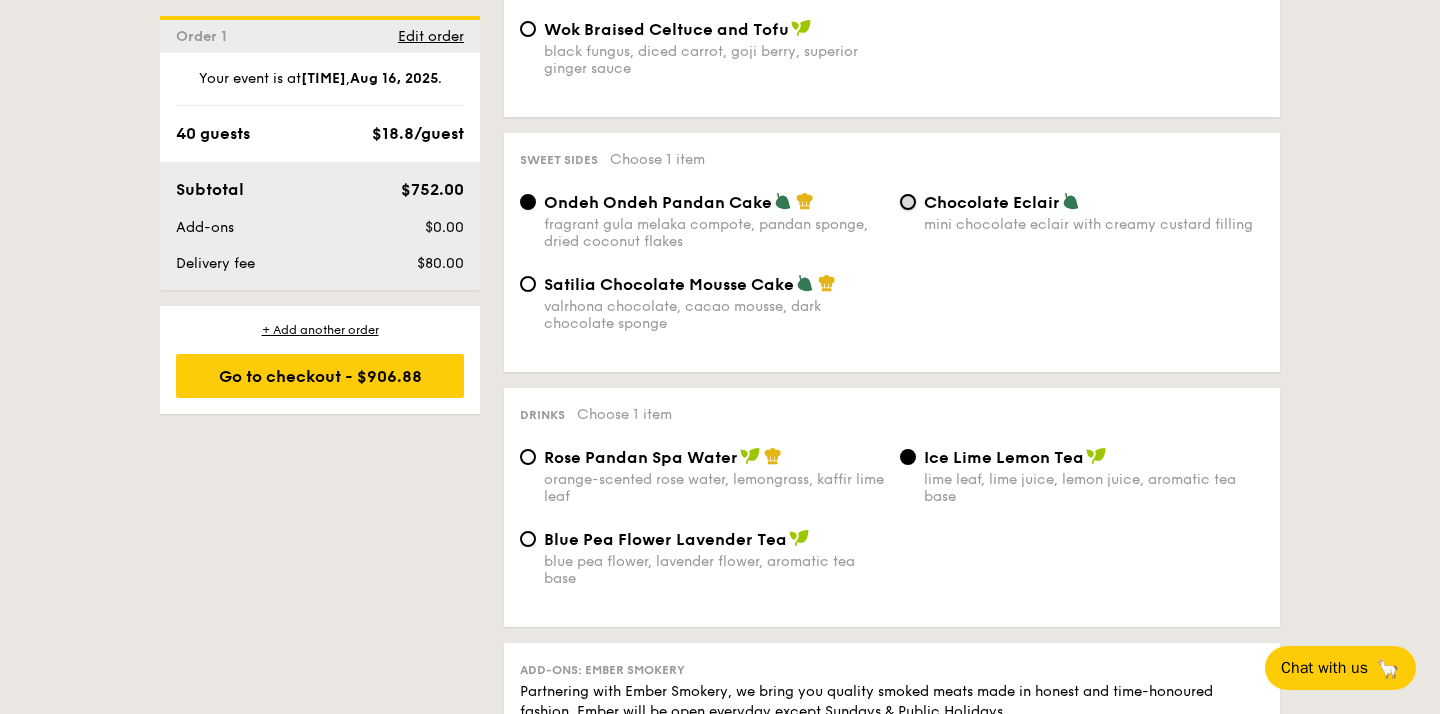 click on "Chocolate Eclair mini chocolate eclair with creamy custard filling" at bounding box center (908, 202) 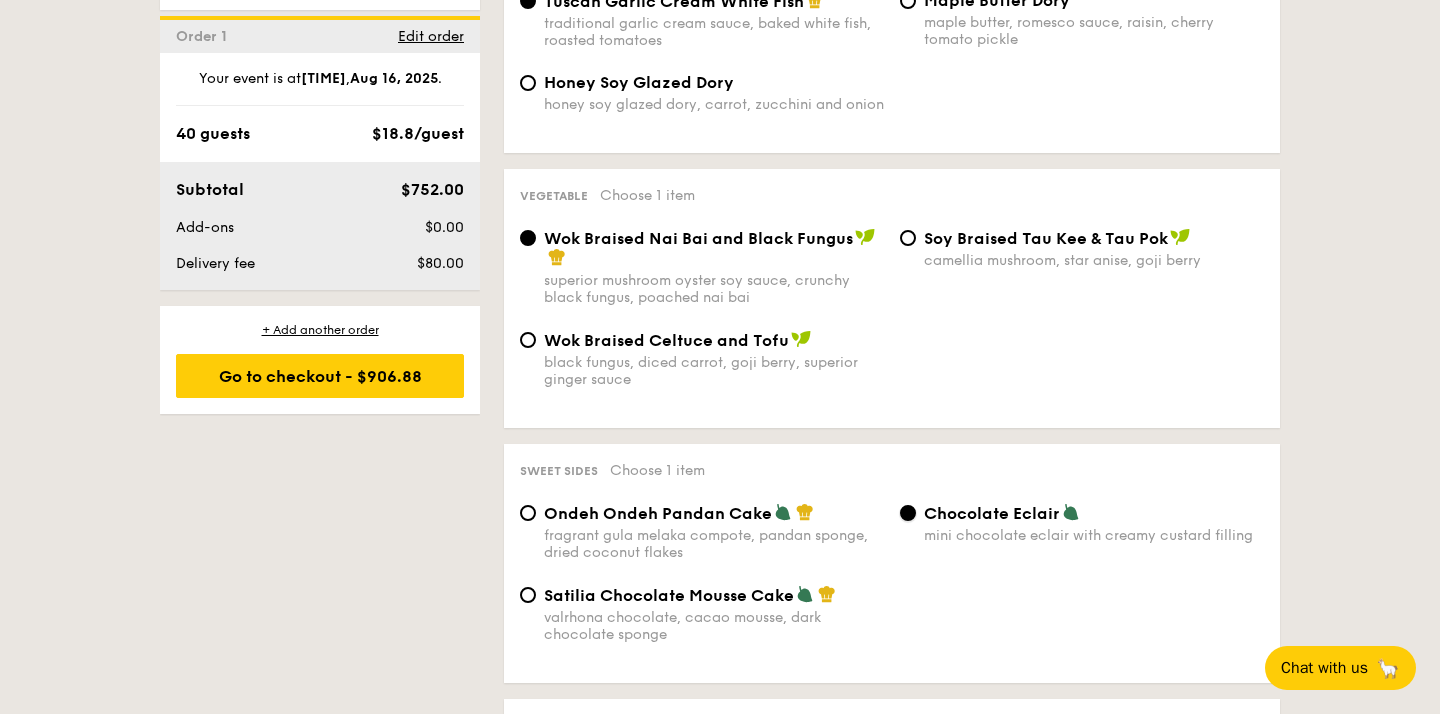 scroll, scrollTop: 1371, scrollLeft: 0, axis: vertical 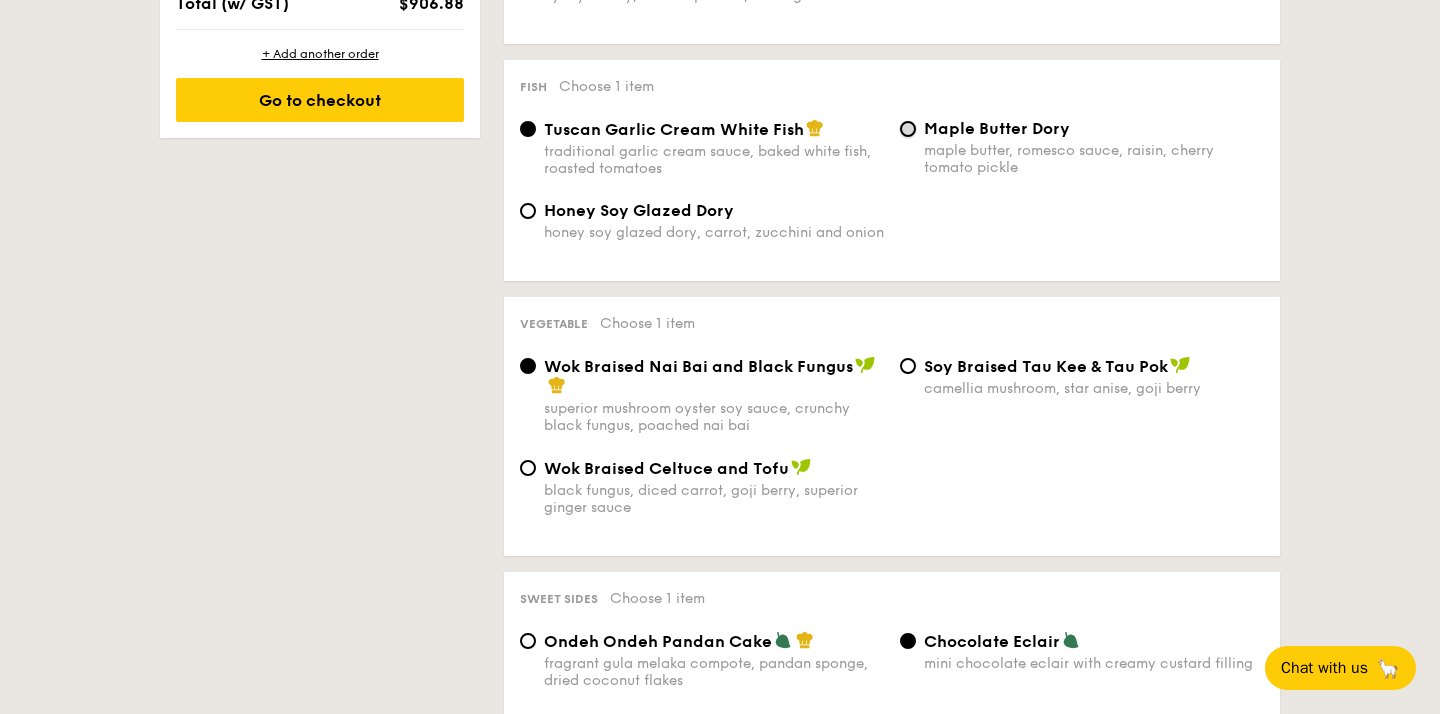 click on "Maple Butter Dory maple butter, romesco sauce, raisin, cherry tomato pickle" at bounding box center [908, 129] 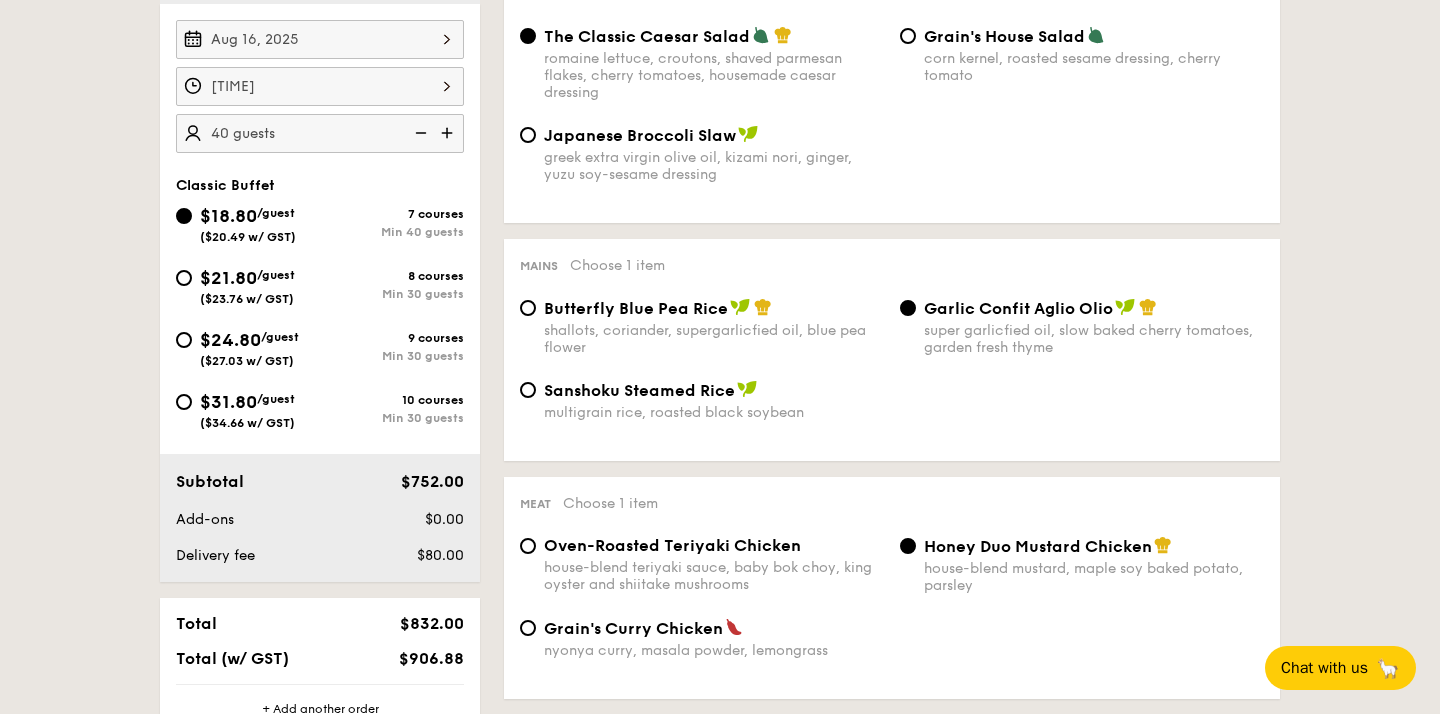 scroll, scrollTop: 556, scrollLeft: 0, axis: vertical 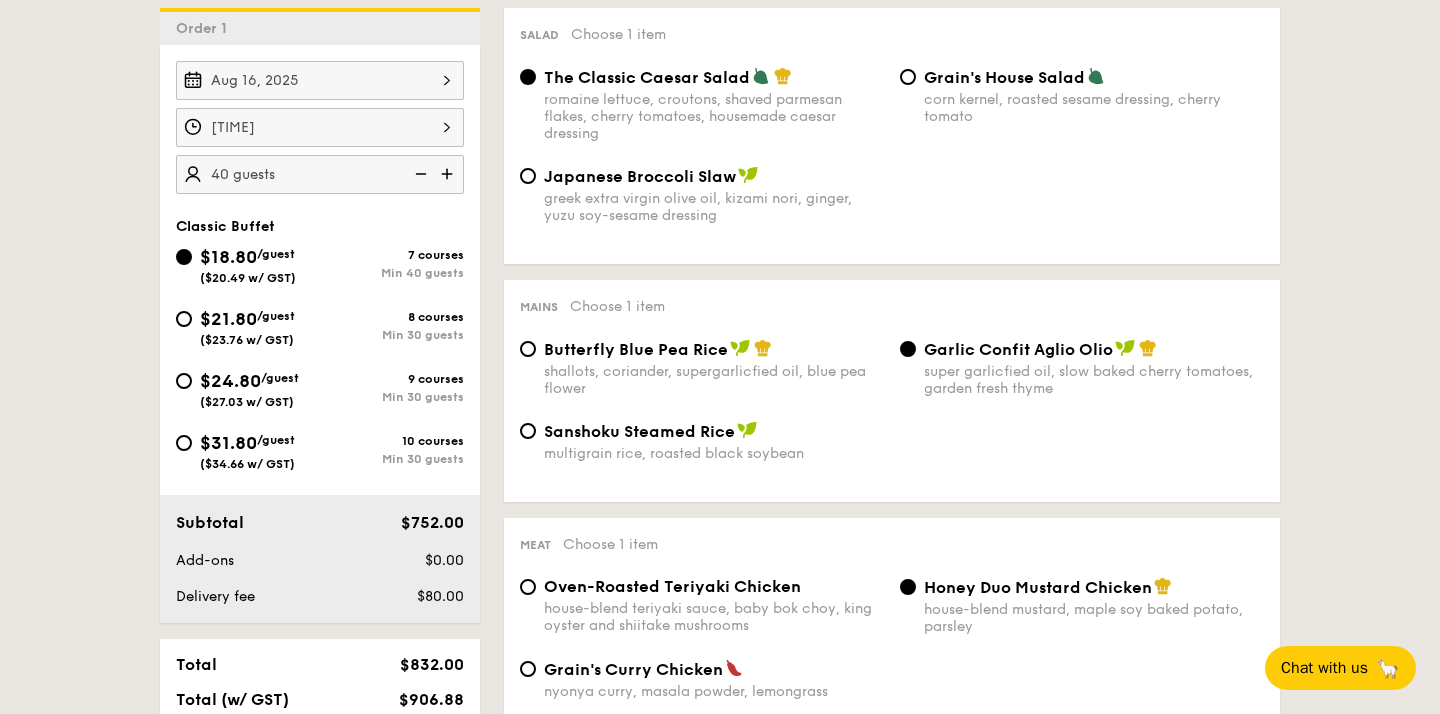 click at bounding box center (419, 174) 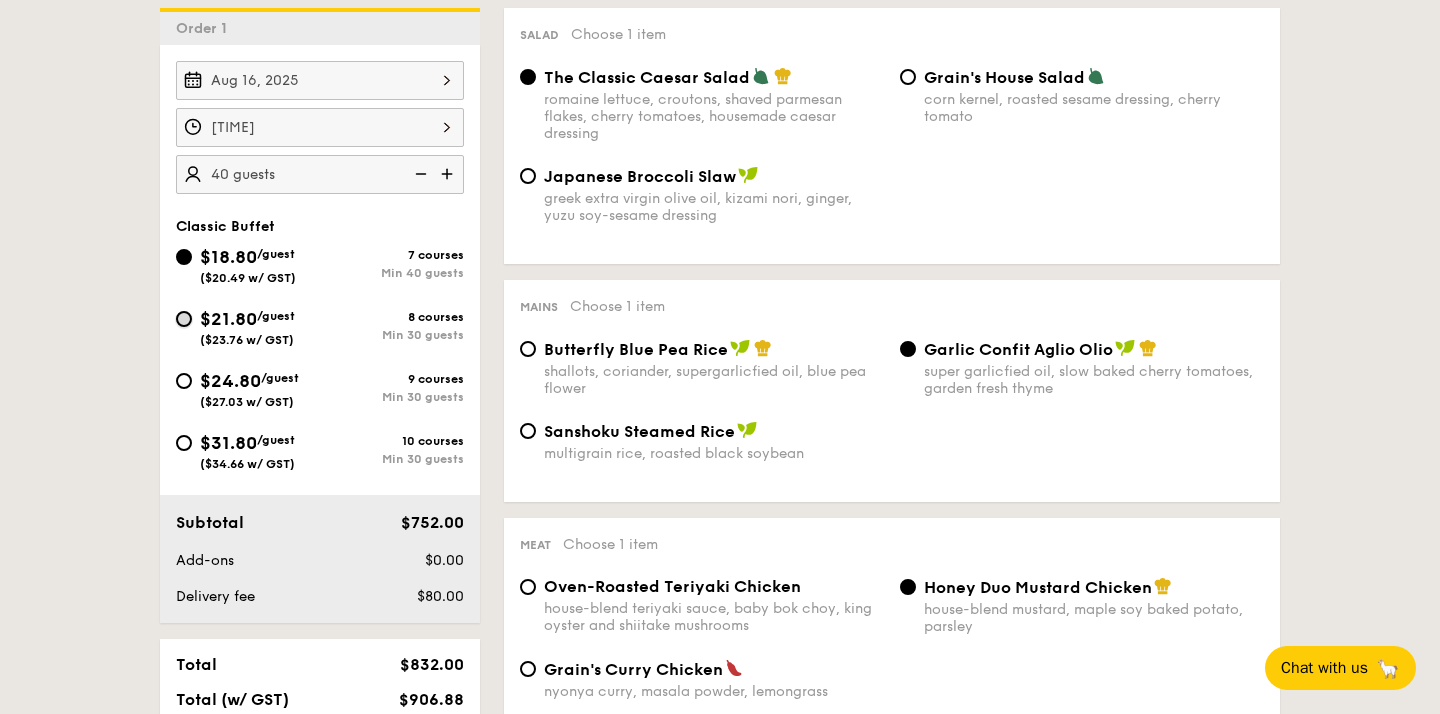 click on "$21.80
/guest
($23.76 w/ GST)
8 courses
Min 30 guests" at bounding box center [184, 319] 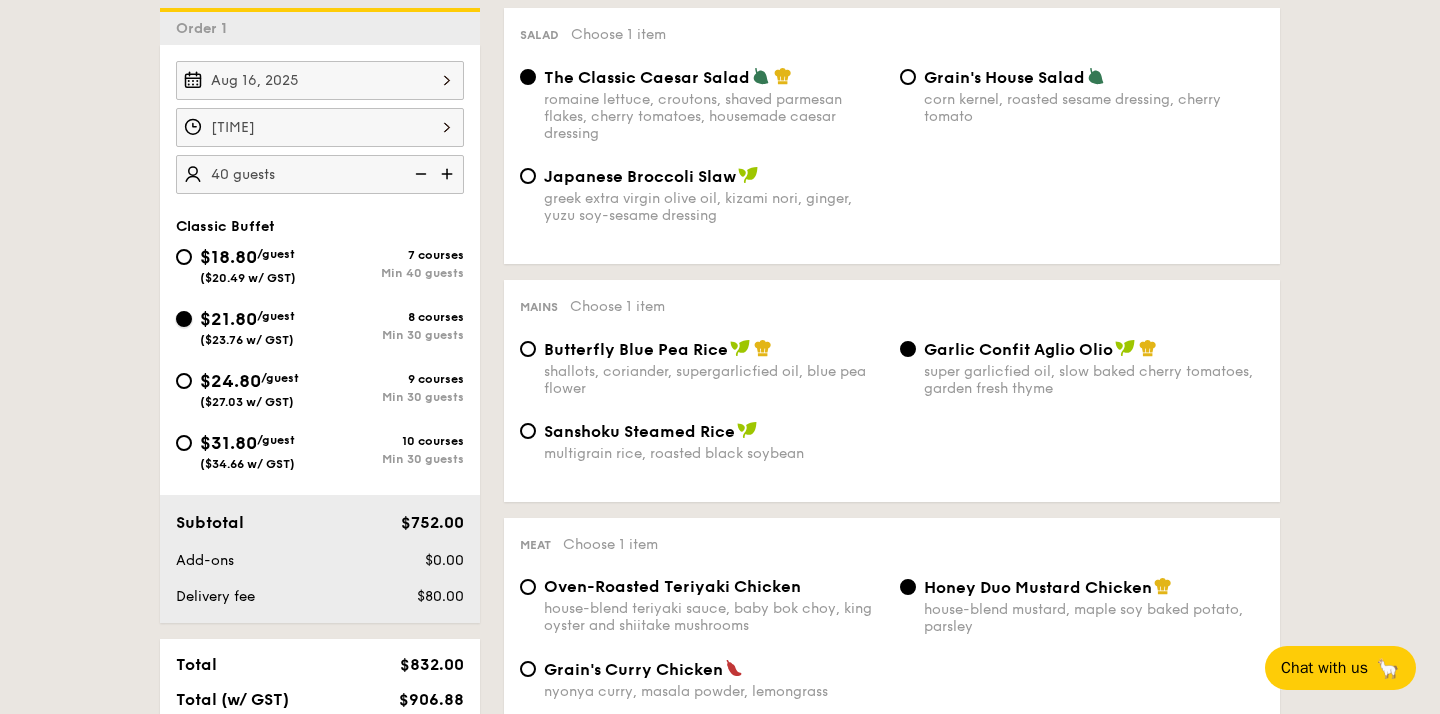 radio on "true" 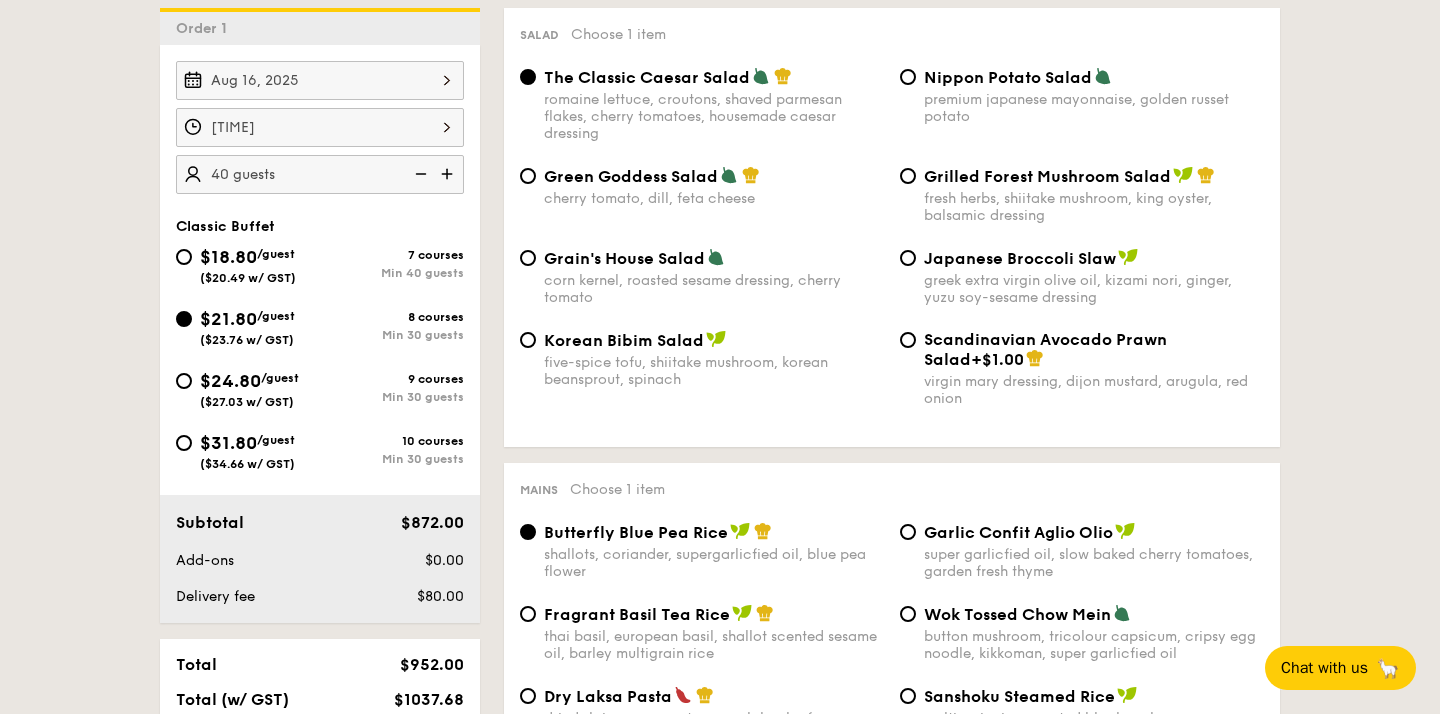click at bounding box center [419, 174] 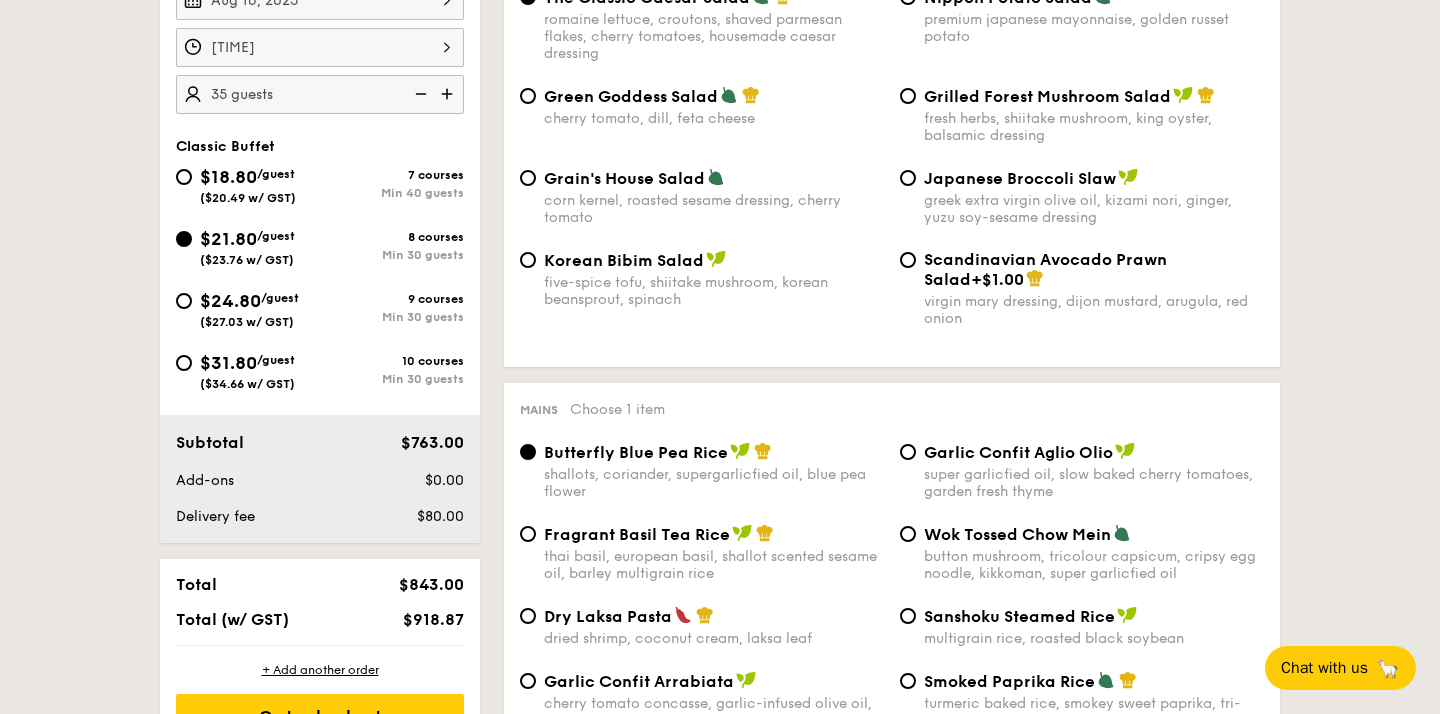 scroll, scrollTop: 635, scrollLeft: 0, axis: vertical 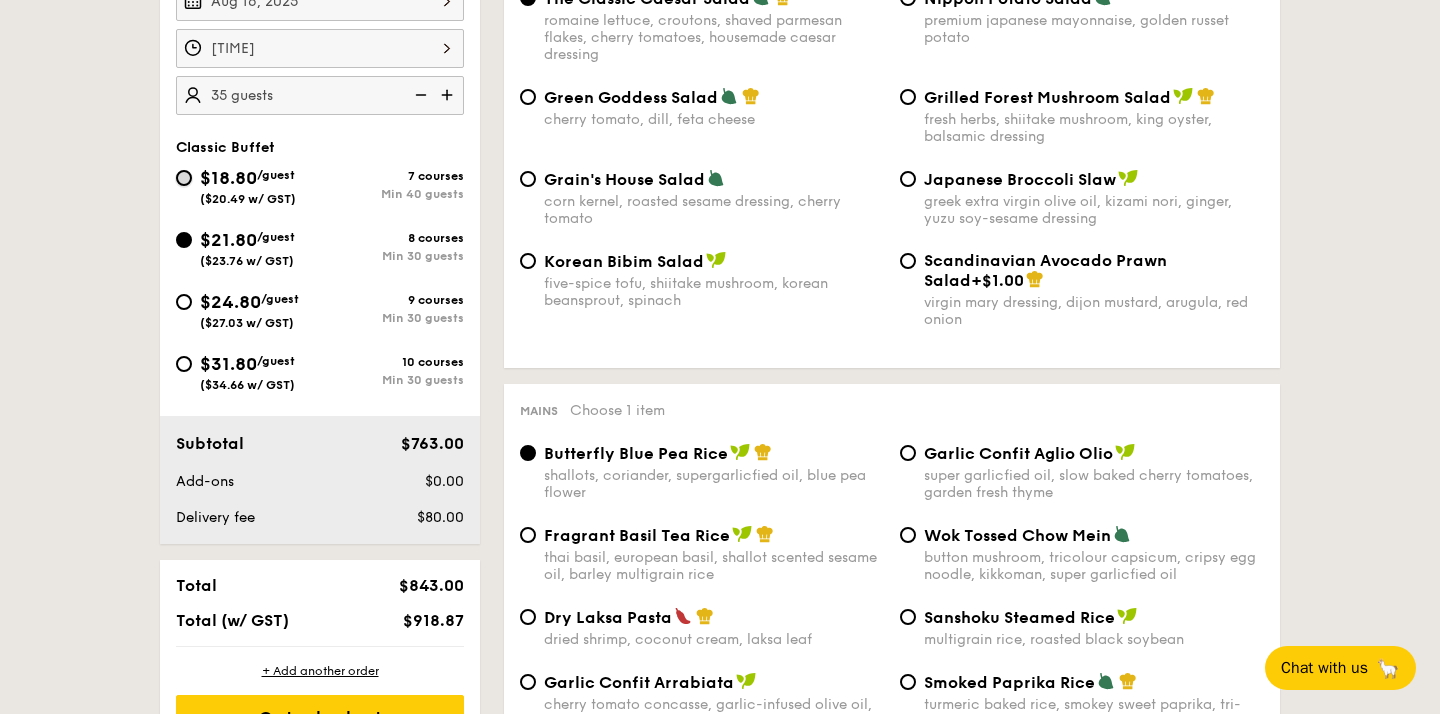 click on "$18.80
/guest
($20.49 w/ GST)
7 courses
Min 40 guests" at bounding box center (184, 178) 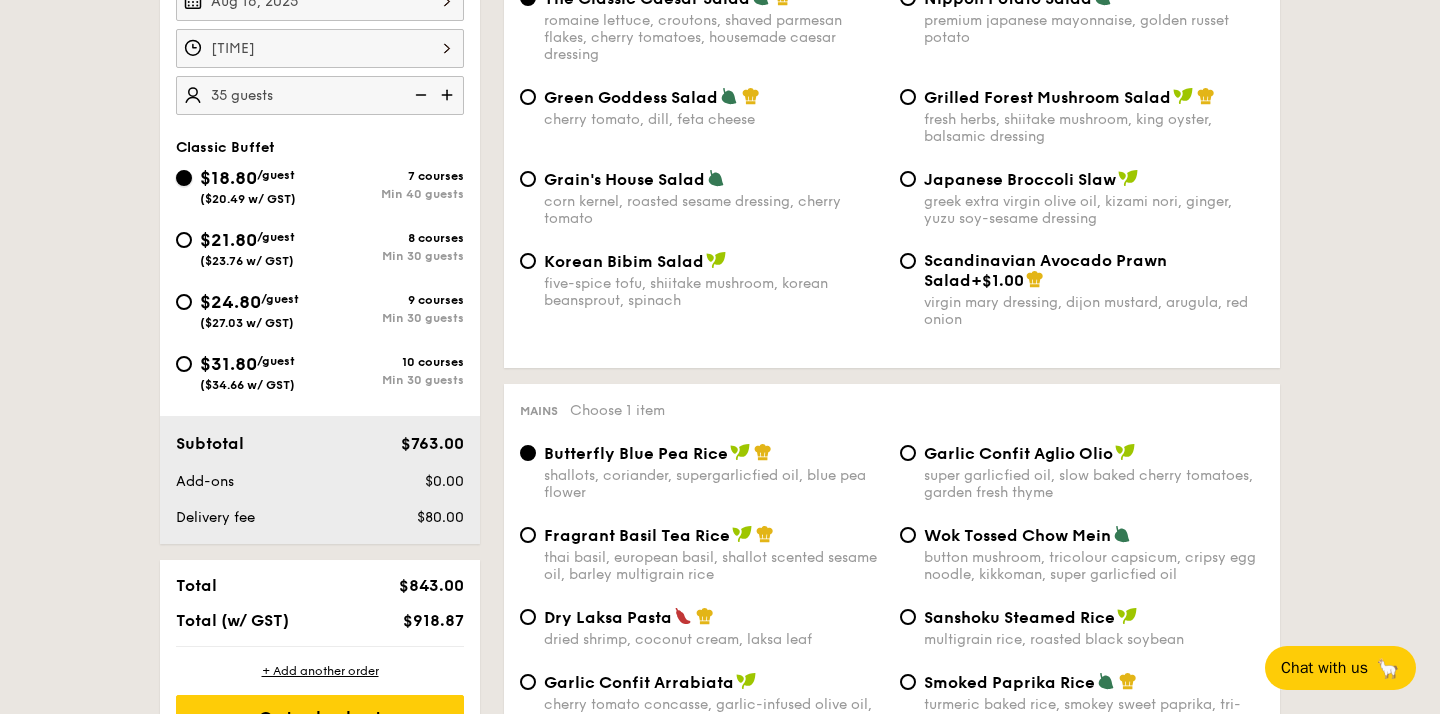 radio on "true" 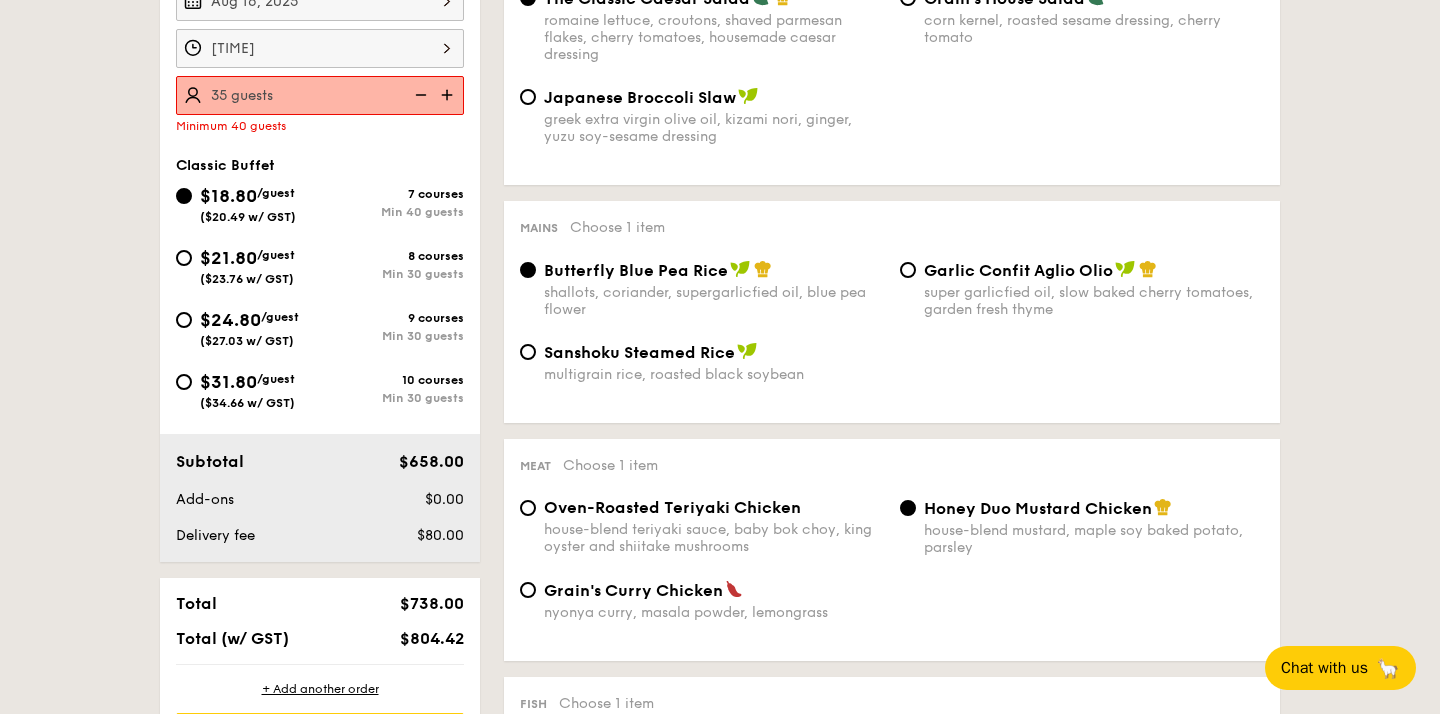 click at bounding box center [449, 95] 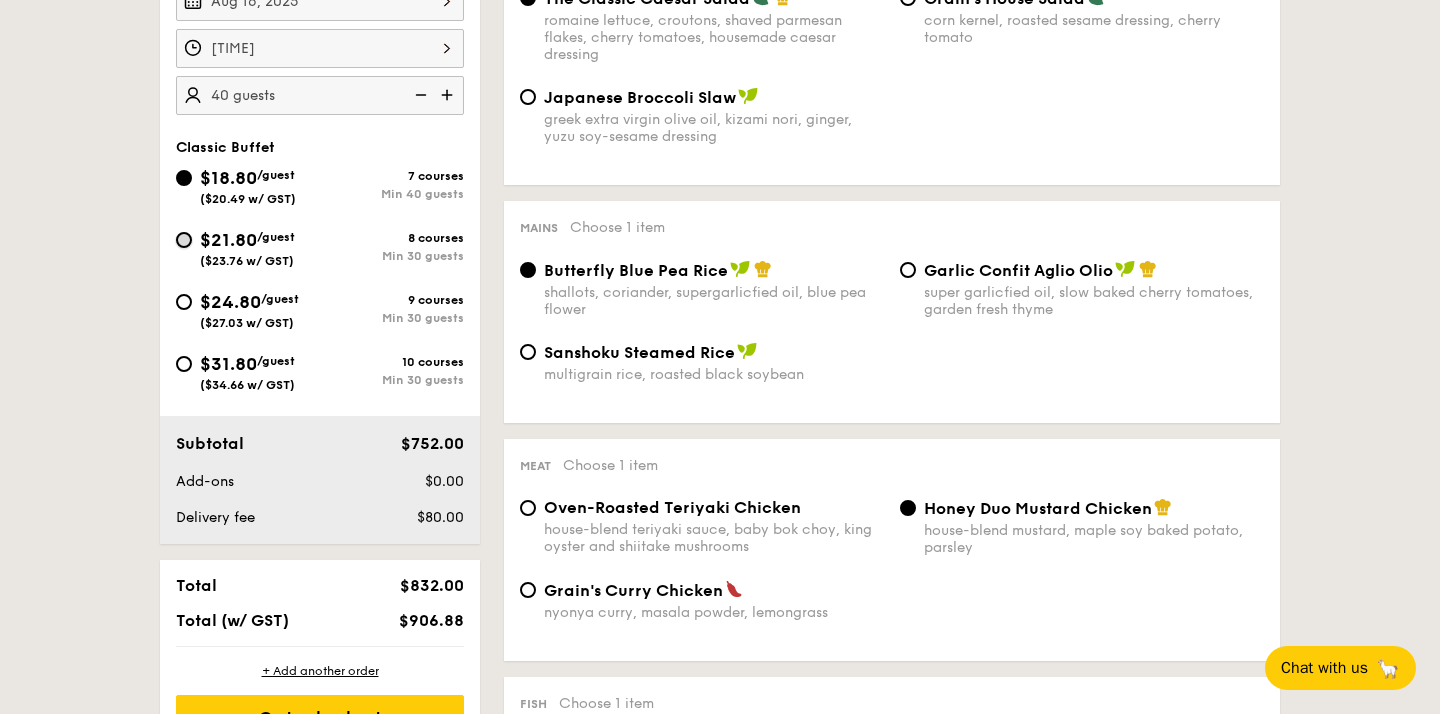 click on "$21.80
/guest
($23.76 w/ GST)
8 courses
Min 30 guests" at bounding box center [184, 240] 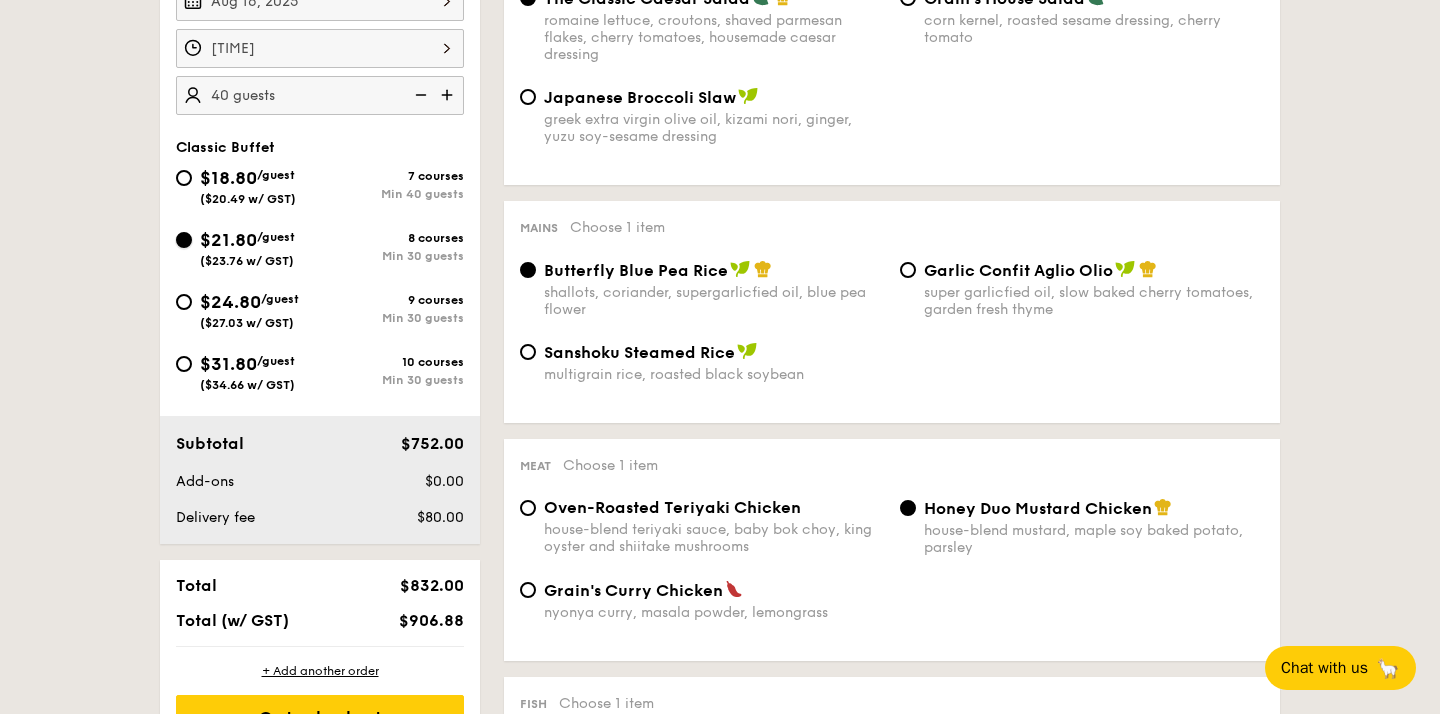 radio on "true" 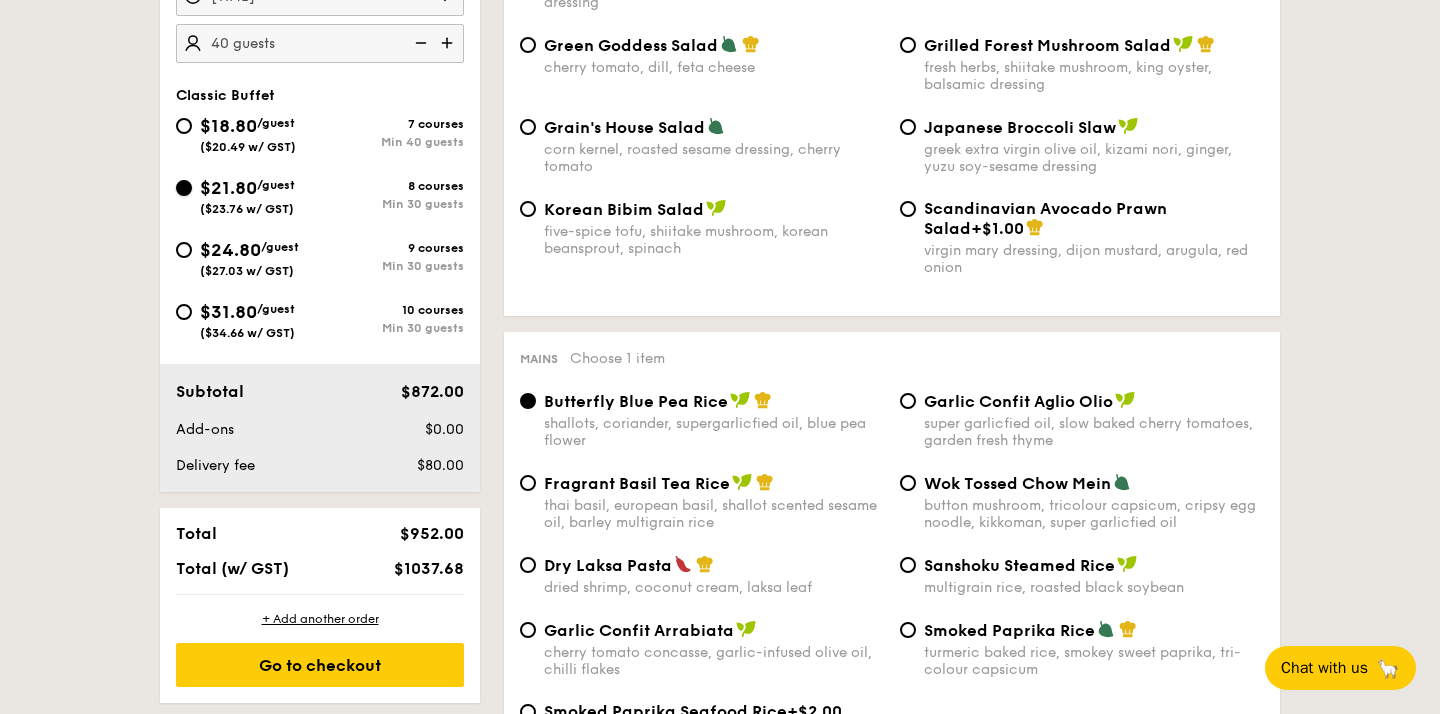 scroll, scrollTop: 703, scrollLeft: 0, axis: vertical 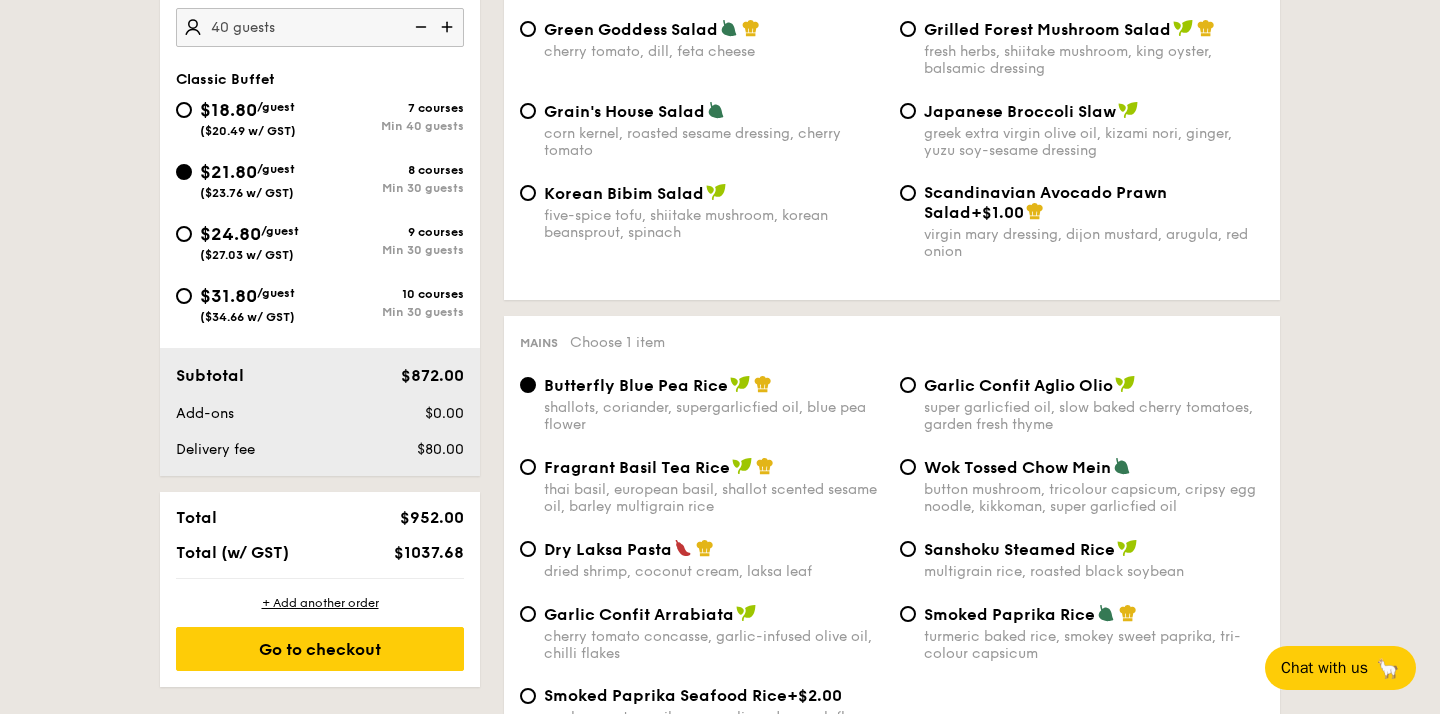 click at bounding box center [419, 27] 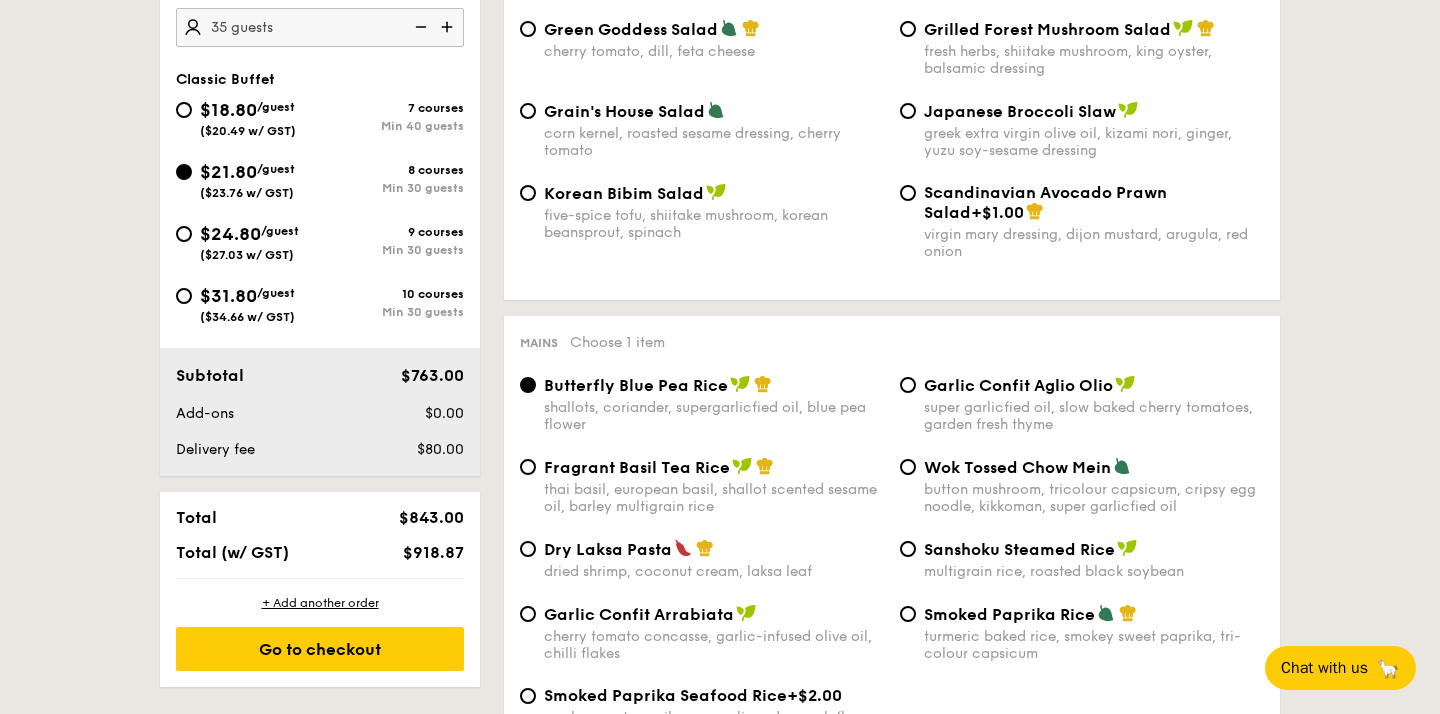 click at bounding box center [419, 27] 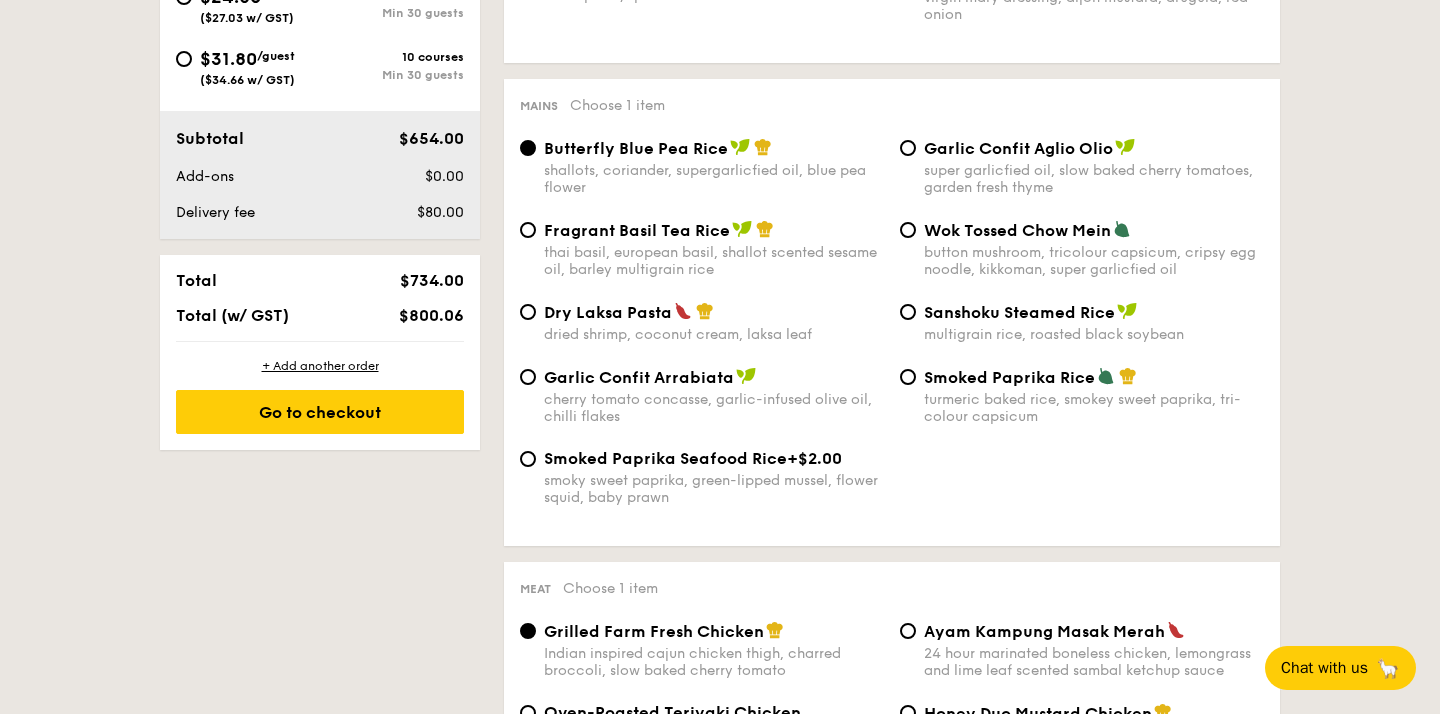scroll, scrollTop: 961, scrollLeft: 0, axis: vertical 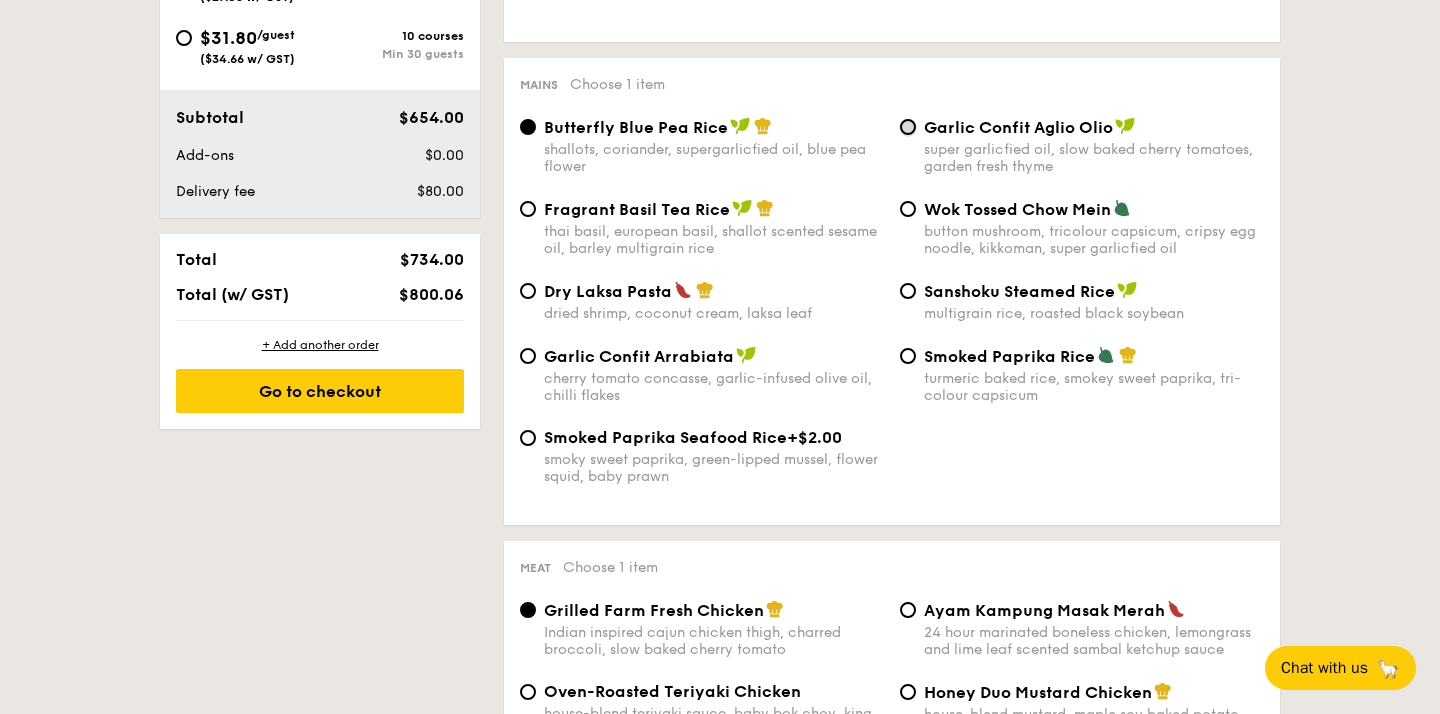 click on "Garlic Confit Aglio Olio super garlicfied oil, slow baked cherry tomatoes, garden fresh thyme" at bounding box center (908, 127) 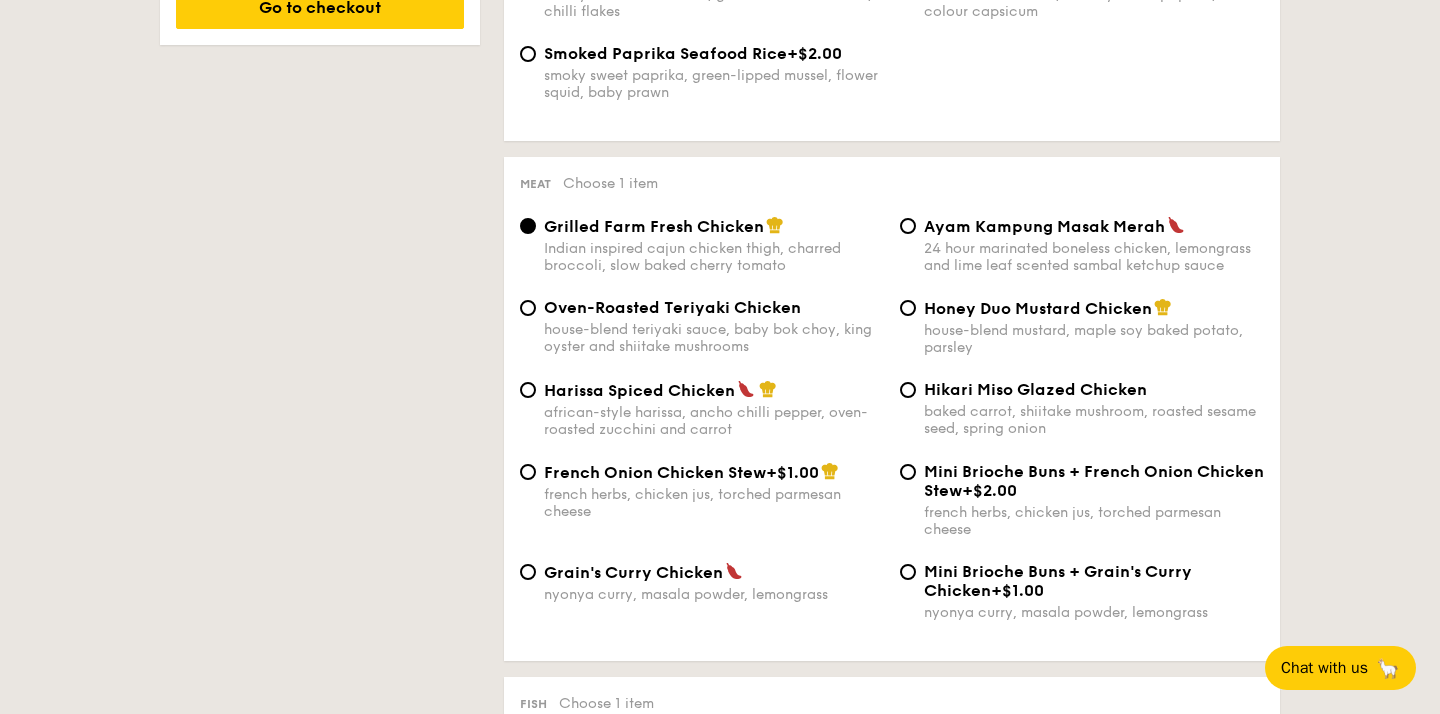 scroll, scrollTop: 1351, scrollLeft: 0, axis: vertical 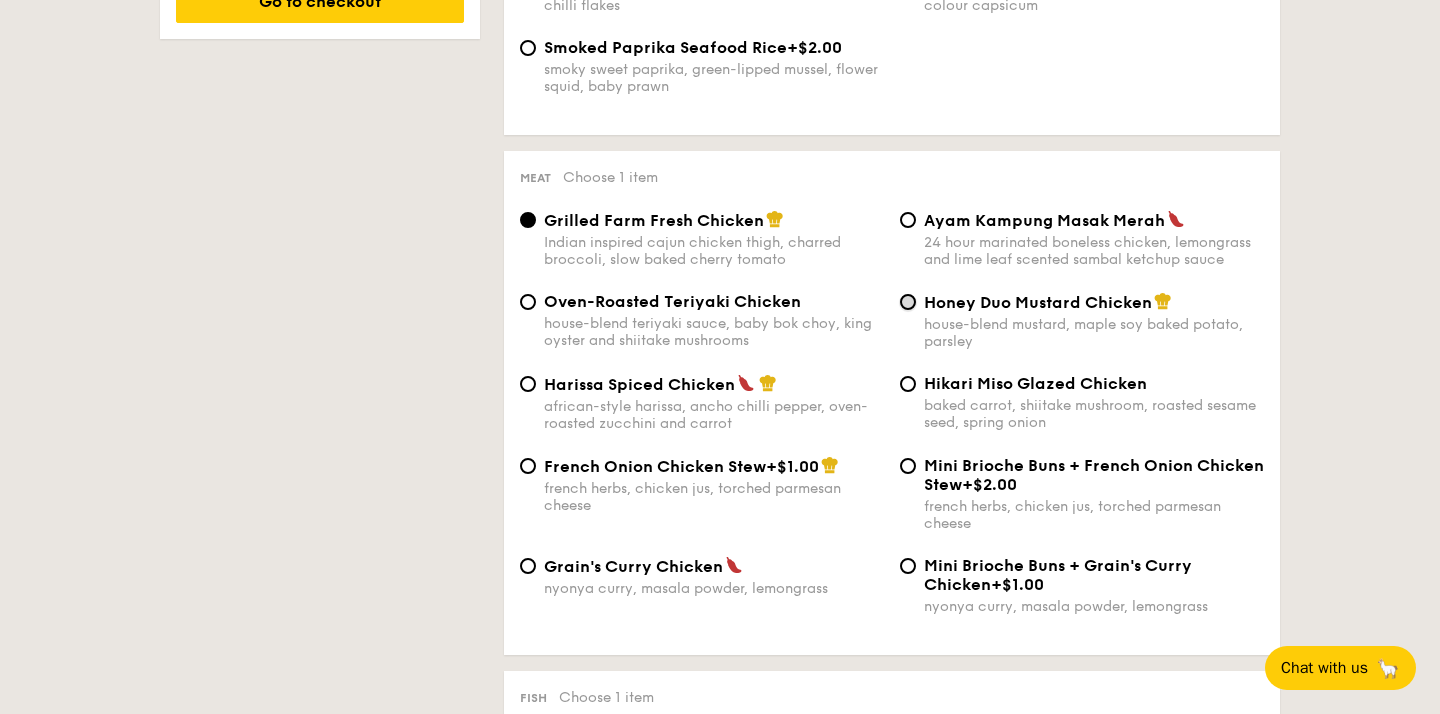 click on "Honey Duo Mustard Chicken house-blend mustard, maple soy baked potato, parsley" at bounding box center (908, 302) 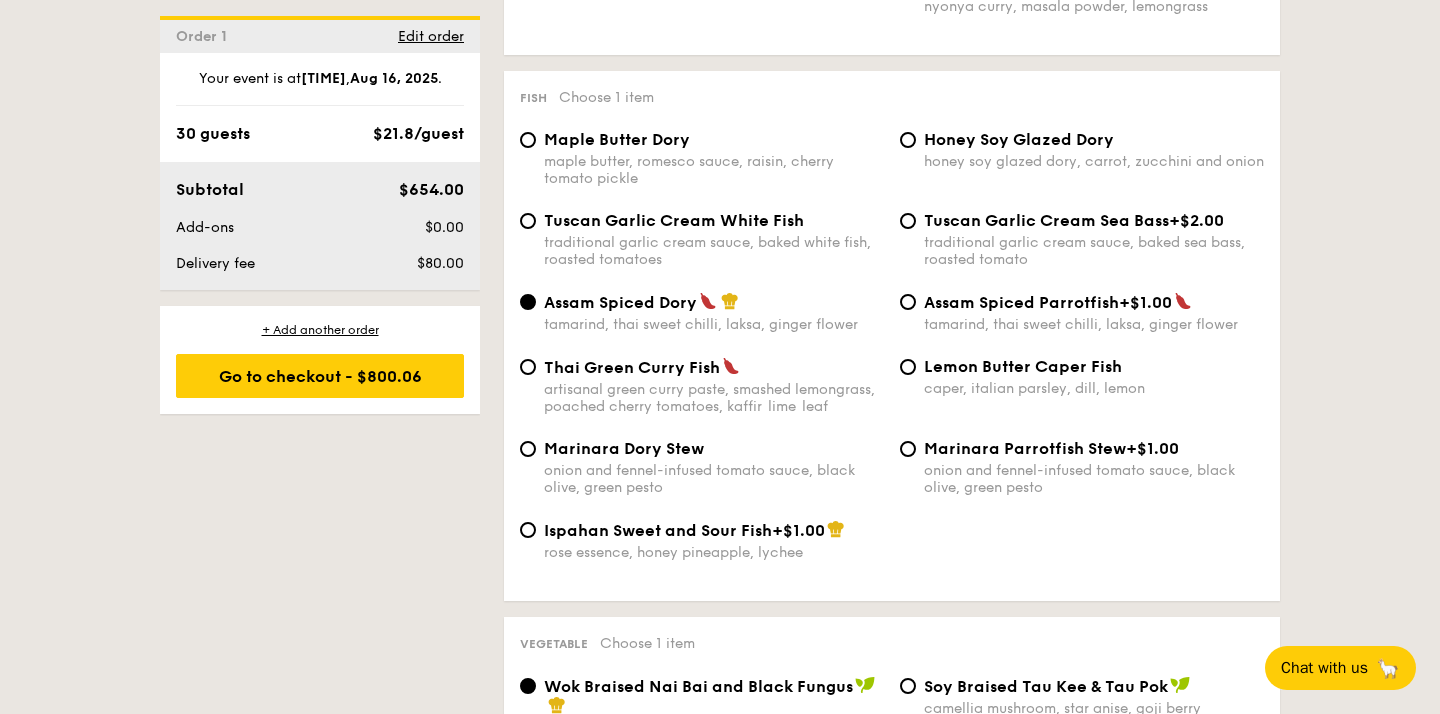 scroll, scrollTop: 1953, scrollLeft: 0, axis: vertical 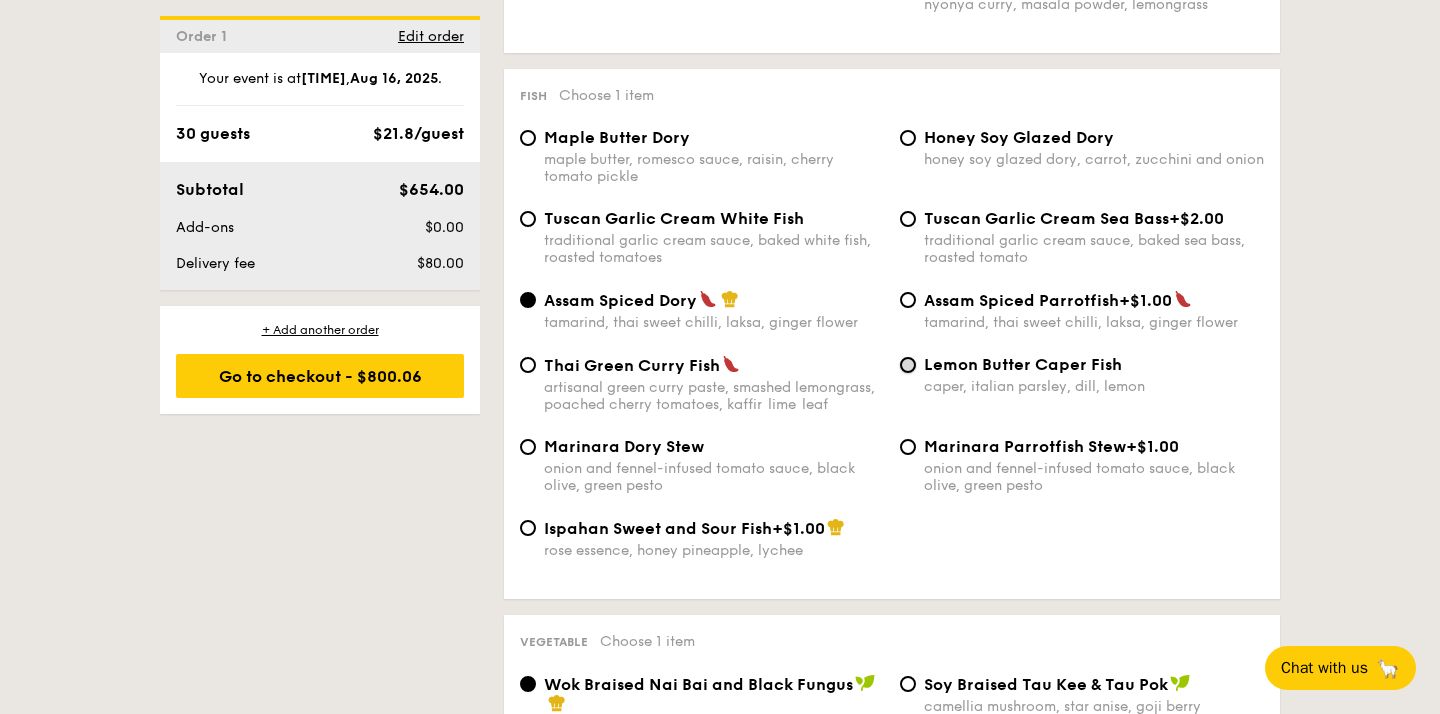 click on "Lemon Butter Caper Fish caper, italian parsley, dill, lemon" at bounding box center (908, 365) 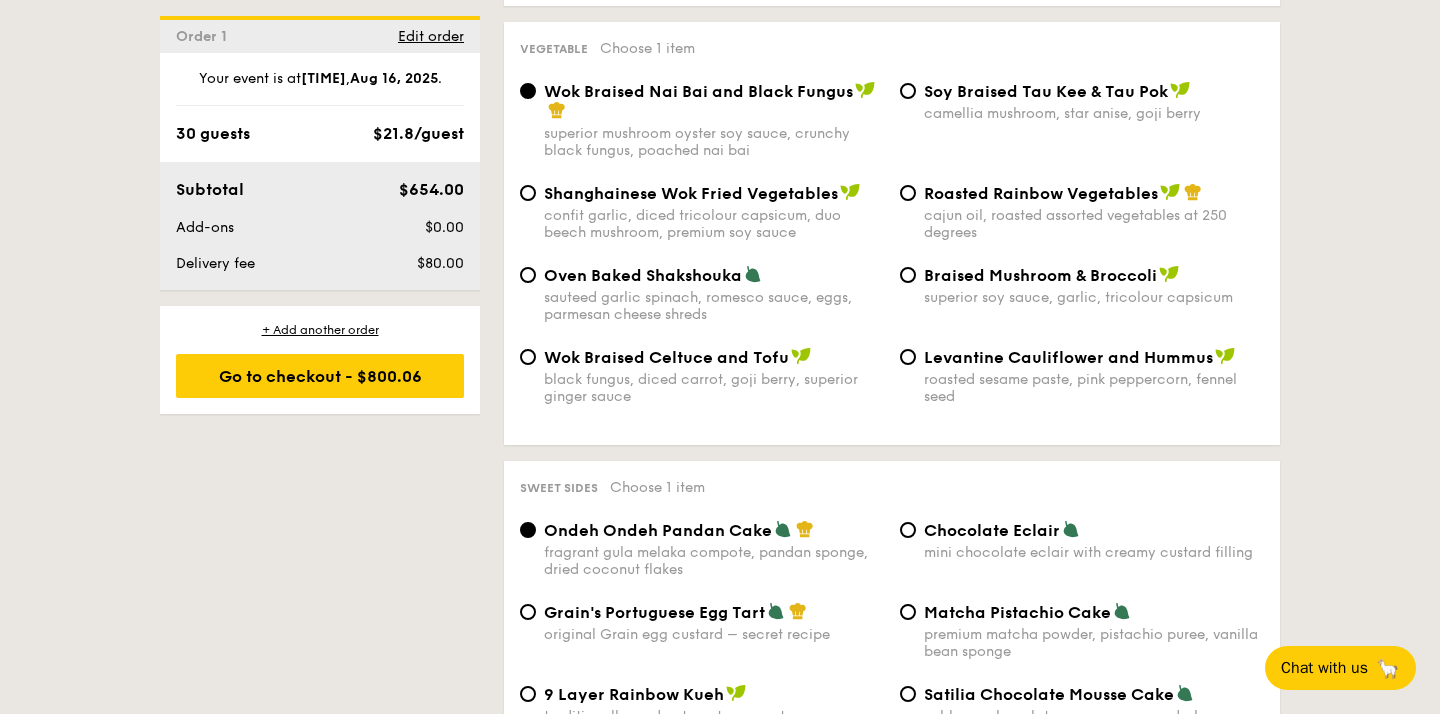 scroll, scrollTop: 2547, scrollLeft: 0, axis: vertical 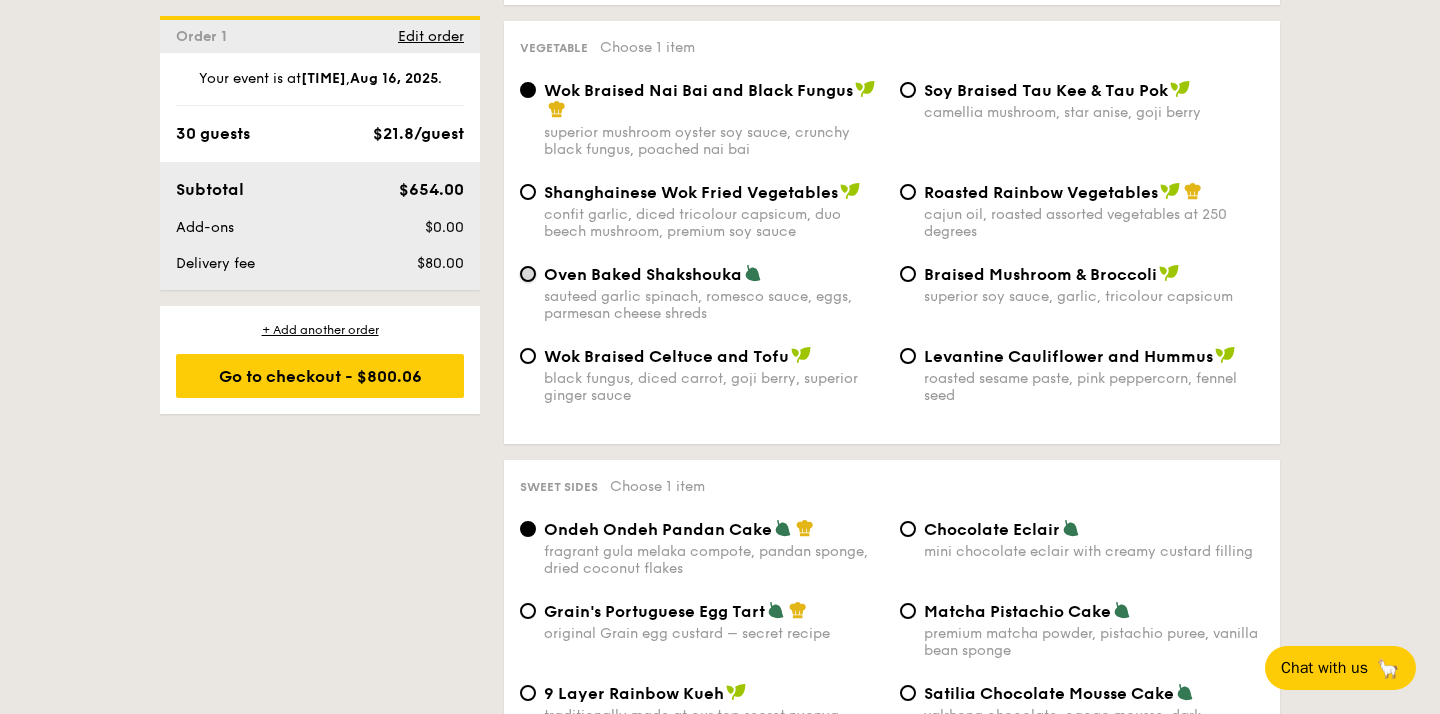 click on "Oven Baked Shakshouka sauteed garlic spinach, romesco sauce, eggs, parmesan cheese shreds" at bounding box center (528, 274) 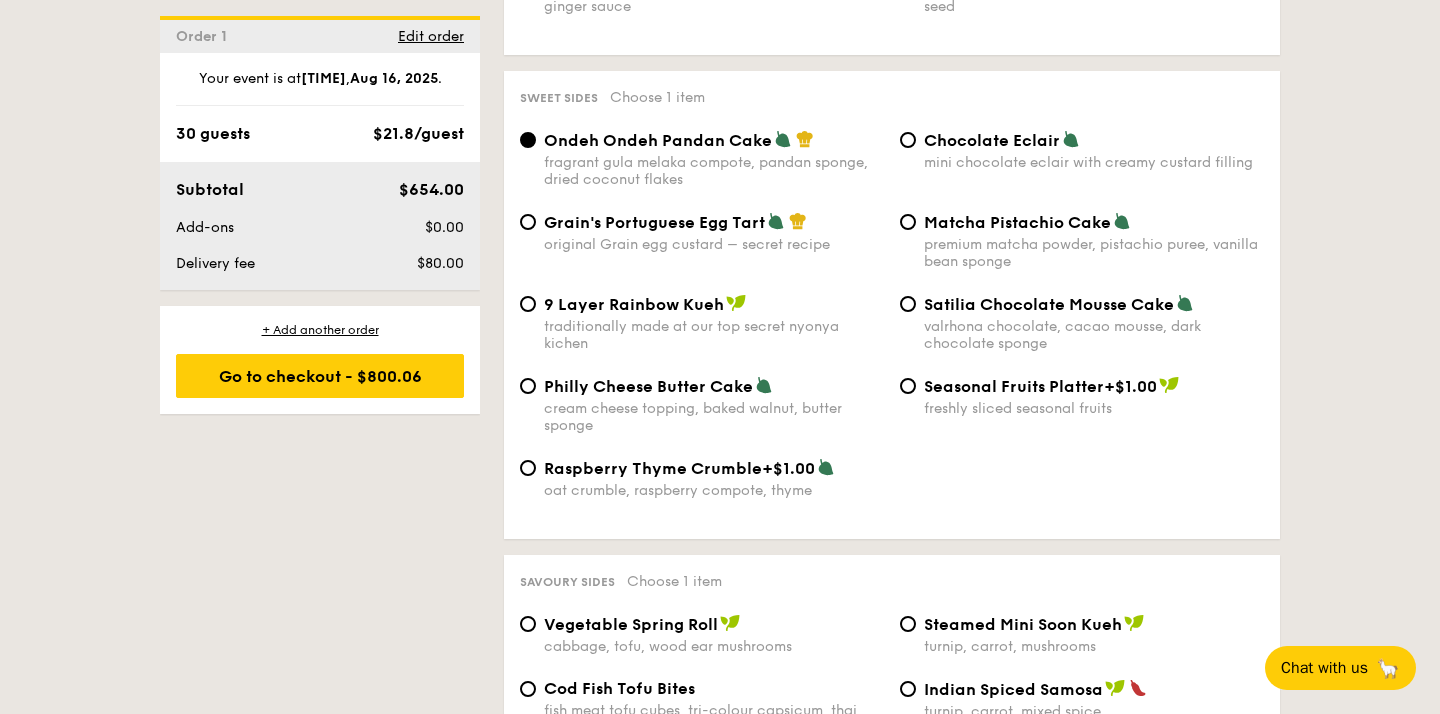 scroll, scrollTop: 2954, scrollLeft: 0, axis: vertical 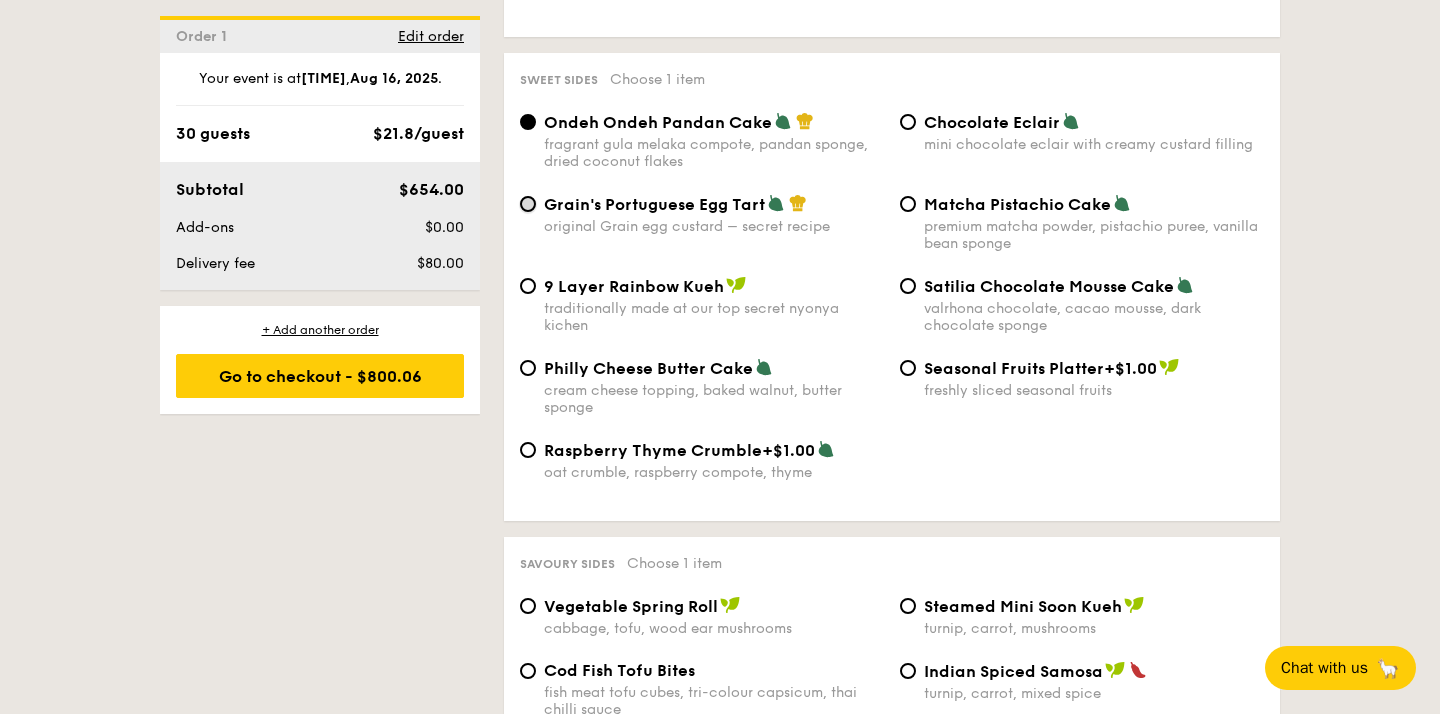 click on "Grain's Portuguese Egg Tart original Grain egg custard – secret recipe" at bounding box center [528, 204] 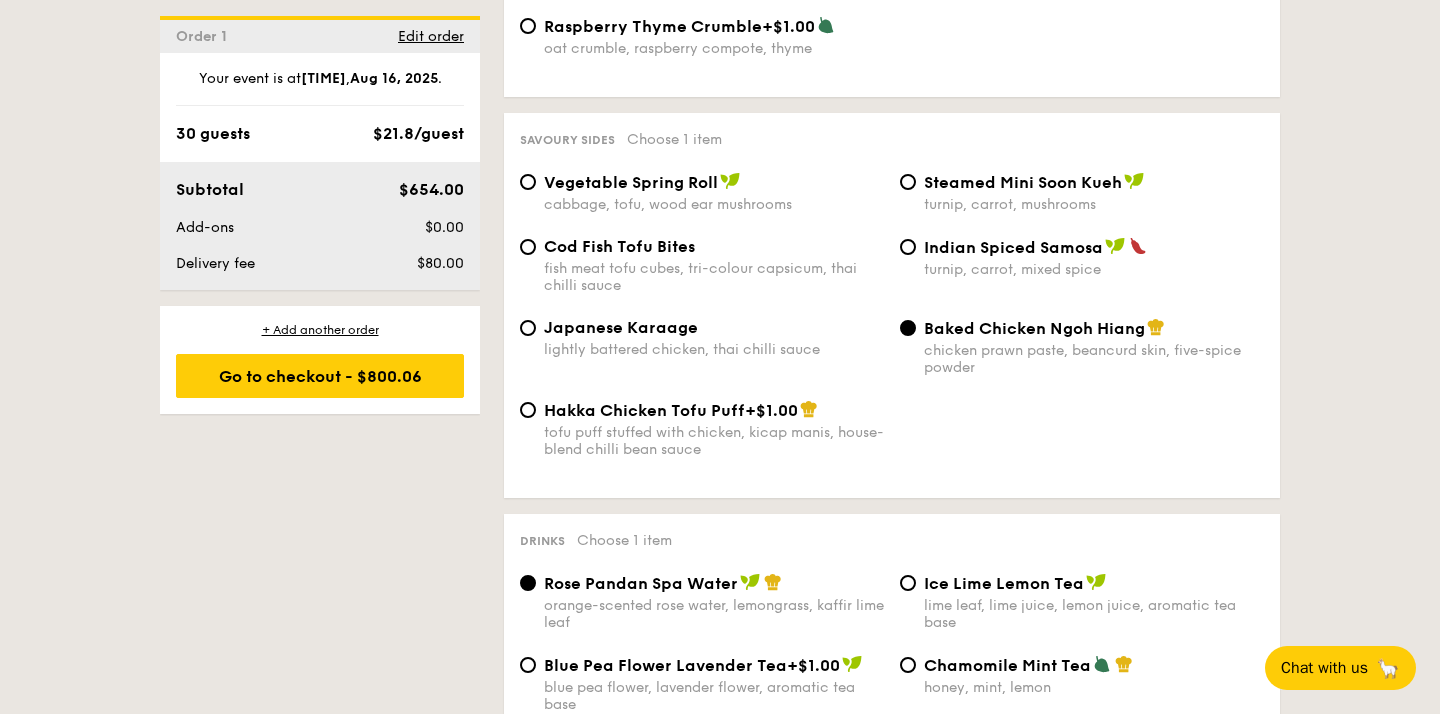 scroll, scrollTop: 3381, scrollLeft: 0, axis: vertical 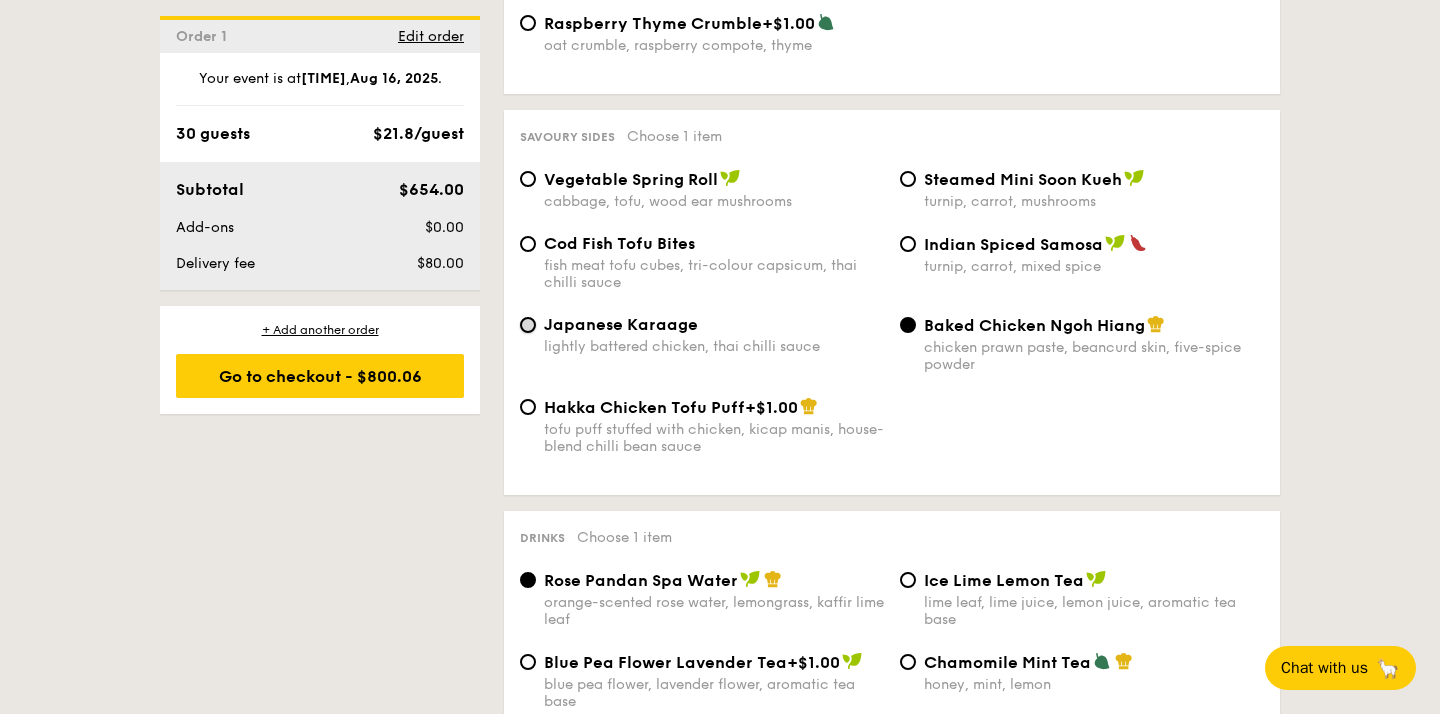 click on "Japanese Karaage lightly battered chicken, thai chilli sauce" at bounding box center (528, 325) 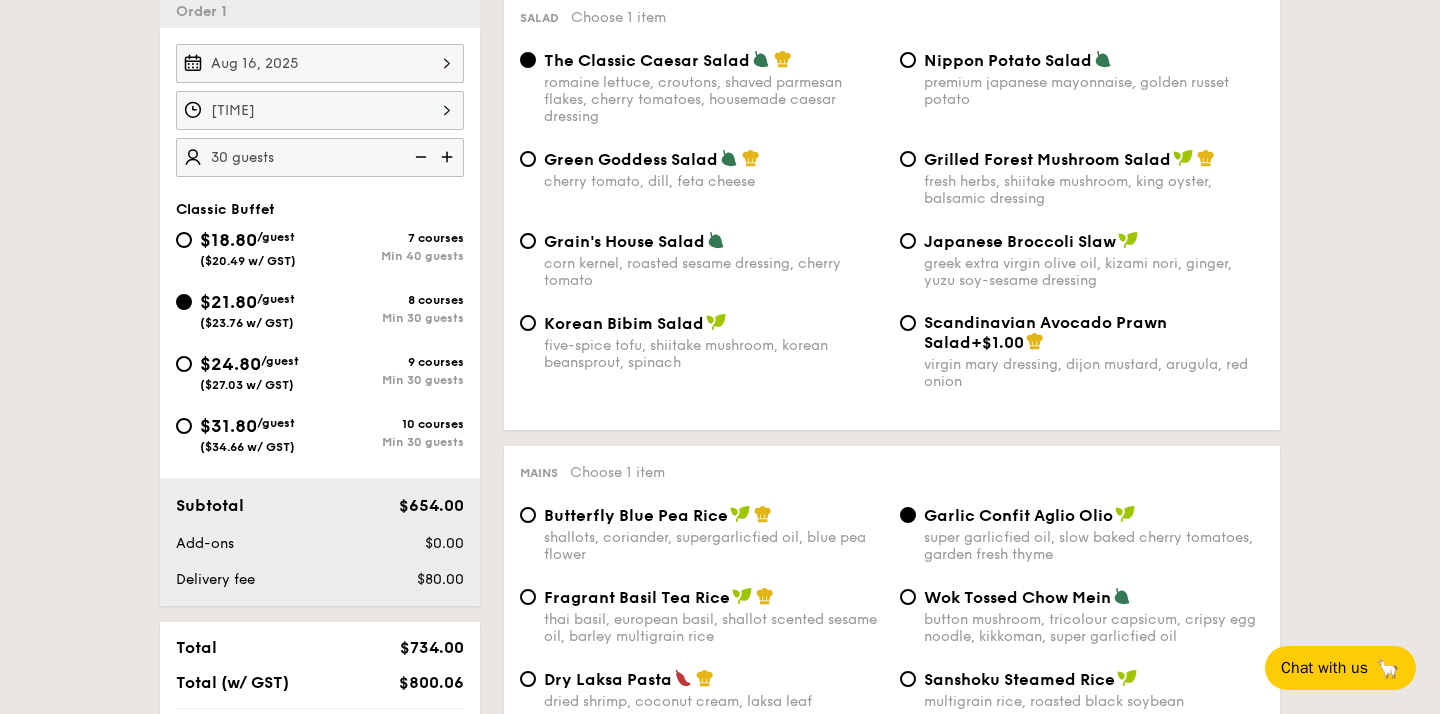 scroll, scrollTop: 583, scrollLeft: 0, axis: vertical 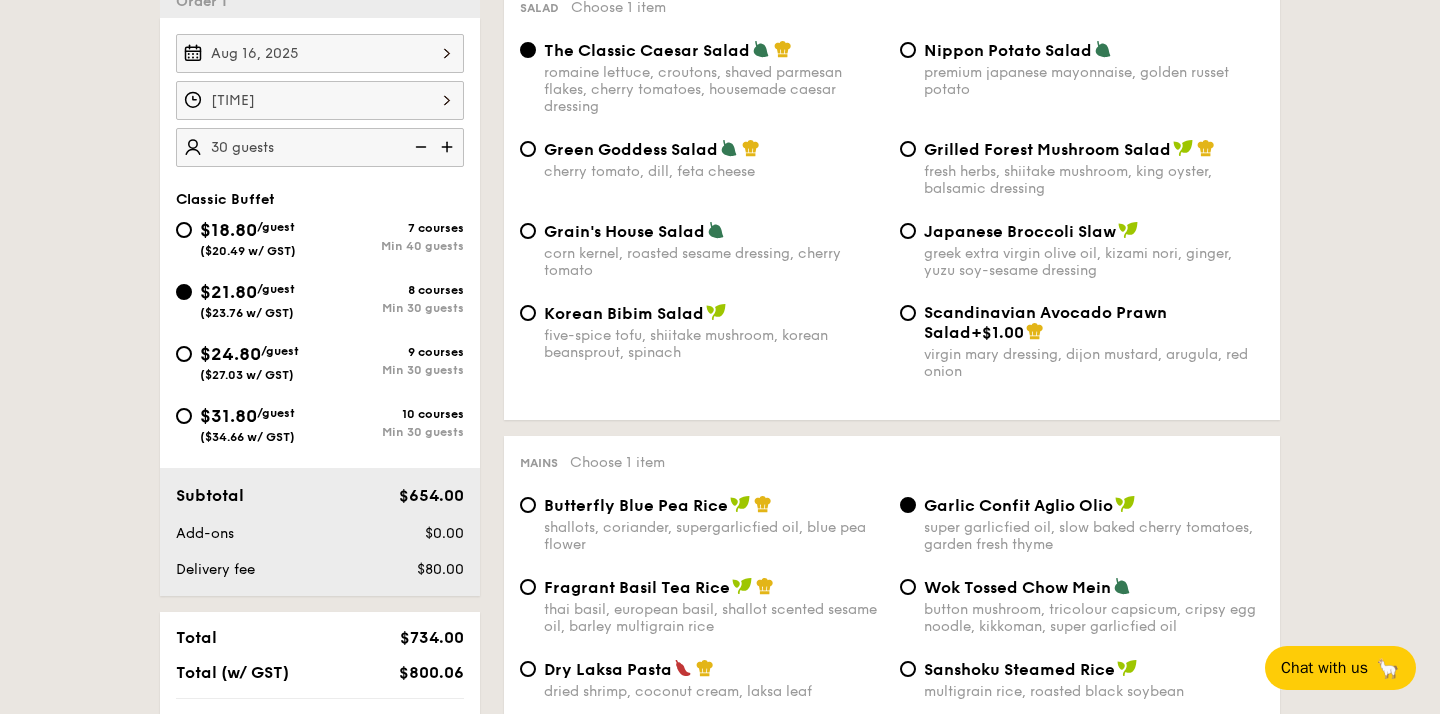 click at bounding box center [449, 147] 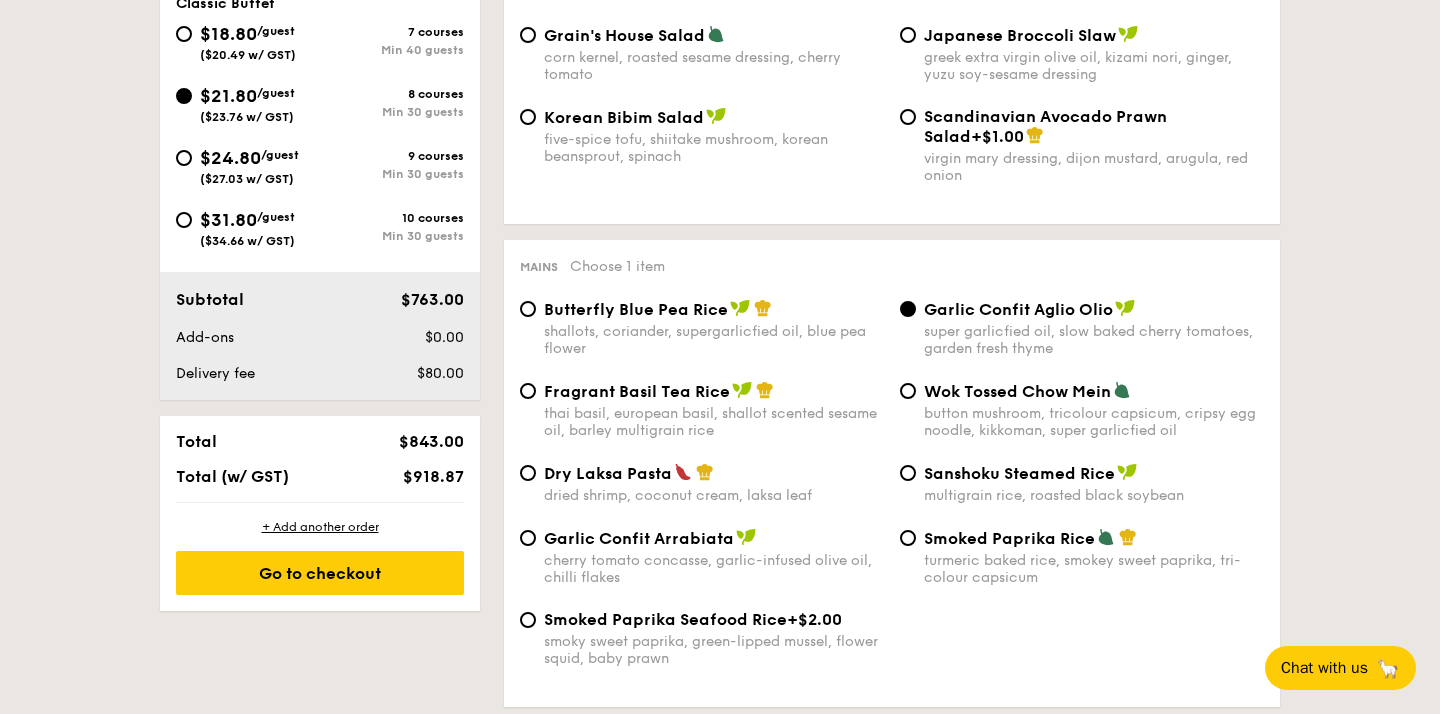 scroll, scrollTop: 749, scrollLeft: 0, axis: vertical 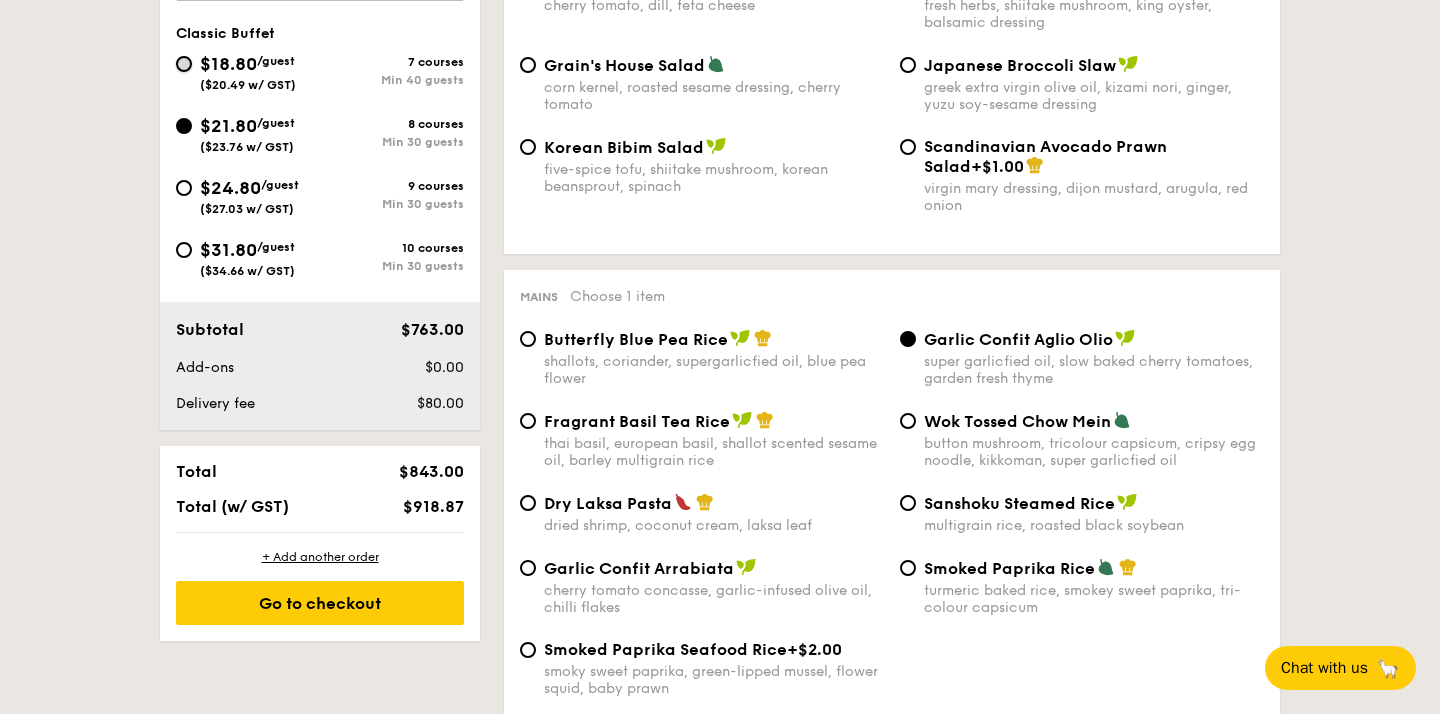 click on "$18.80
/guest
($20.49 w/ GST)
7 courses
Min 40 guests" at bounding box center [184, 64] 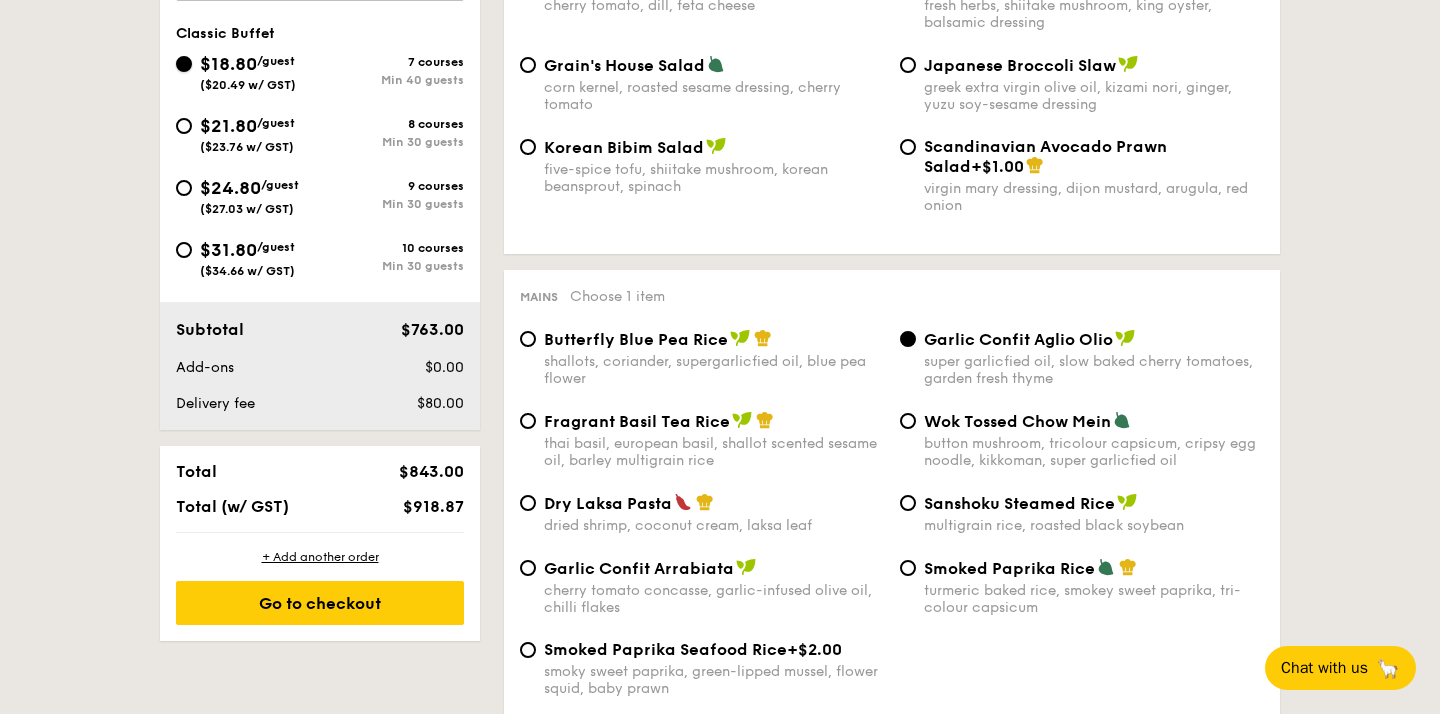 radio on "true" 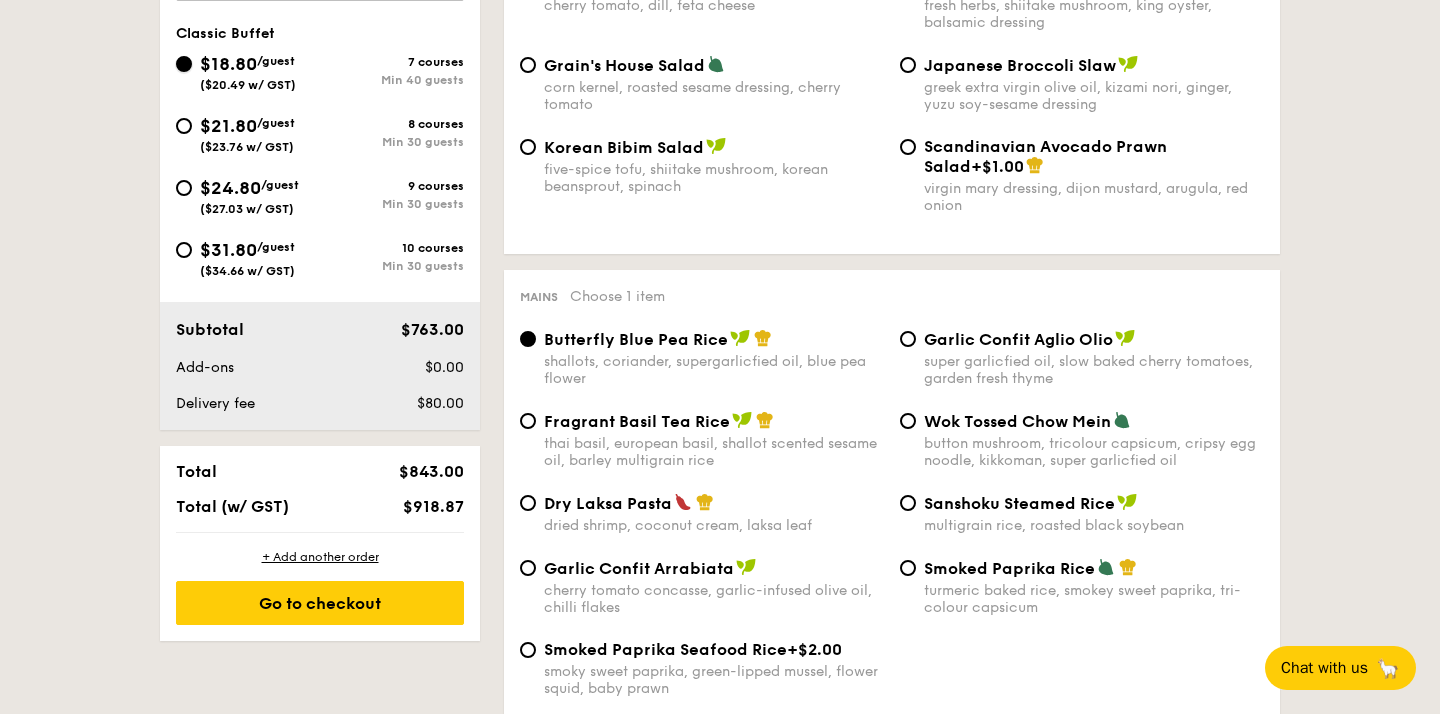 radio on "true" 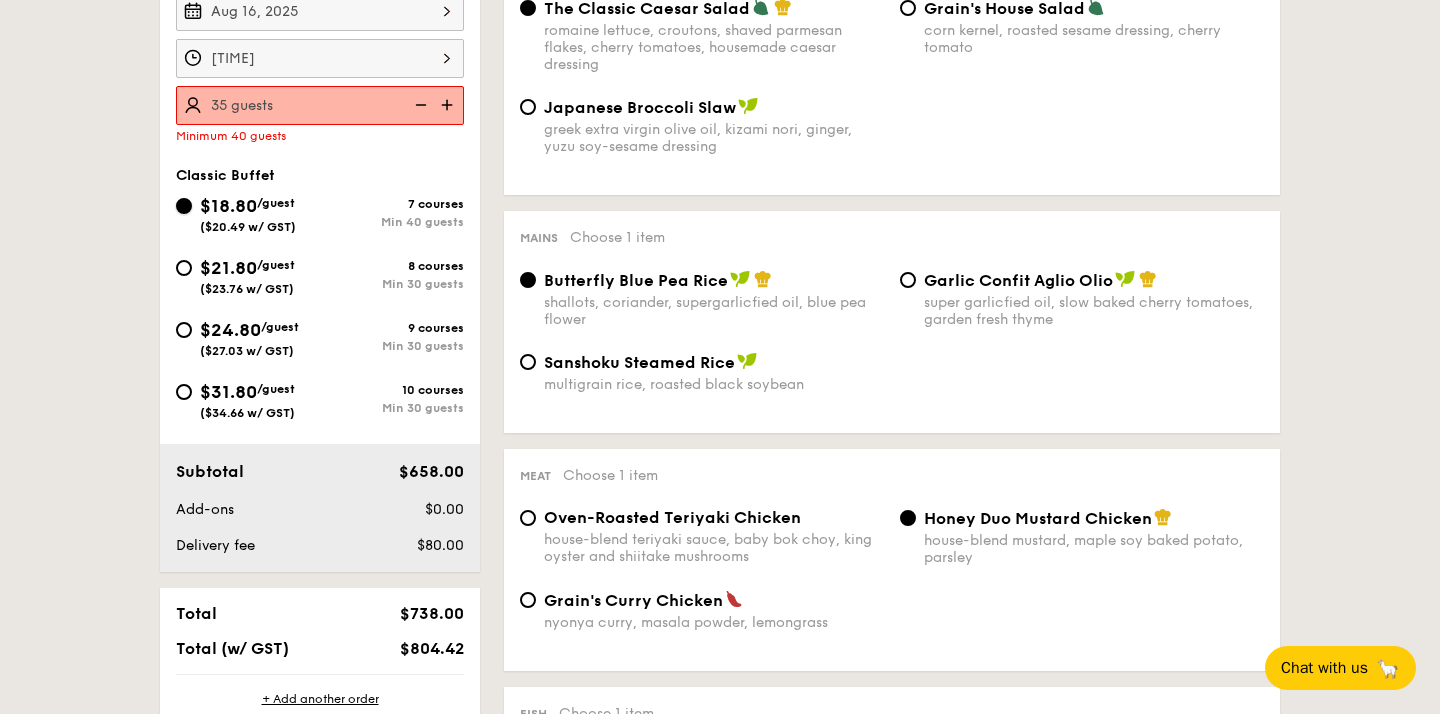 scroll, scrollTop: 624, scrollLeft: 0, axis: vertical 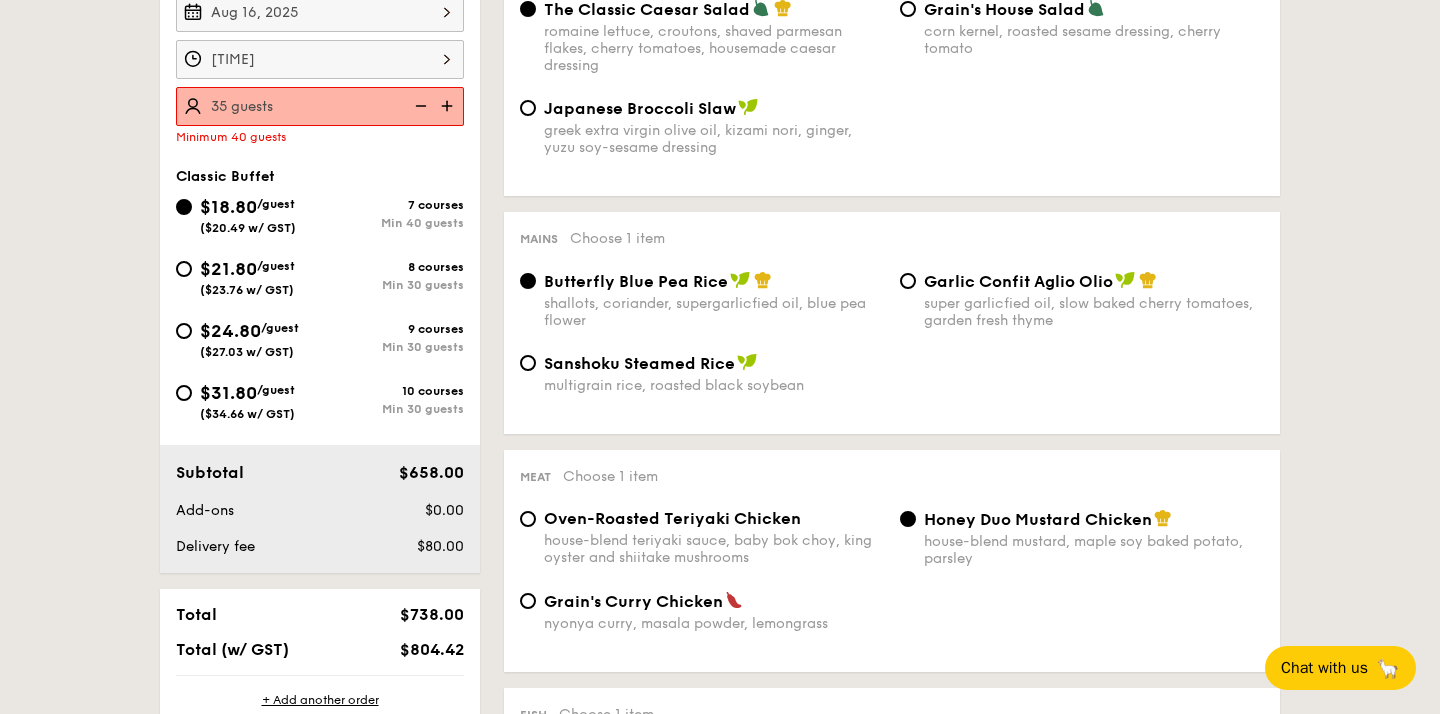 click at bounding box center (449, 106) 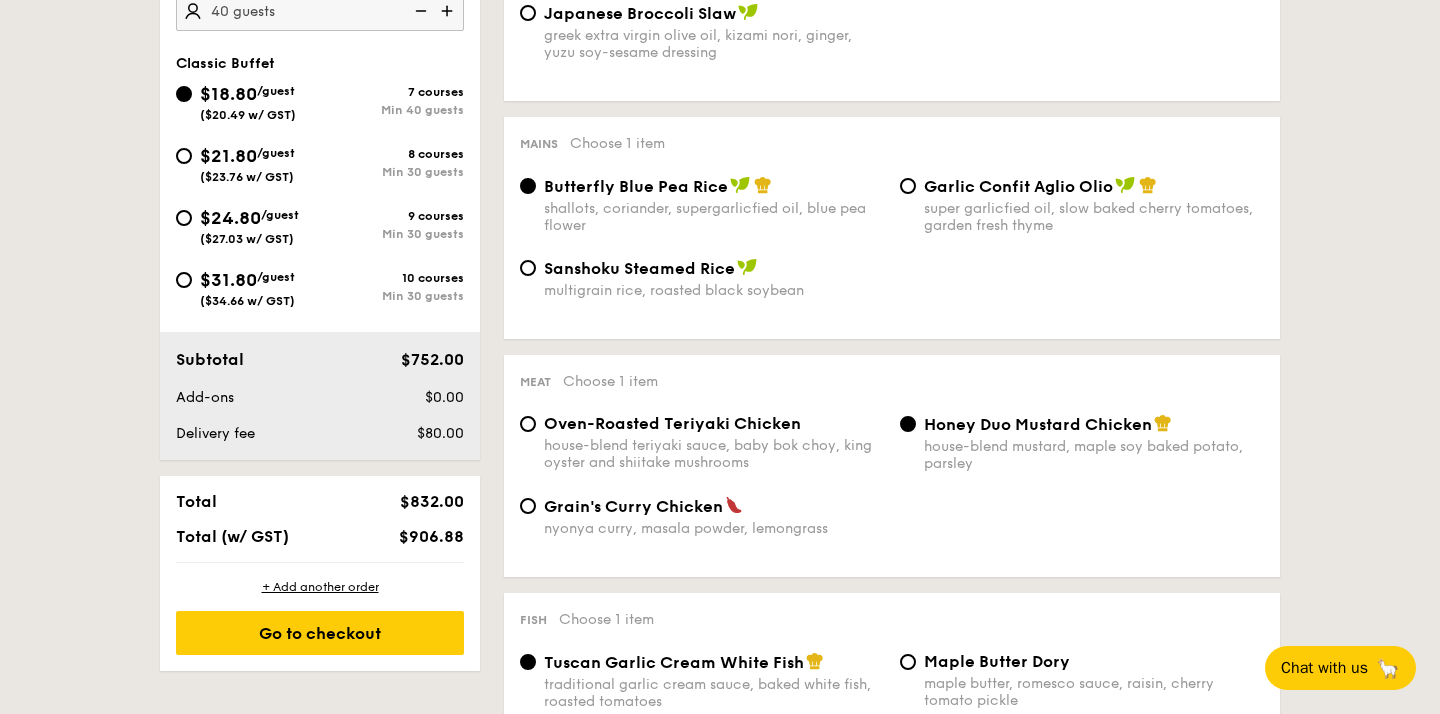 scroll, scrollTop: 721, scrollLeft: 0, axis: vertical 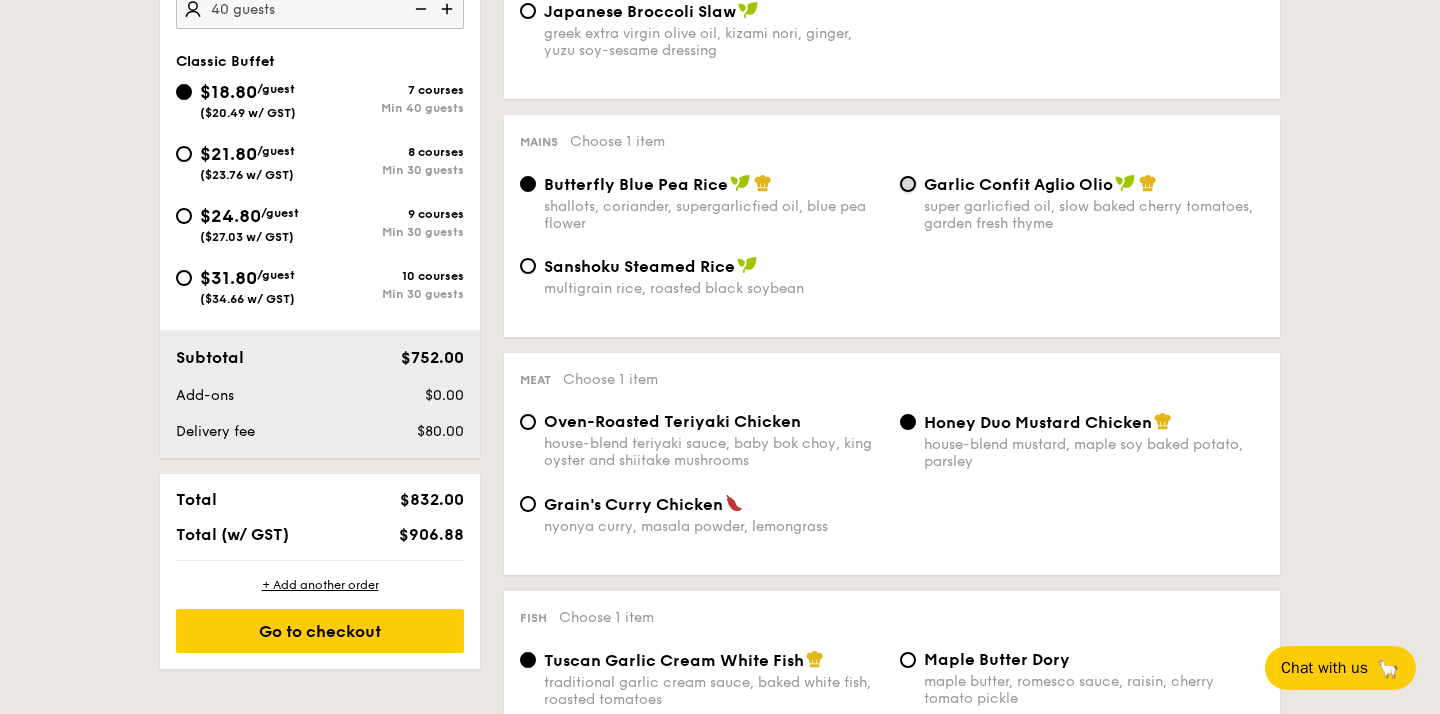 click on "Garlic Confit Aglio Olio super garlicfied oil, slow baked cherry tomatoes, garden fresh thyme" at bounding box center (908, 184) 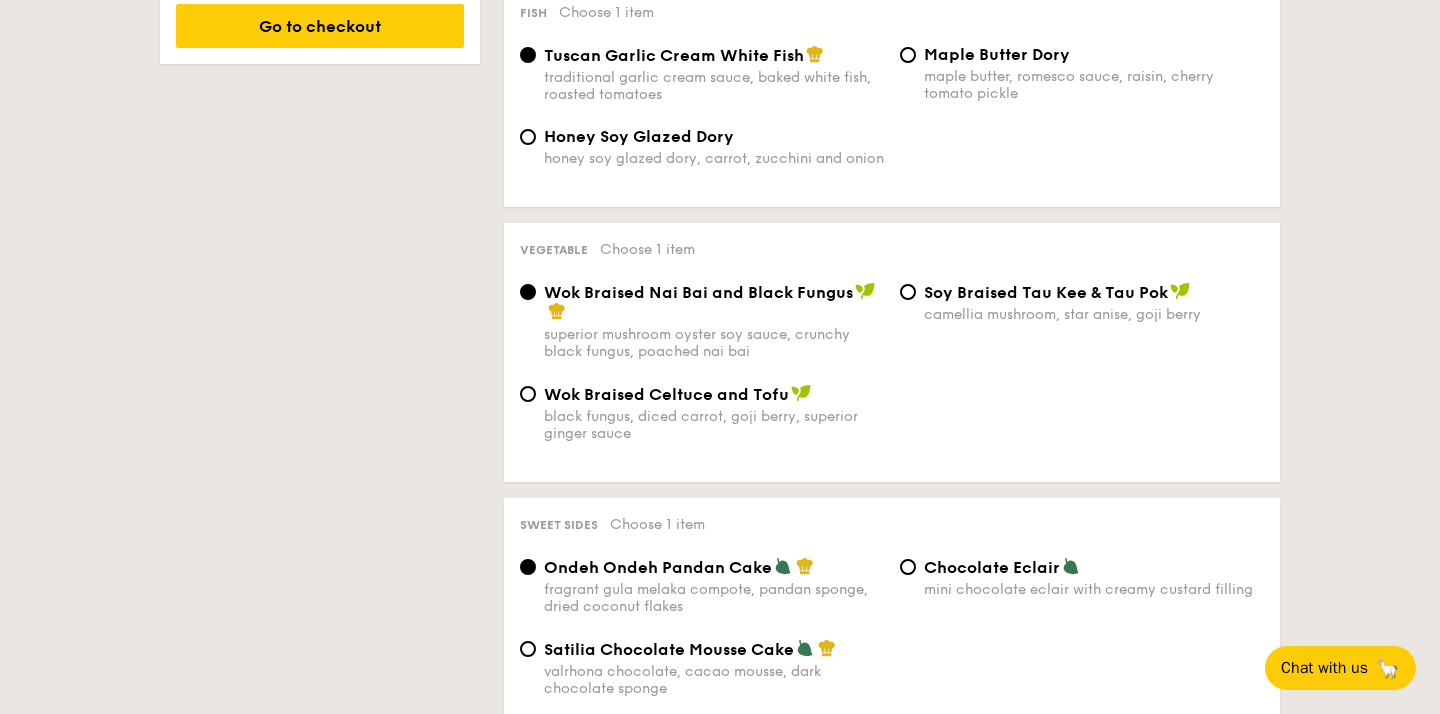 scroll, scrollTop: 1332, scrollLeft: 0, axis: vertical 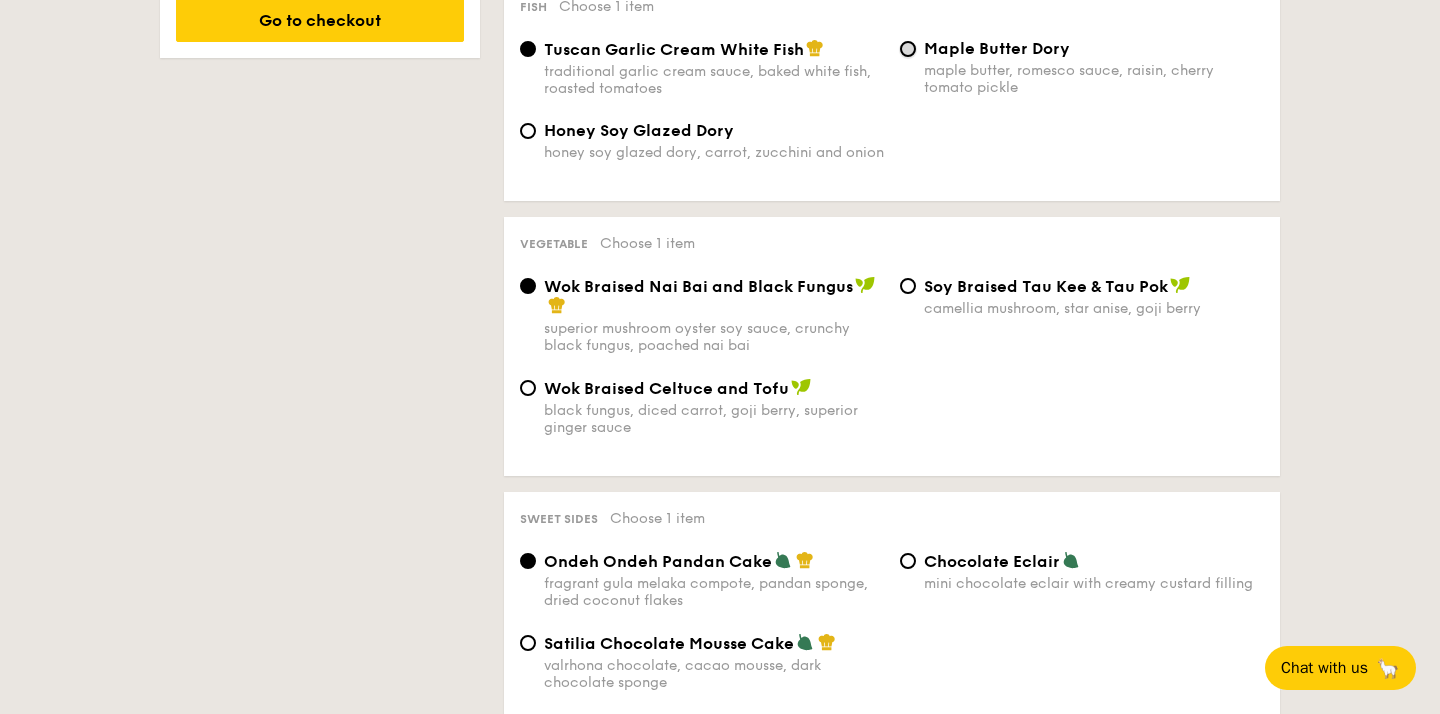 click on "Maple Butter Dory maple butter, romesco sauce, raisin, cherry tomato pickle" at bounding box center [908, 49] 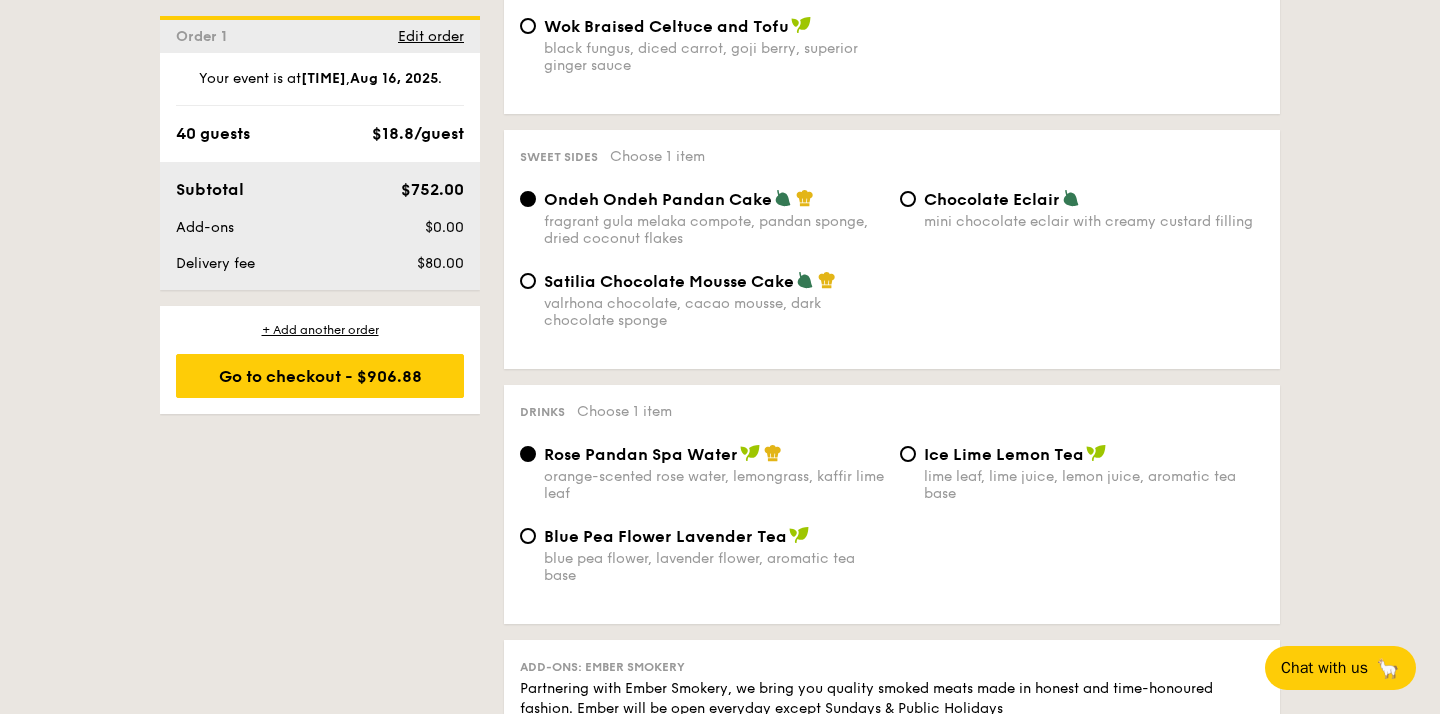 scroll, scrollTop: 1699, scrollLeft: 0, axis: vertical 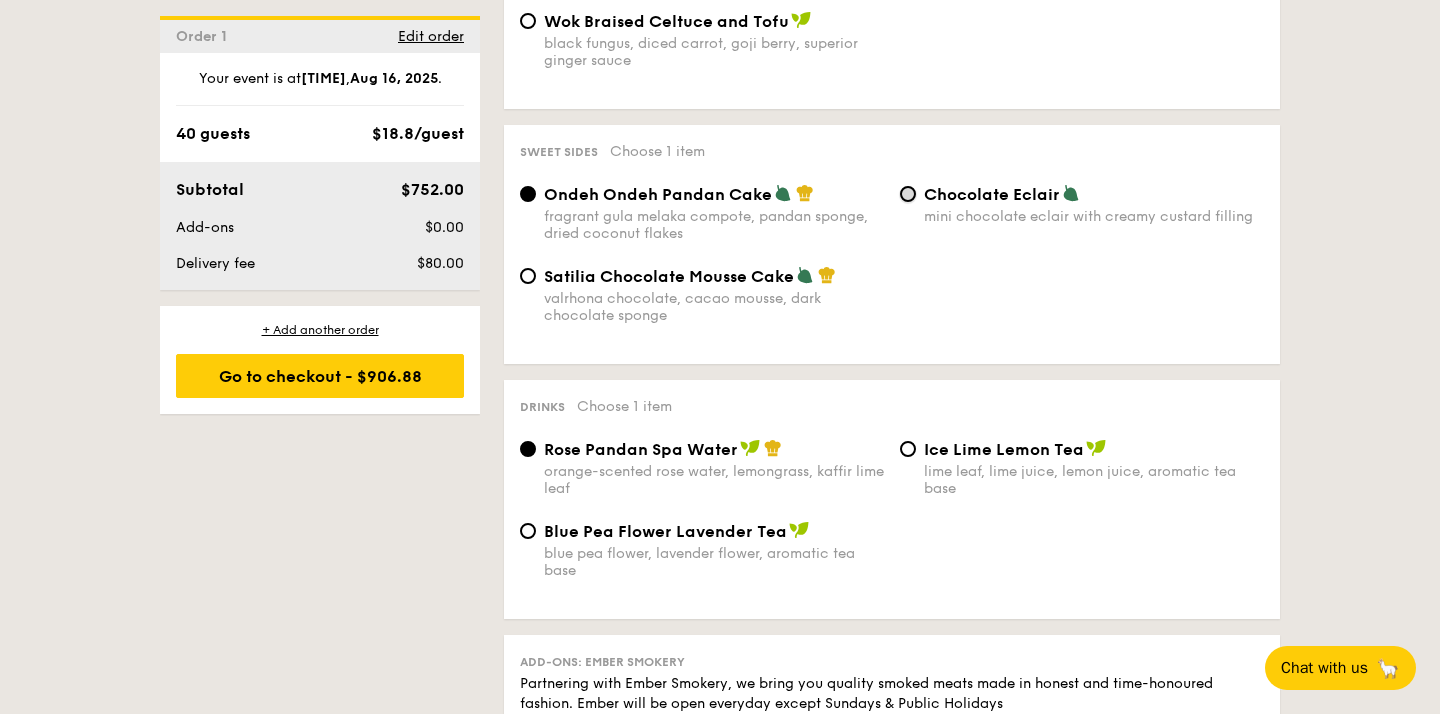 click on "Chocolate Eclair mini chocolate eclair with creamy custard filling" at bounding box center [908, 194] 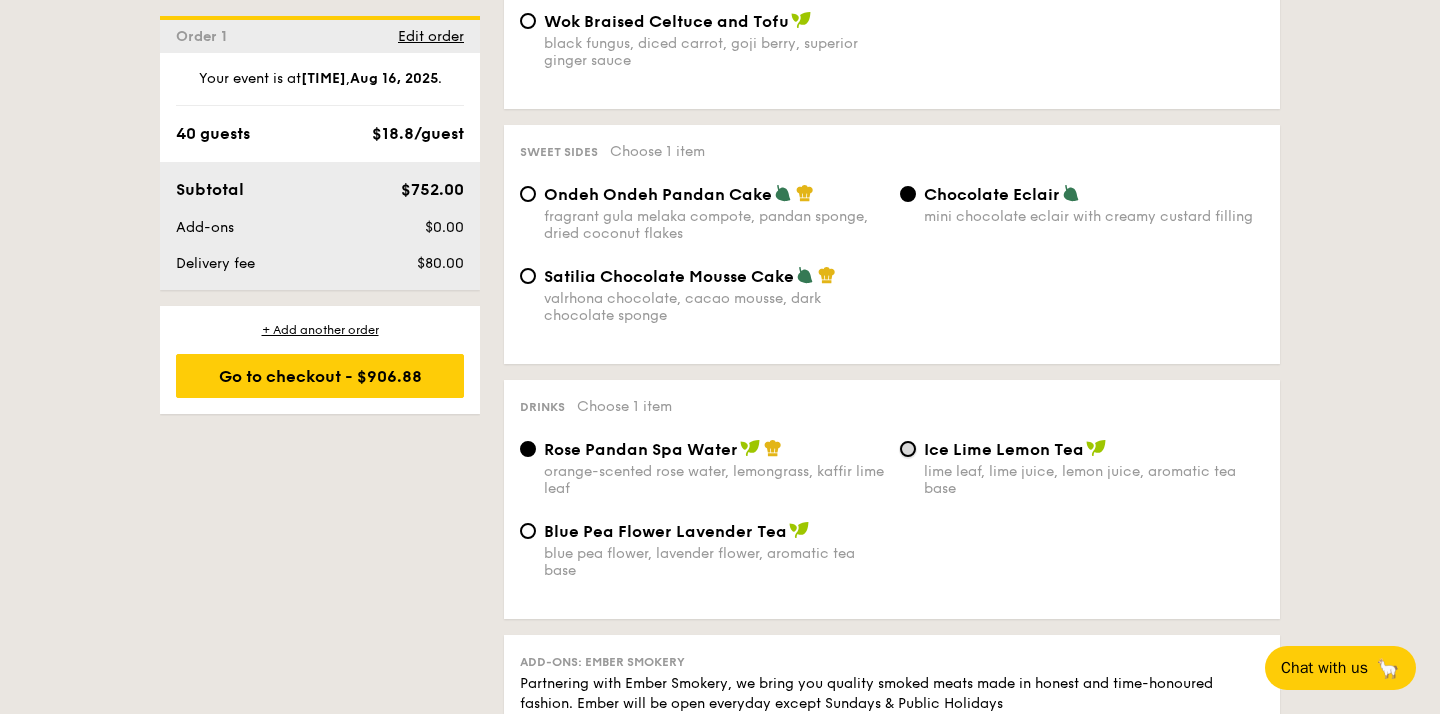 click on "Ice Lime Lemon Tea lime leaf, lime juice, lemon juice, aromatic tea base" at bounding box center [908, 449] 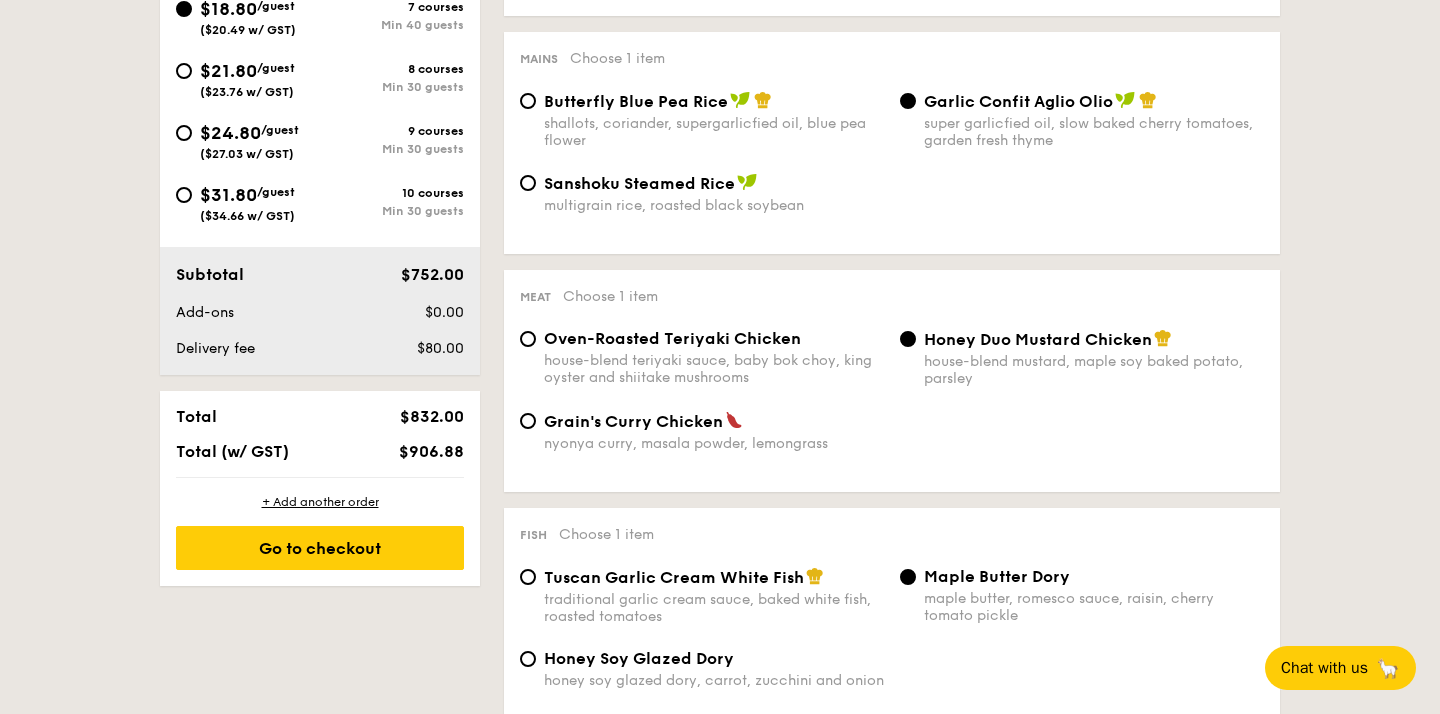 scroll, scrollTop: 790, scrollLeft: 0, axis: vertical 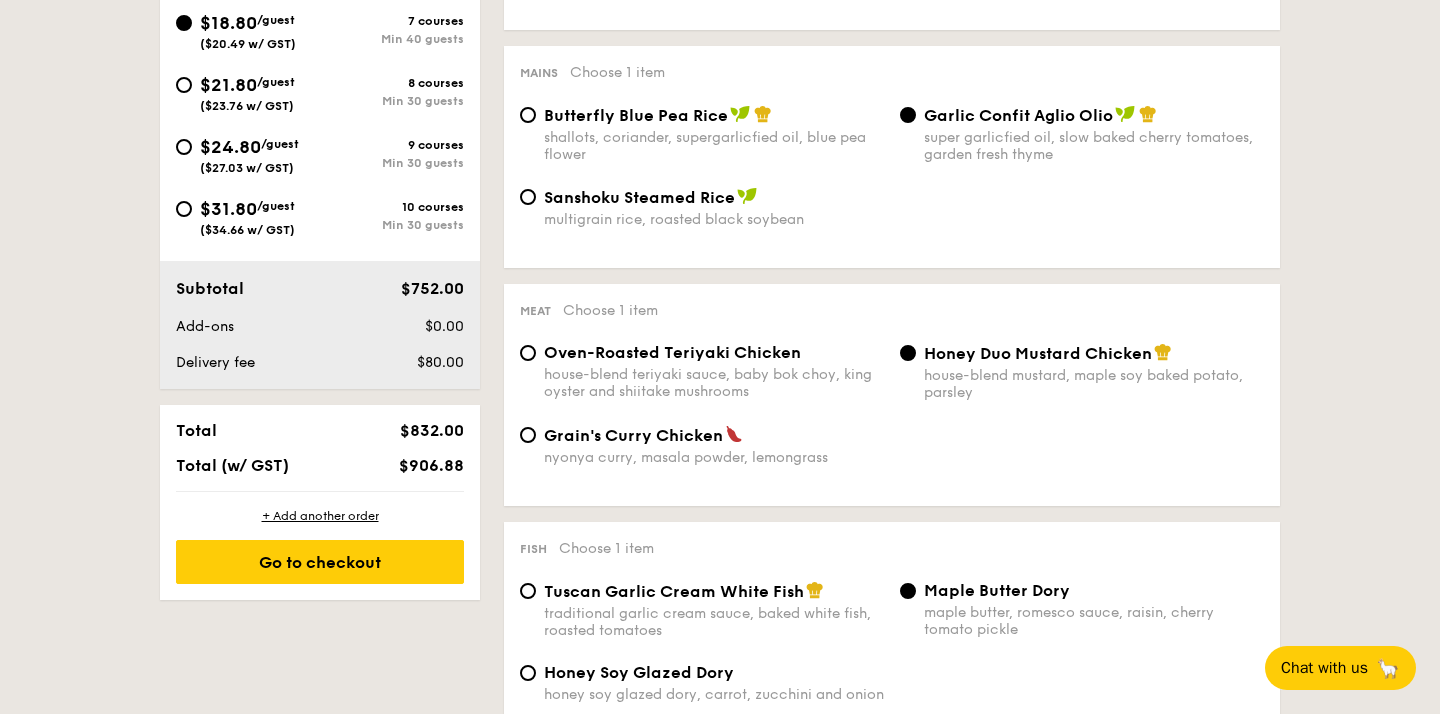 click on "Order 1
[DATE]        [TIME]      40 guests
Classic Buffet
$18.80
/guest
($20.49 w/ GST)
7 courses
Min 40 guests
$21.80
/guest
($23.76 w/ GST)
8 courses
Min 30 guests
$24.80
/guest
($27.03 w/ GST)
9 courses
Min 30 guests
$31.80
/guest
($34.66 w/ GST)
10 courses
Min 30 guests
Subtotal
$752.00
Add-ons
$0.00
Delivery fee
$80.00
Total
$832.00
Total (w/ GST)
$906.88
+ Add another order
Go to checkout
Order 1" at bounding box center [720, 894] 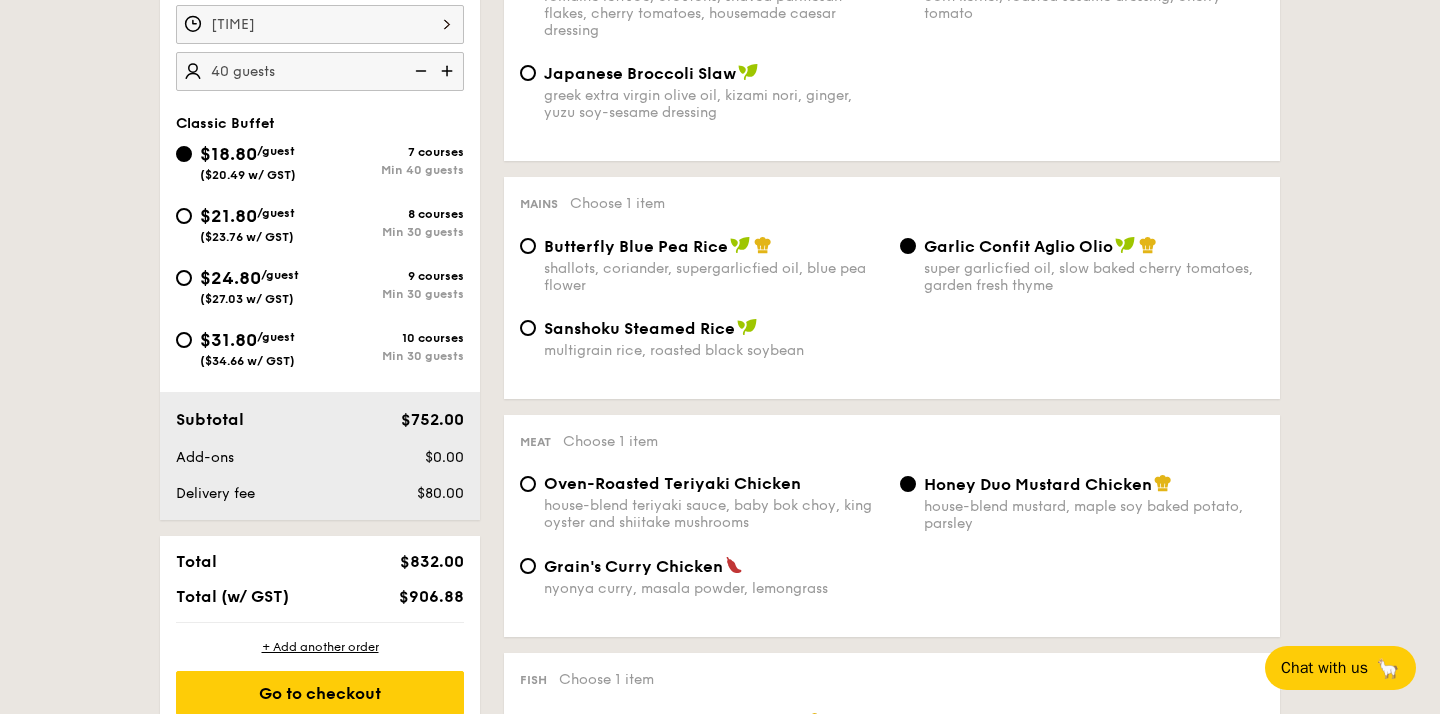 scroll, scrollTop: 647, scrollLeft: 0, axis: vertical 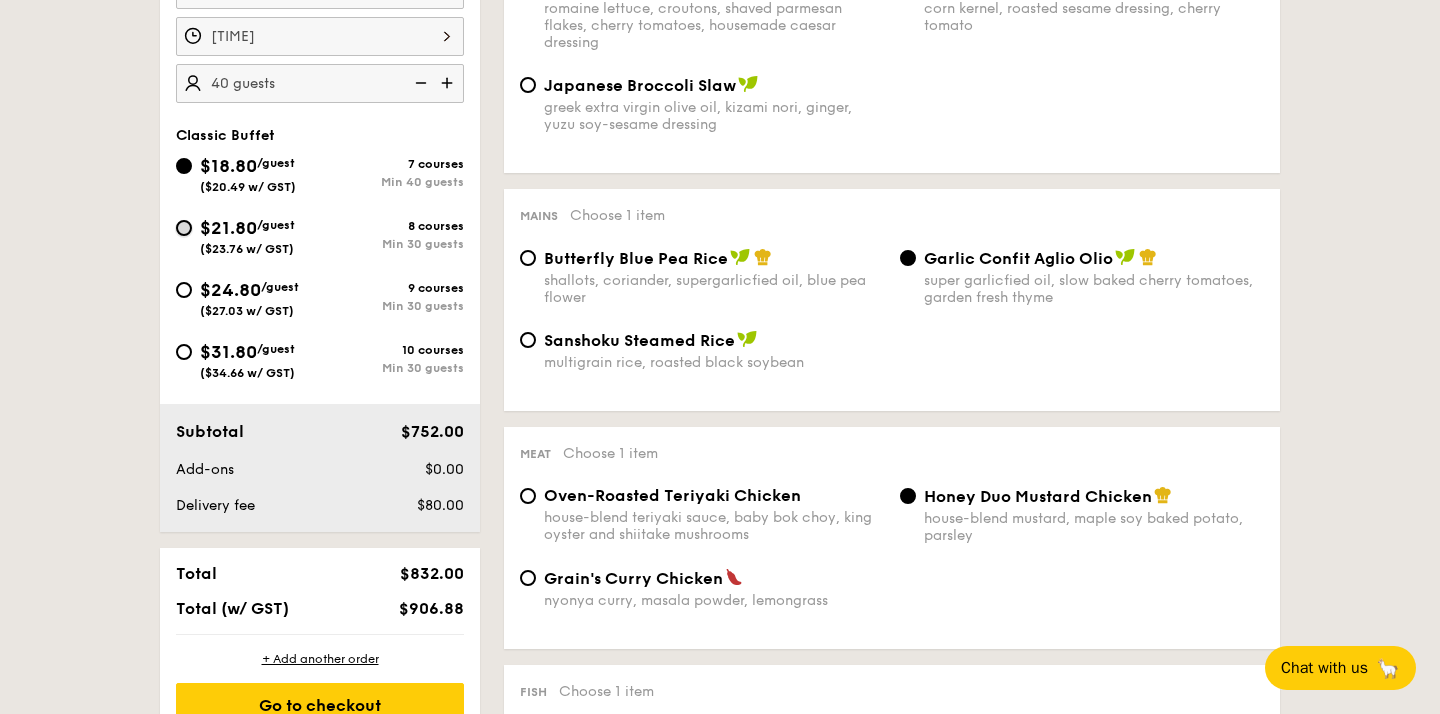 click on "$21.80
/guest
($23.76 w/ GST)
8 courses
Min 30 guests" at bounding box center (184, 228) 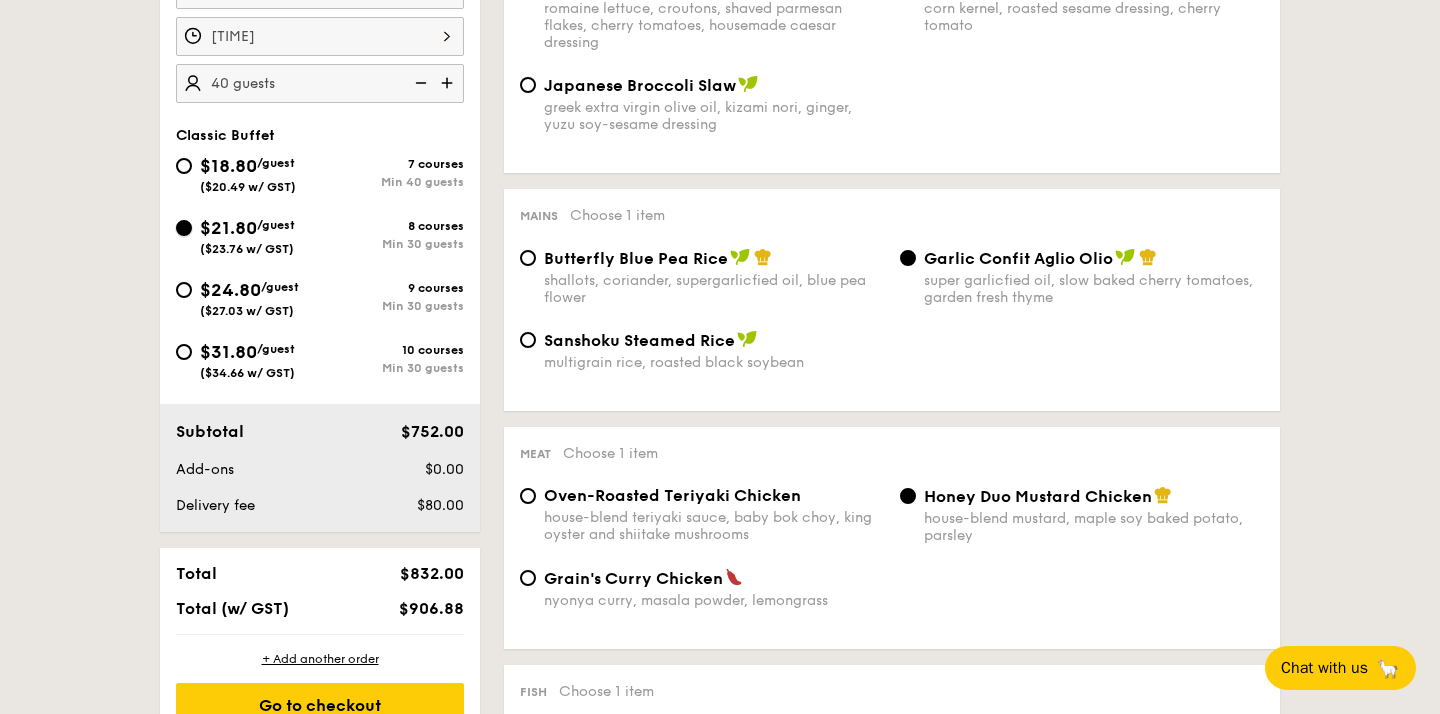 radio on "true" 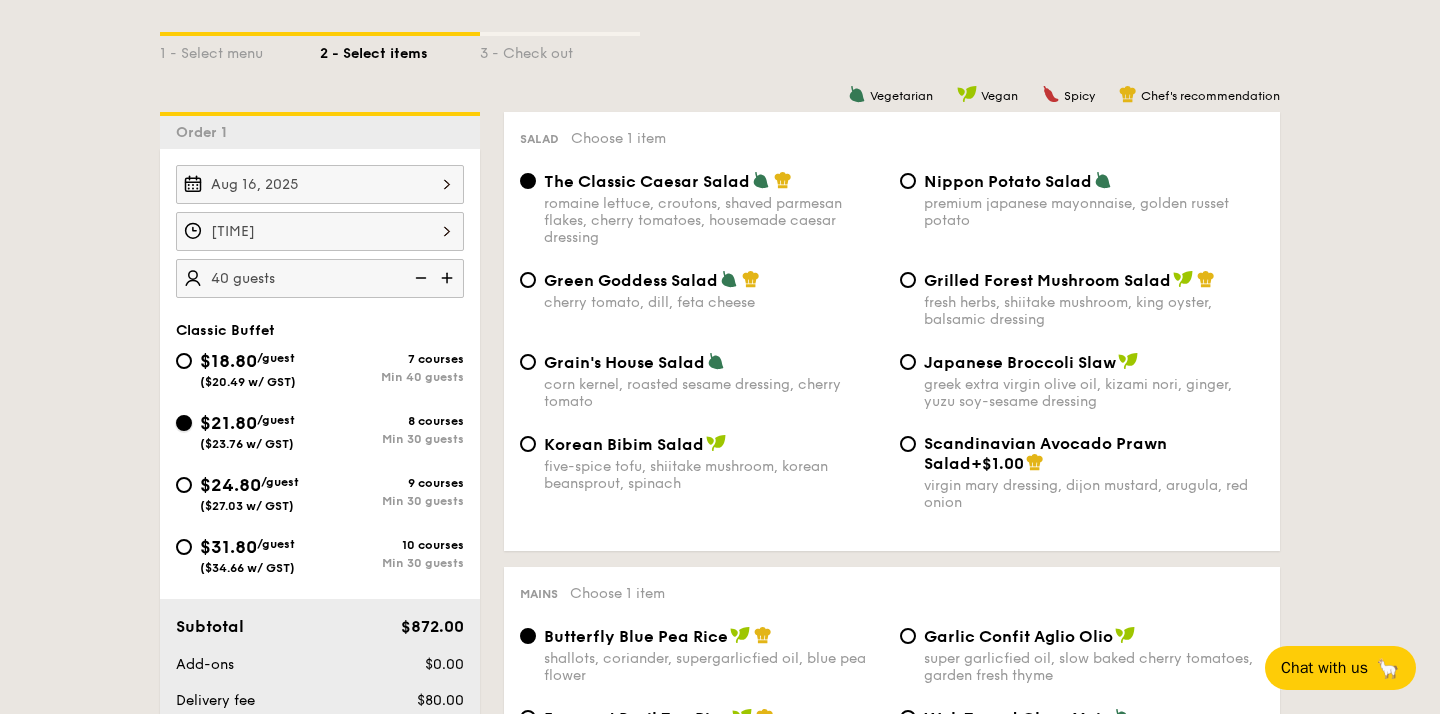 scroll, scrollTop: 448, scrollLeft: 0, axis: vertical 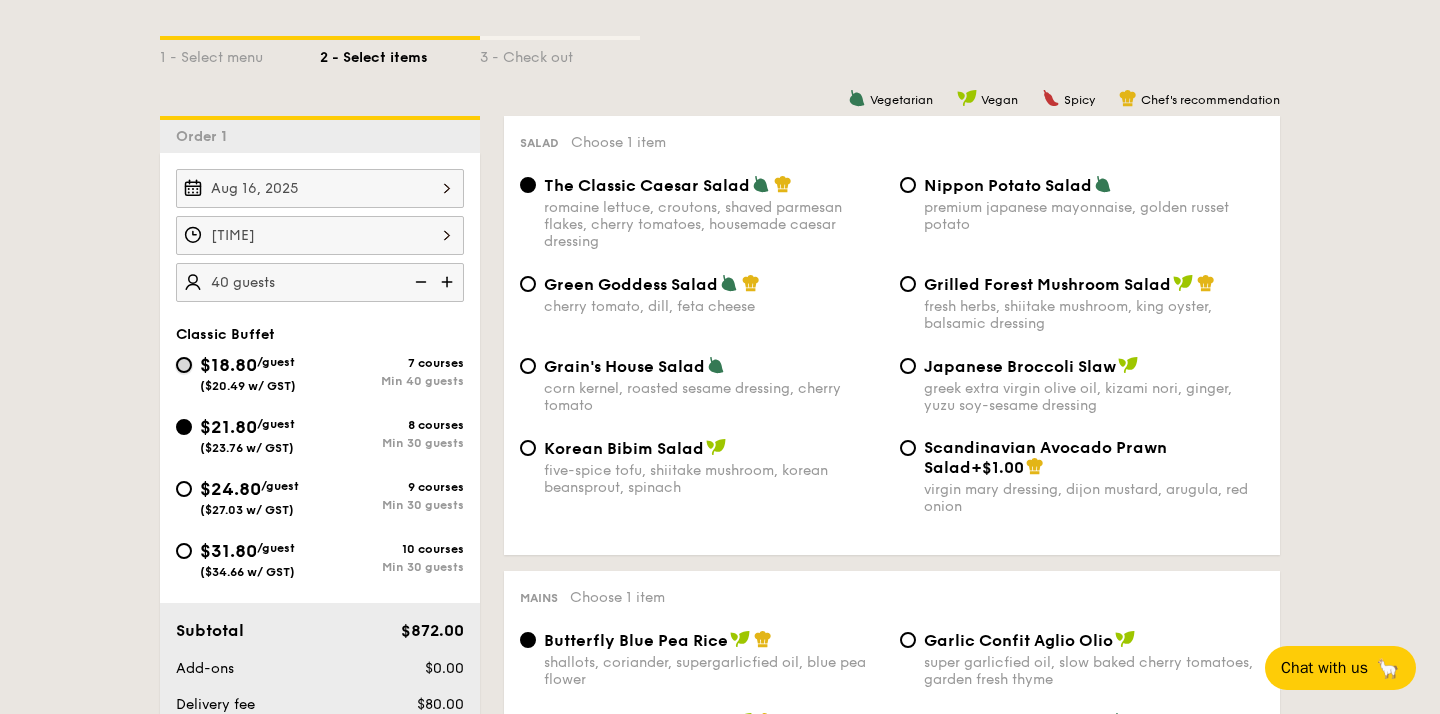 click on "$18.80
/guest
($20.49 w/ GST)
7 courses
Min 40 guests" at bounding box center [184, 365] 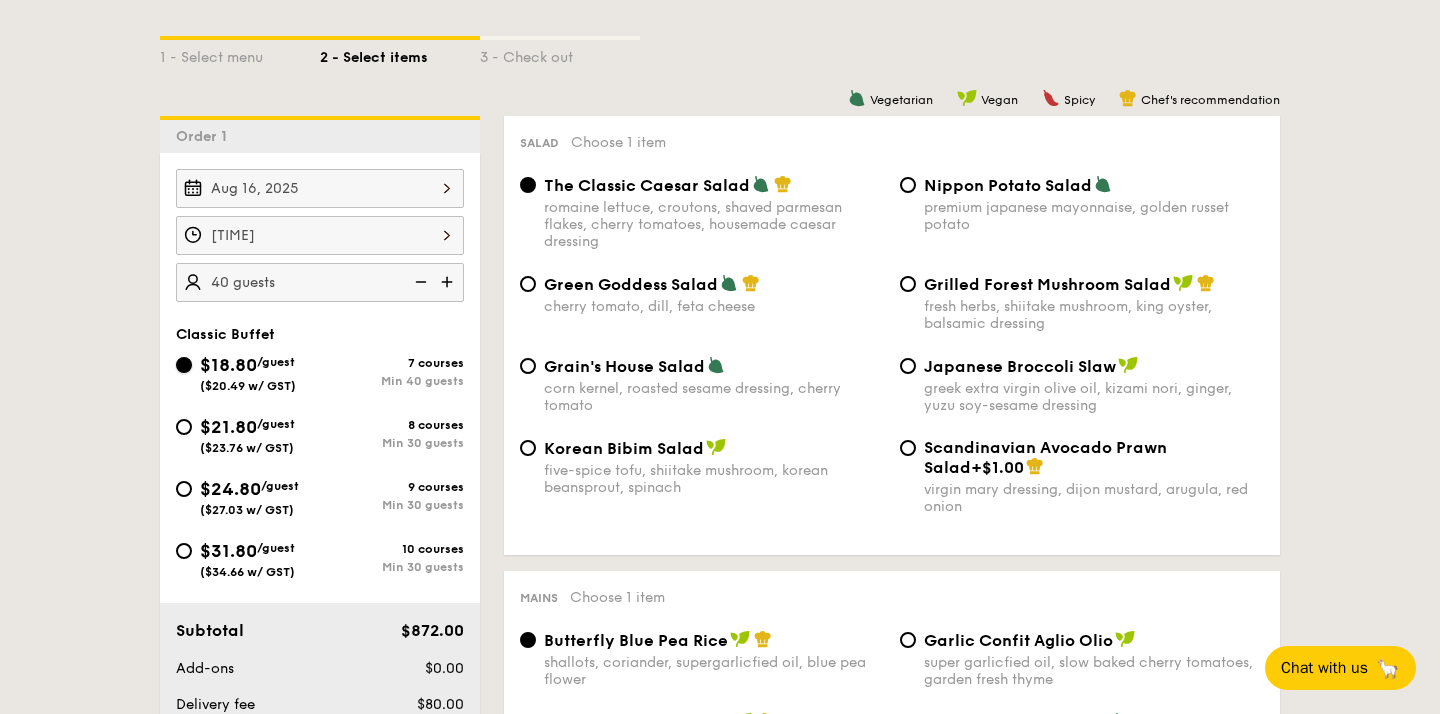 radio on "true" 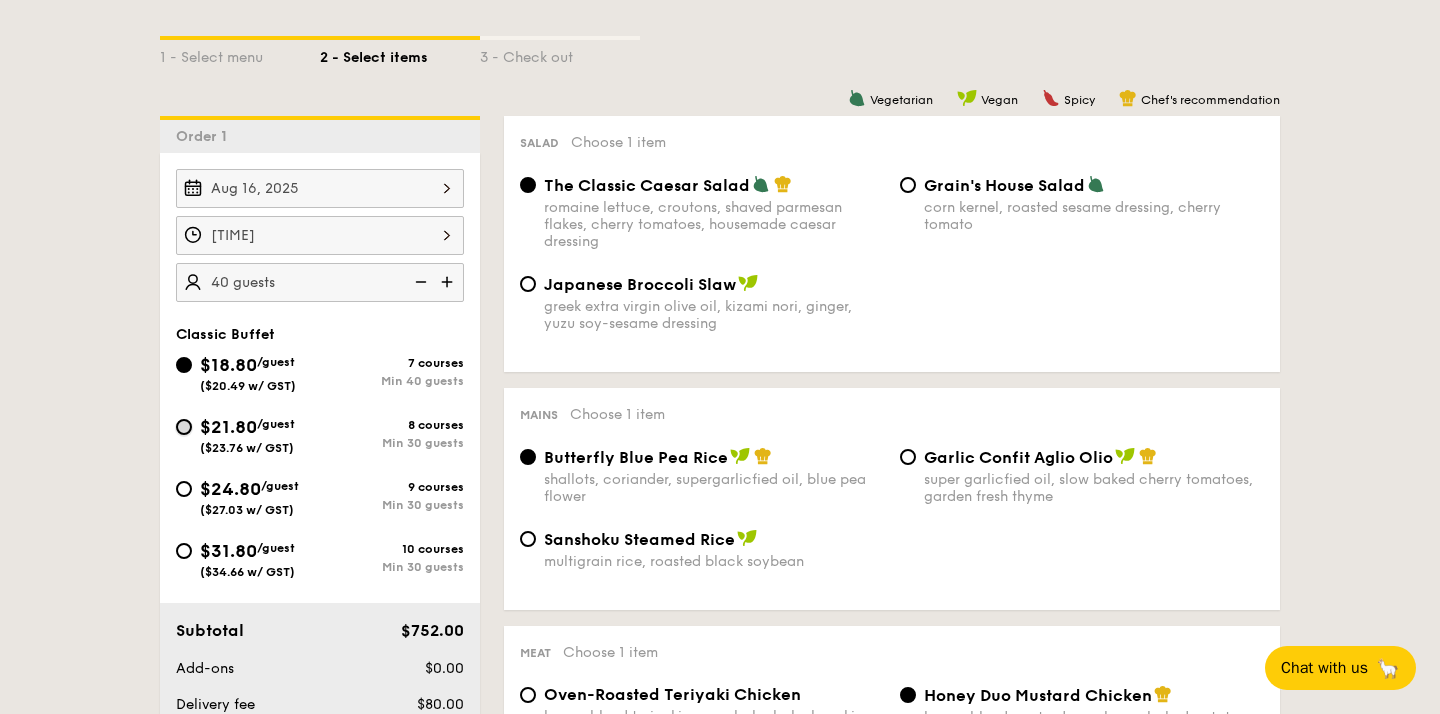click on "$21.80
/guest
($23.76 w/ GST)
8 courses
Min 30 guests" at bounding box center [184, 427] 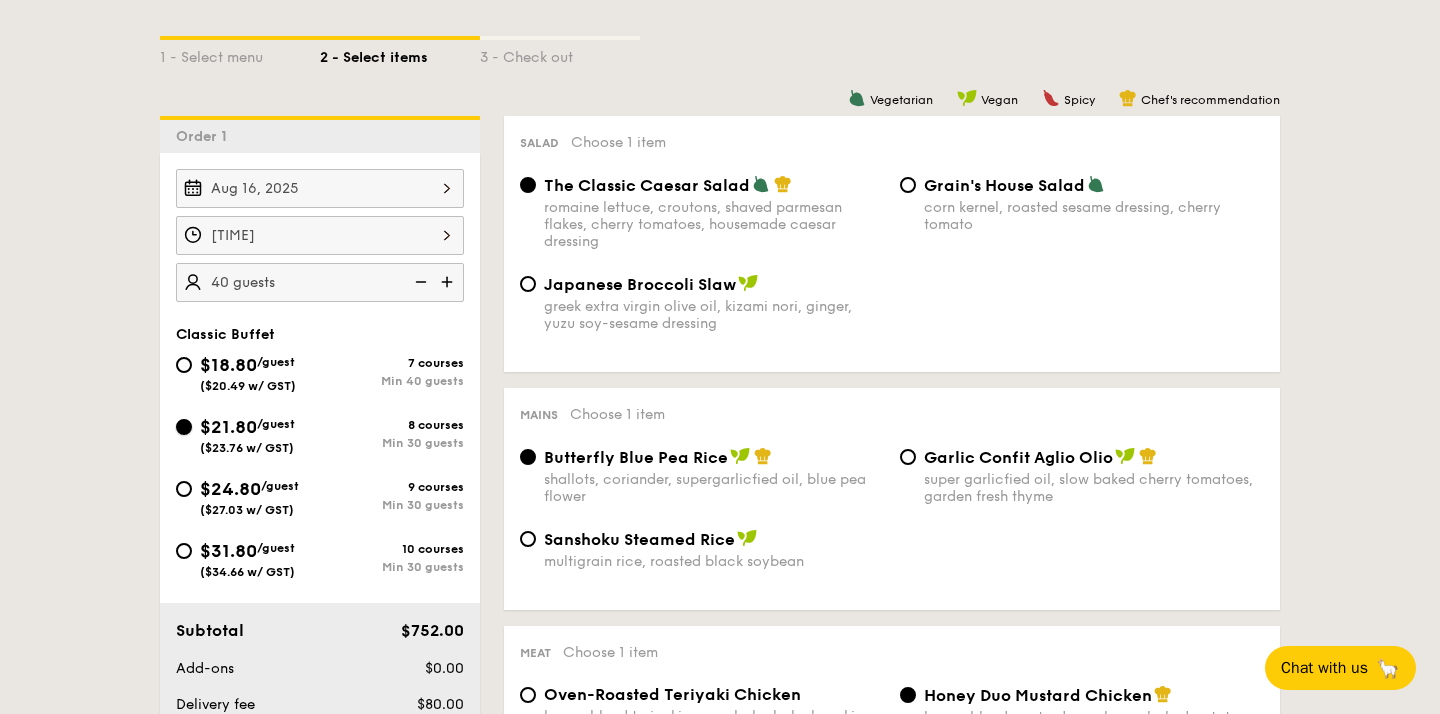 radio on "true" 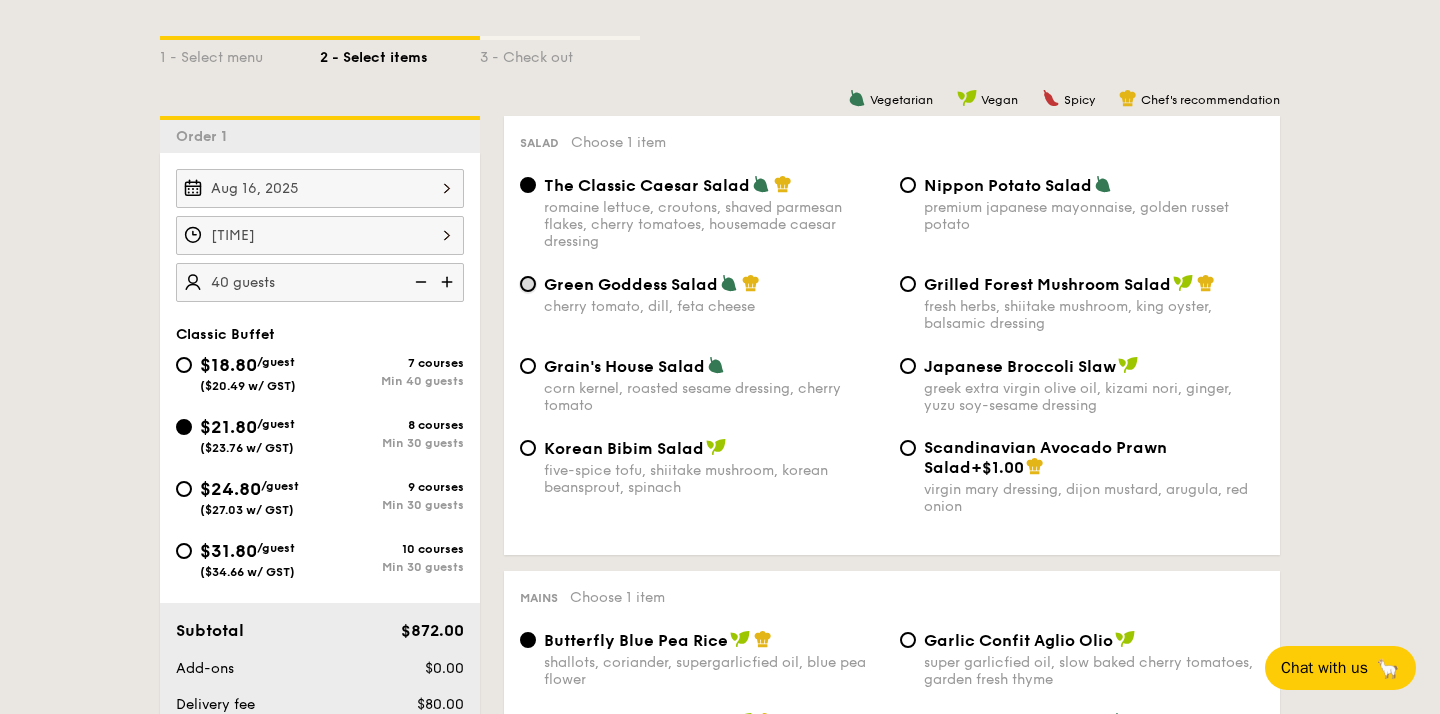 click on "Green Goddess Salad cherry tomato, dill, feta cheese" at bounding box center (528, 284) 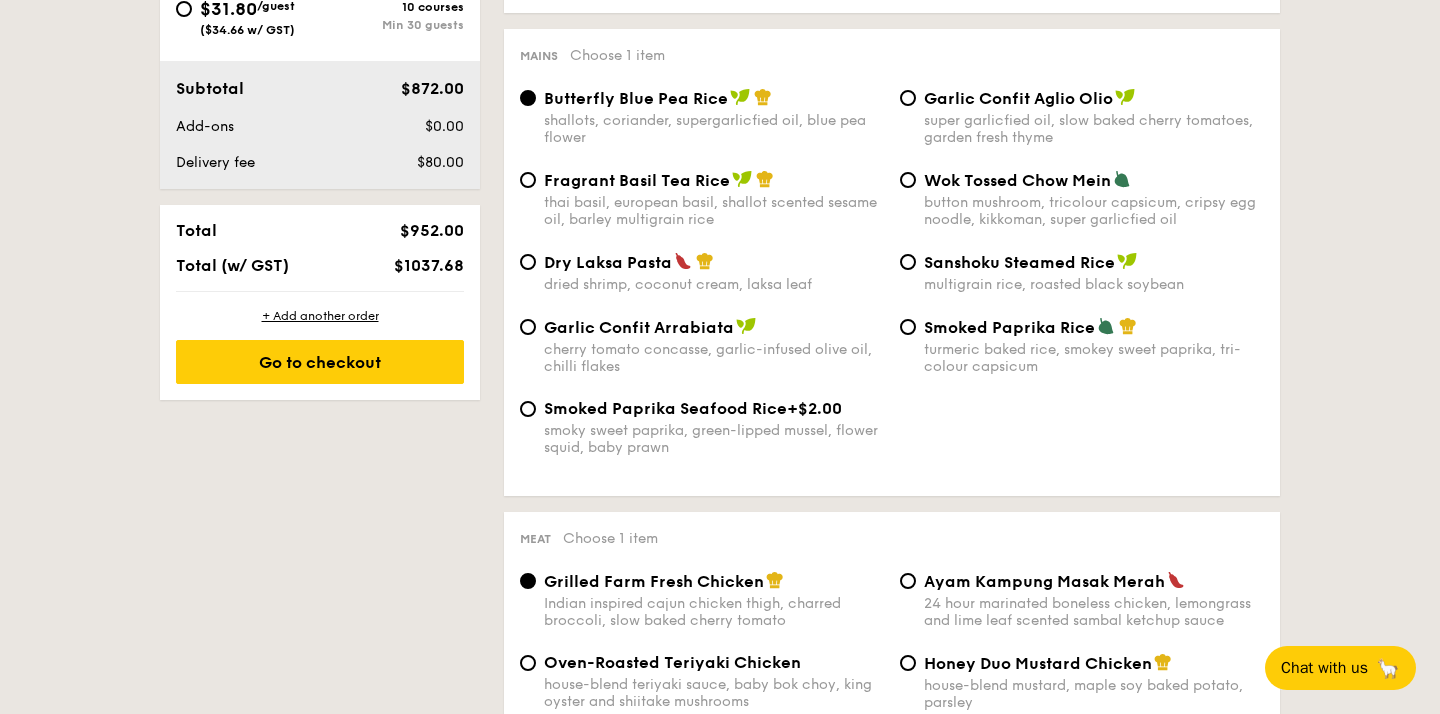 scroll, scrollTop: 995, scrollLeft: 0, axis: vertical 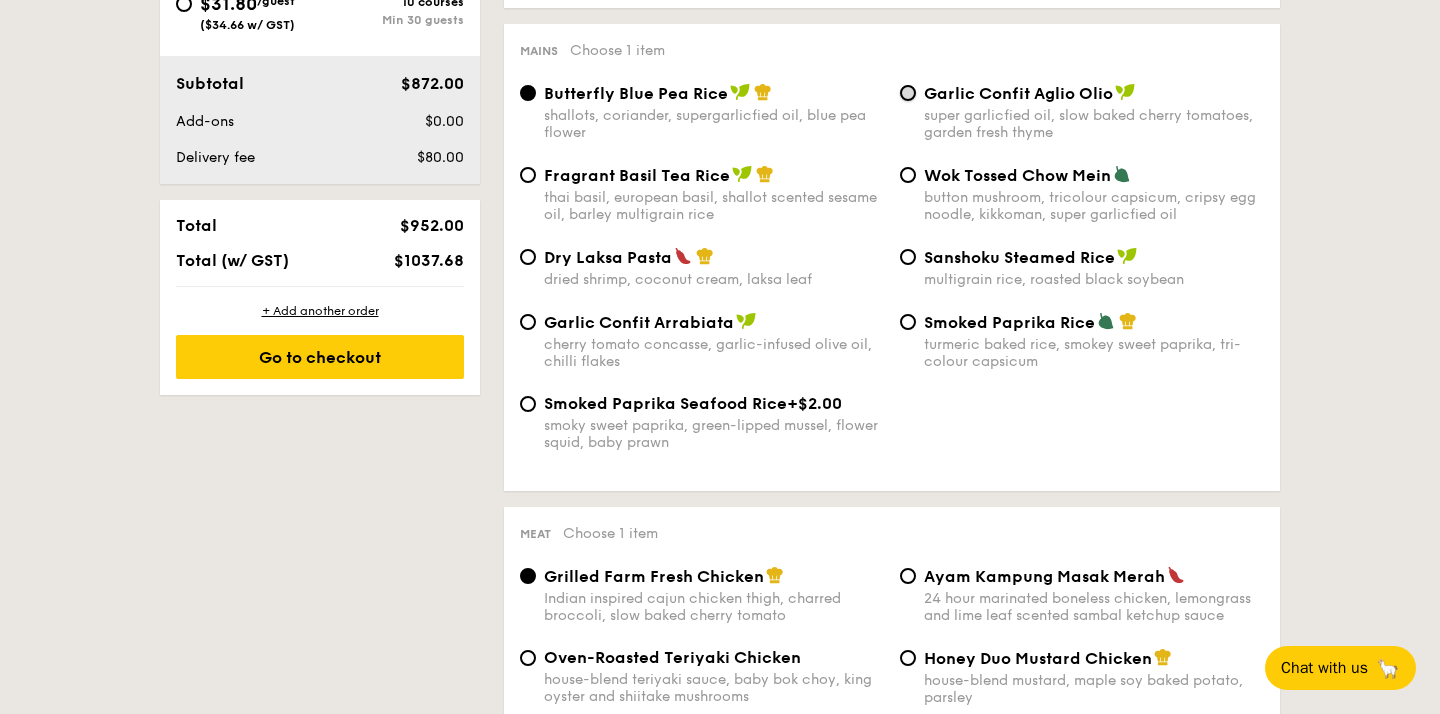 click on "Garlic Confit Aglio Olio super garlicfied oil, slow baked cherry tomatoes, garden fresh thyme" at bounding box center [908, 93] 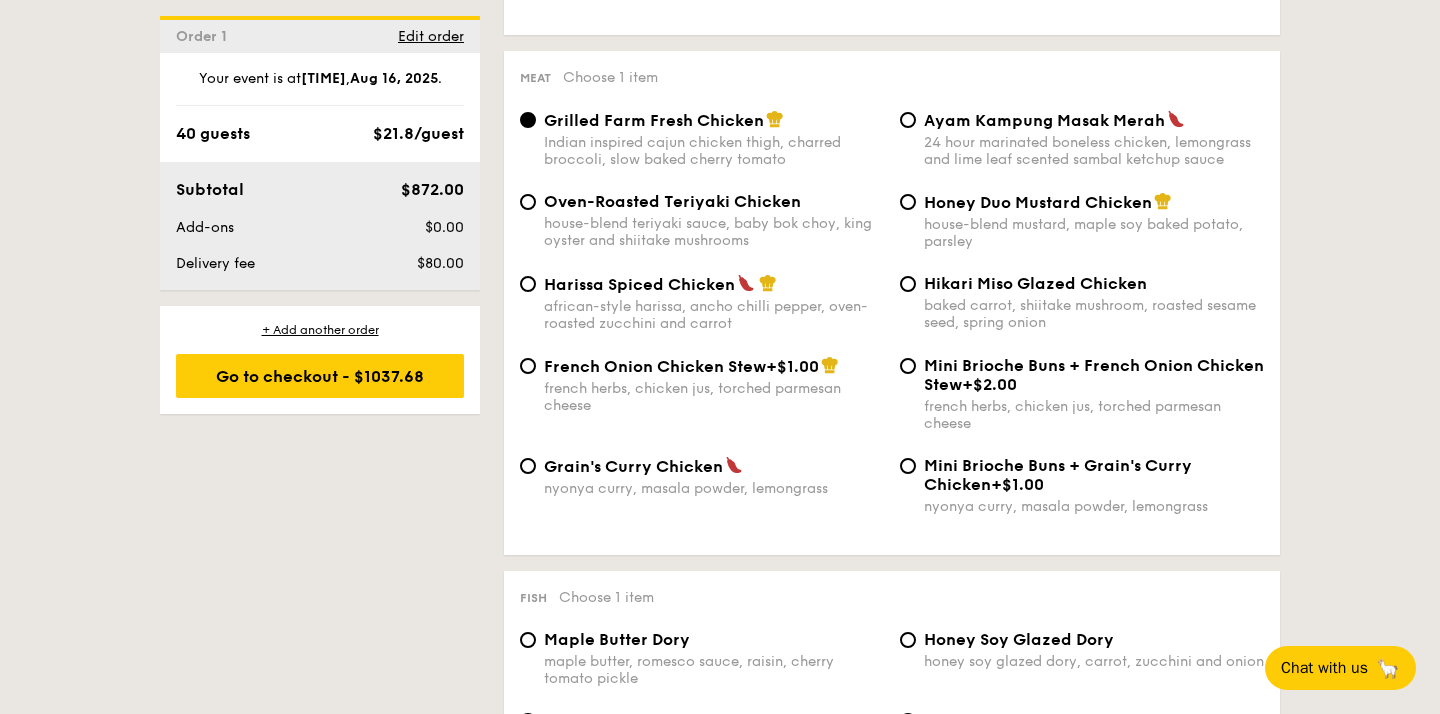 scroll, scrollTop: 1453, scrollLeft: 0, axis: vertical 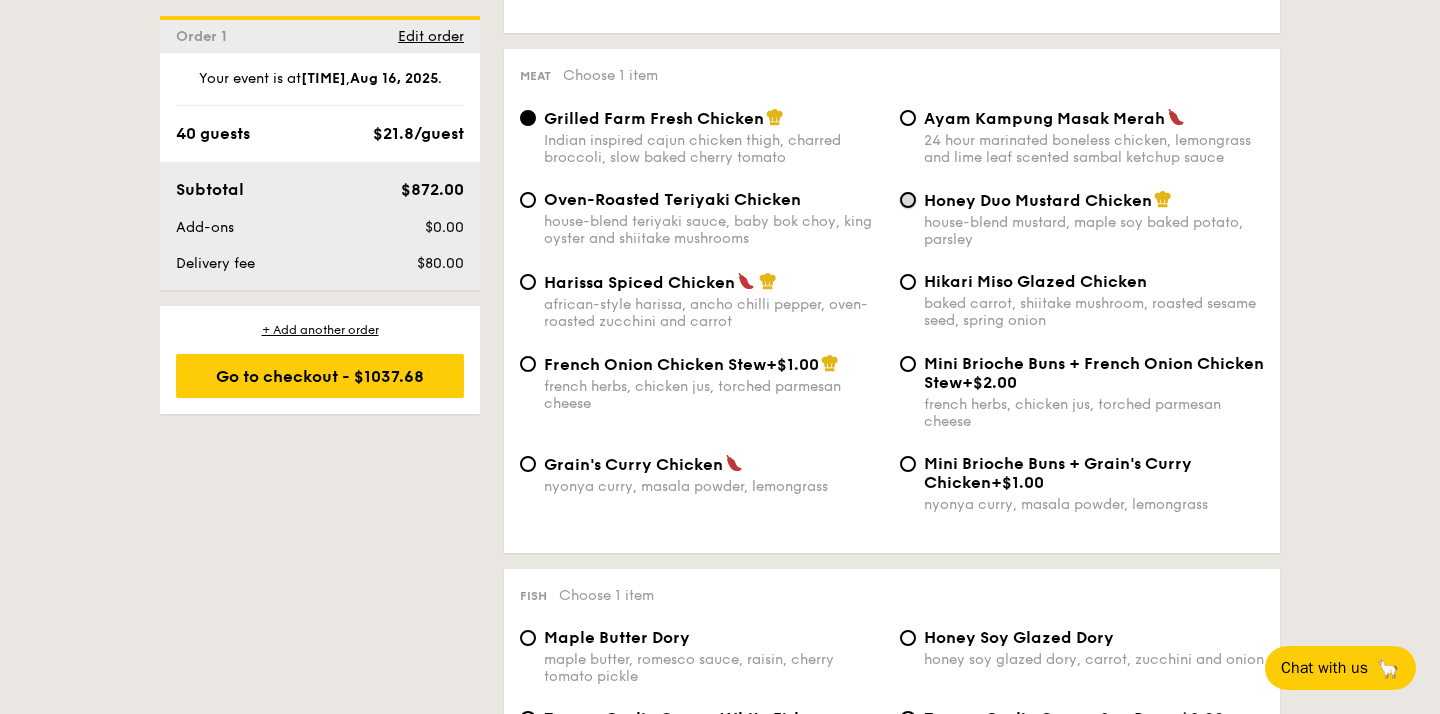 click on "Honey Duo Mustard Chicken house-blend mustard, maple soy baked potato, parsley" at bounding box center (908, 200) 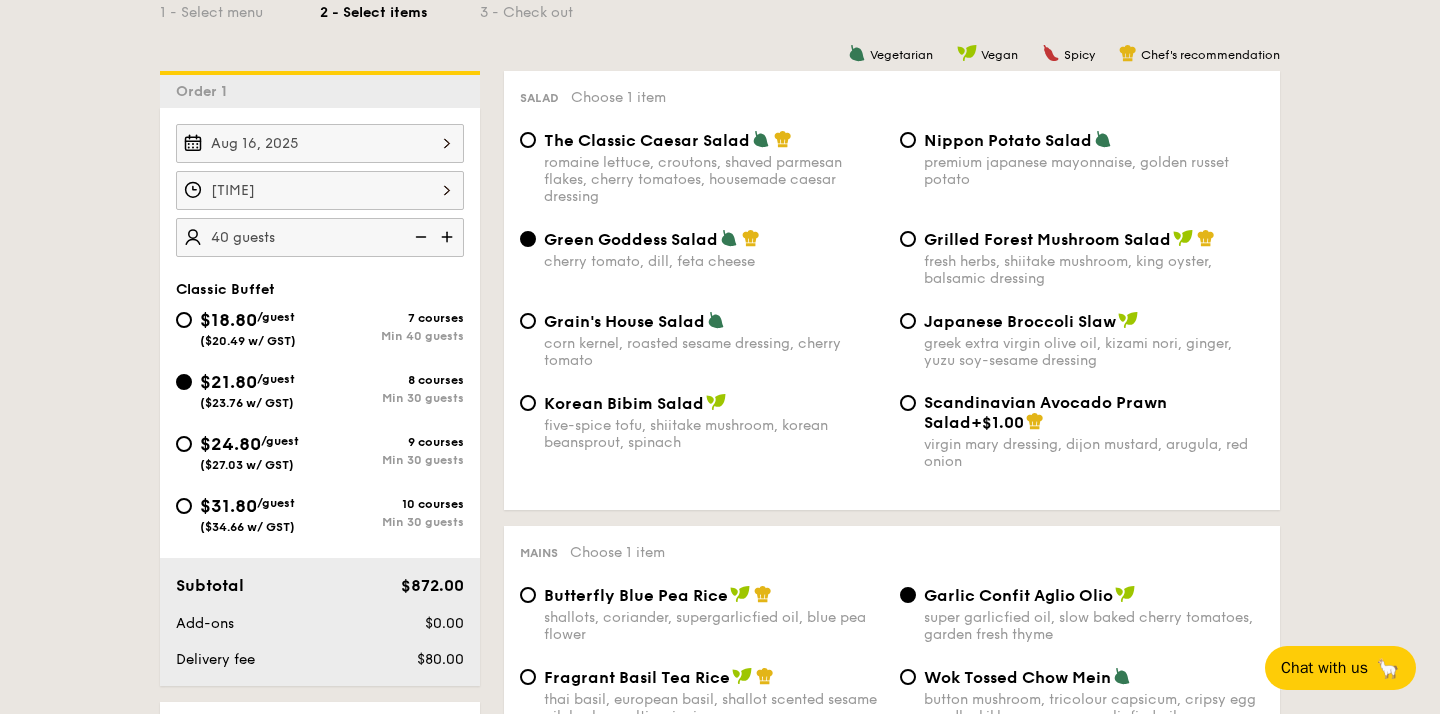 scroll, scrollTop: 494, scrollLeft: 0, axis: vertical 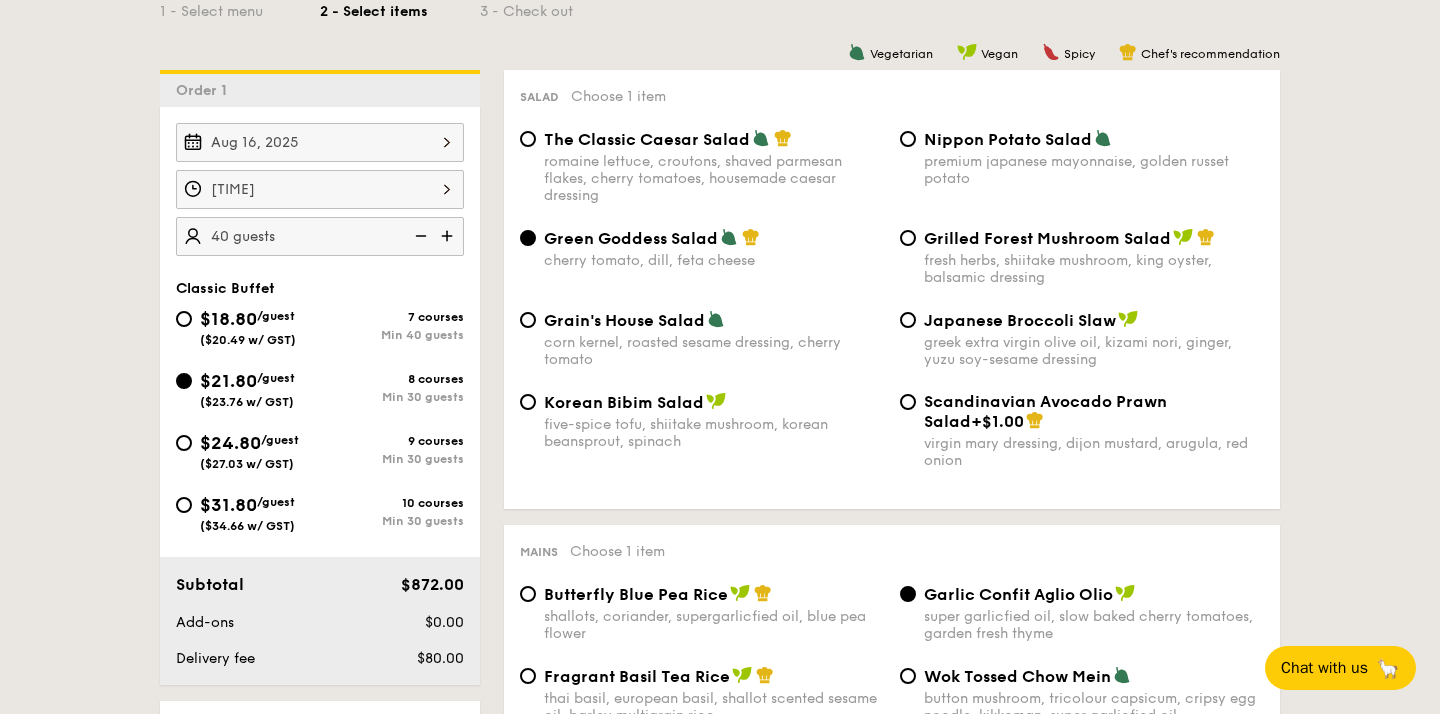 click at bounding box center (419, 236) 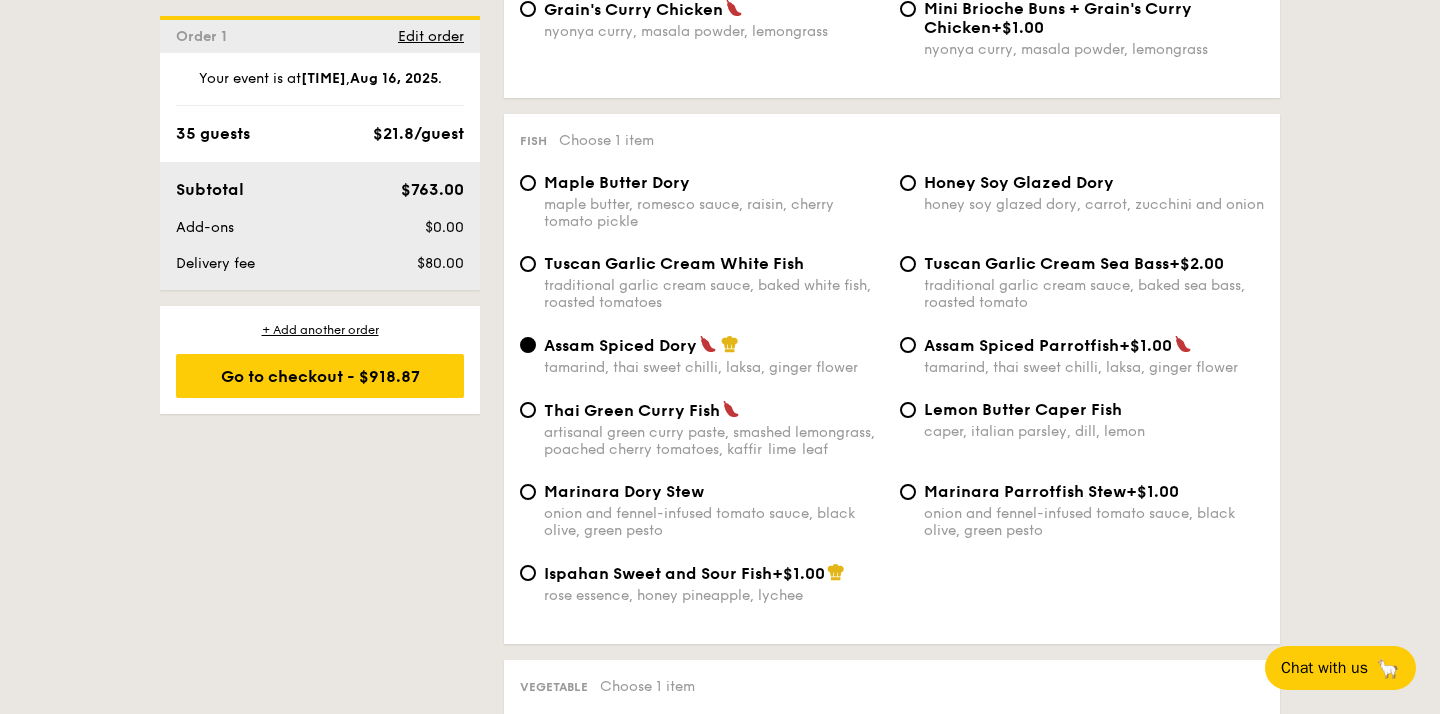 scroll, scrollTop: 1897, scrollLeft: 0, axis: vertical 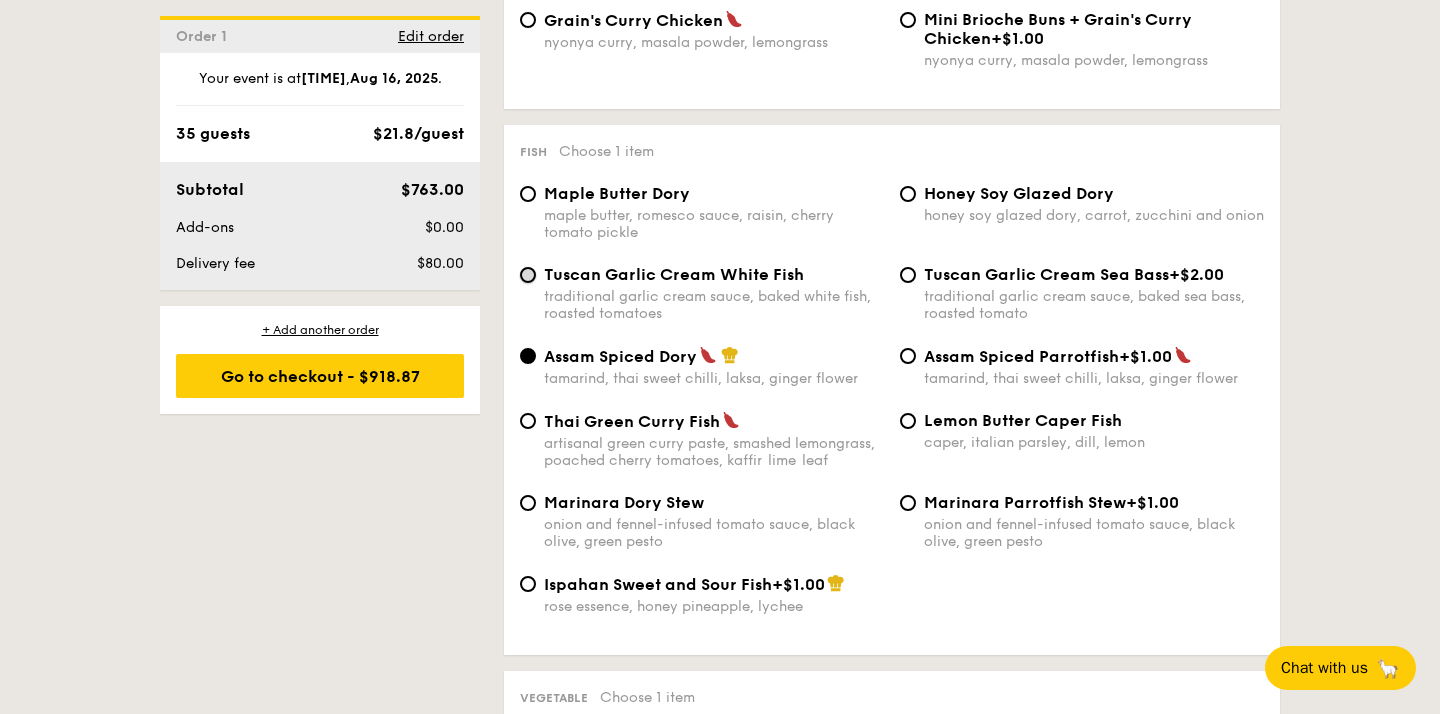click on "Tuscan Garlic Cream White Fish traditional garlic cream sauce, baked white fish, roasted tomatoes" at bounding box center (528, 275) 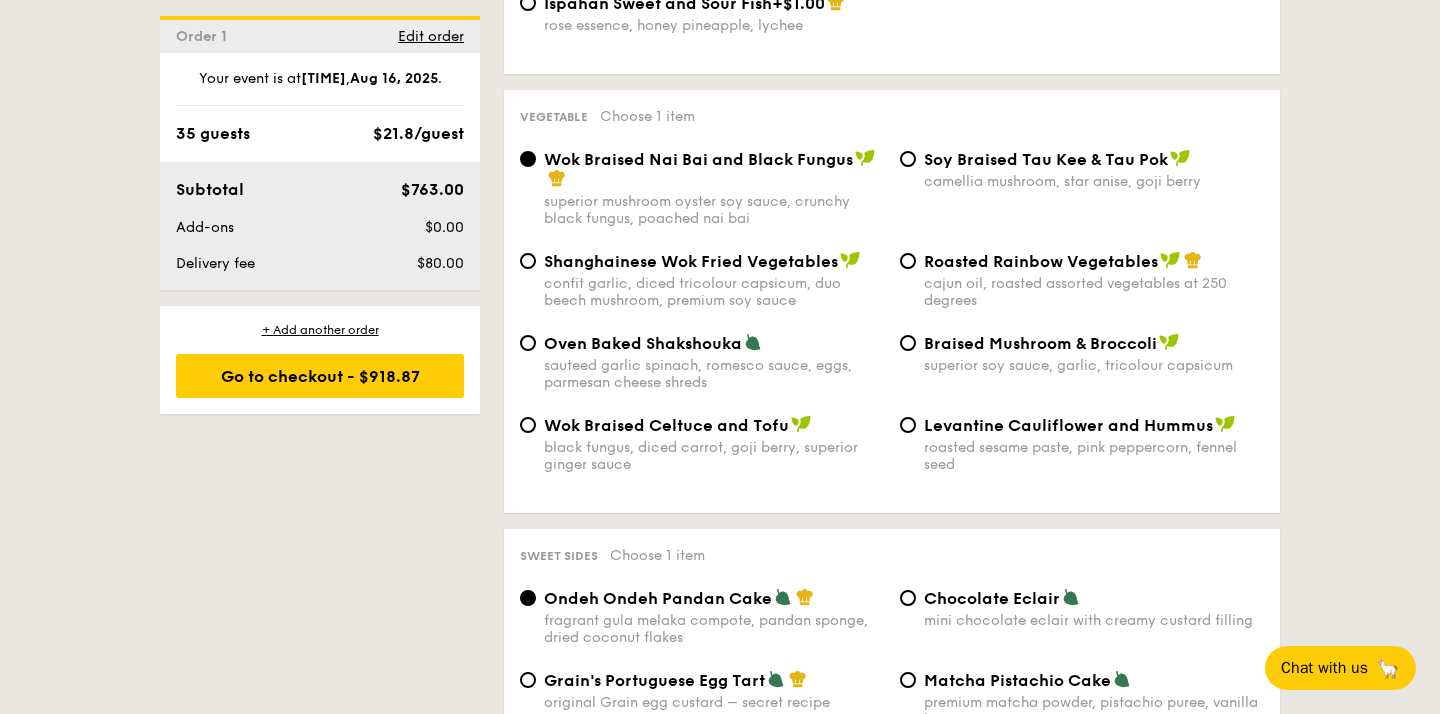 scroll, scrollTop: 2481, scrollLeft: 0, axis: vertical 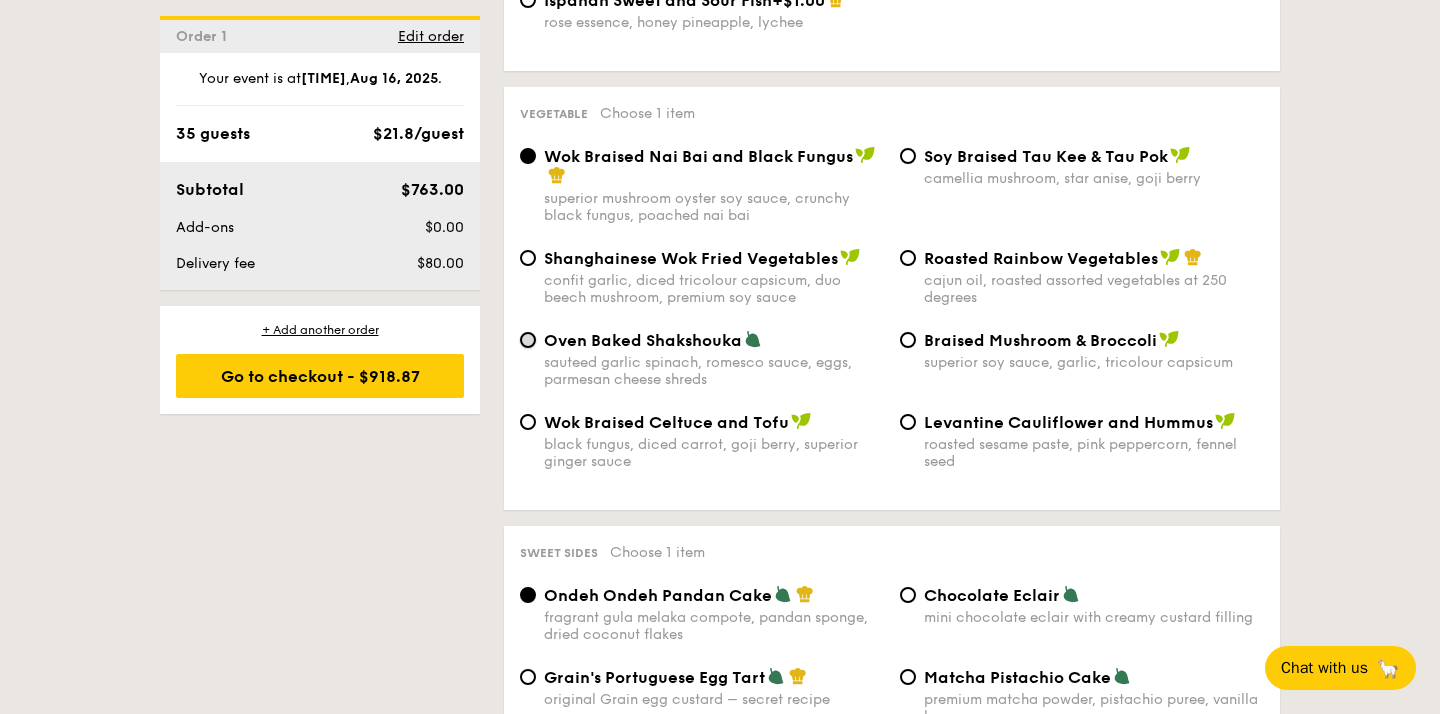 click on "Oven Baked Shakshouka sauteed garlic spinach, romesco sauce, eggs, parmesan cheese shreds" at bounding box center [528, 340] 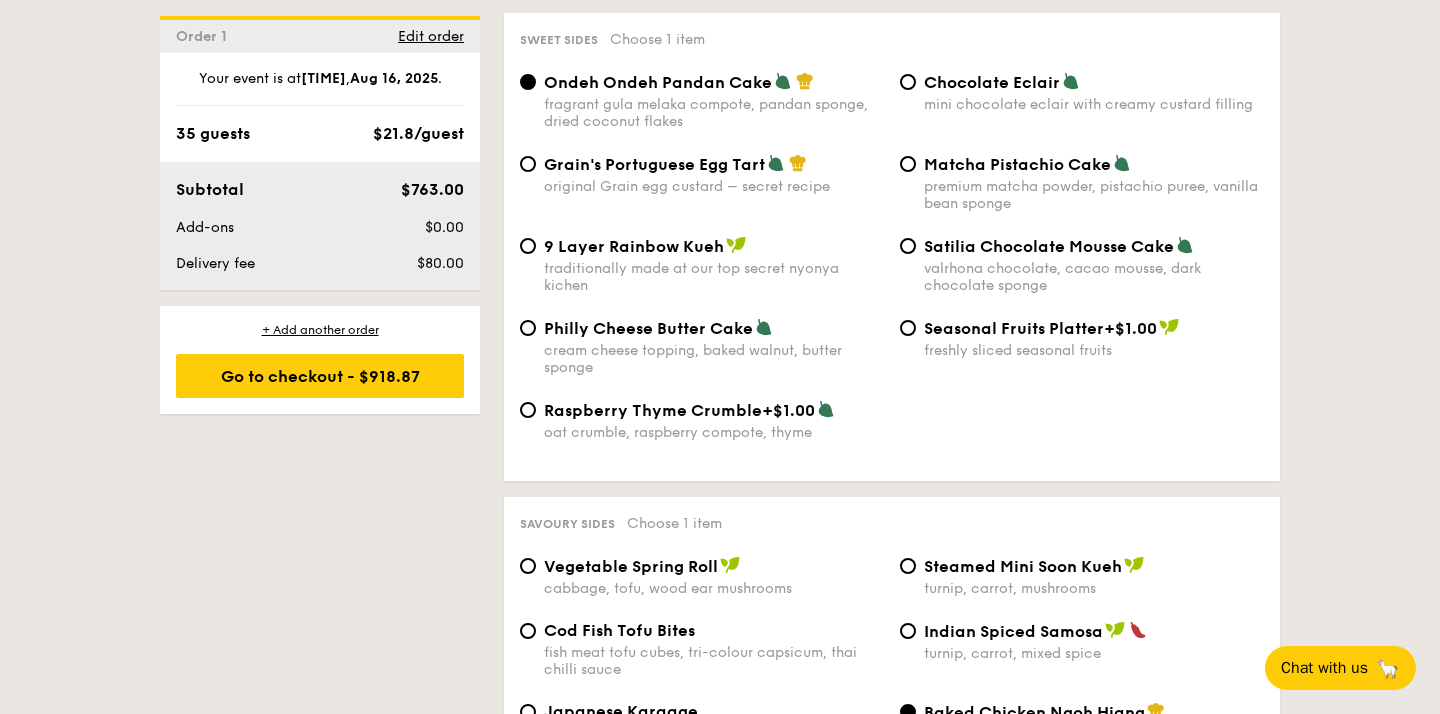 scroll, scrollTop: 2998, scrollLeft: 0, axis: vertical 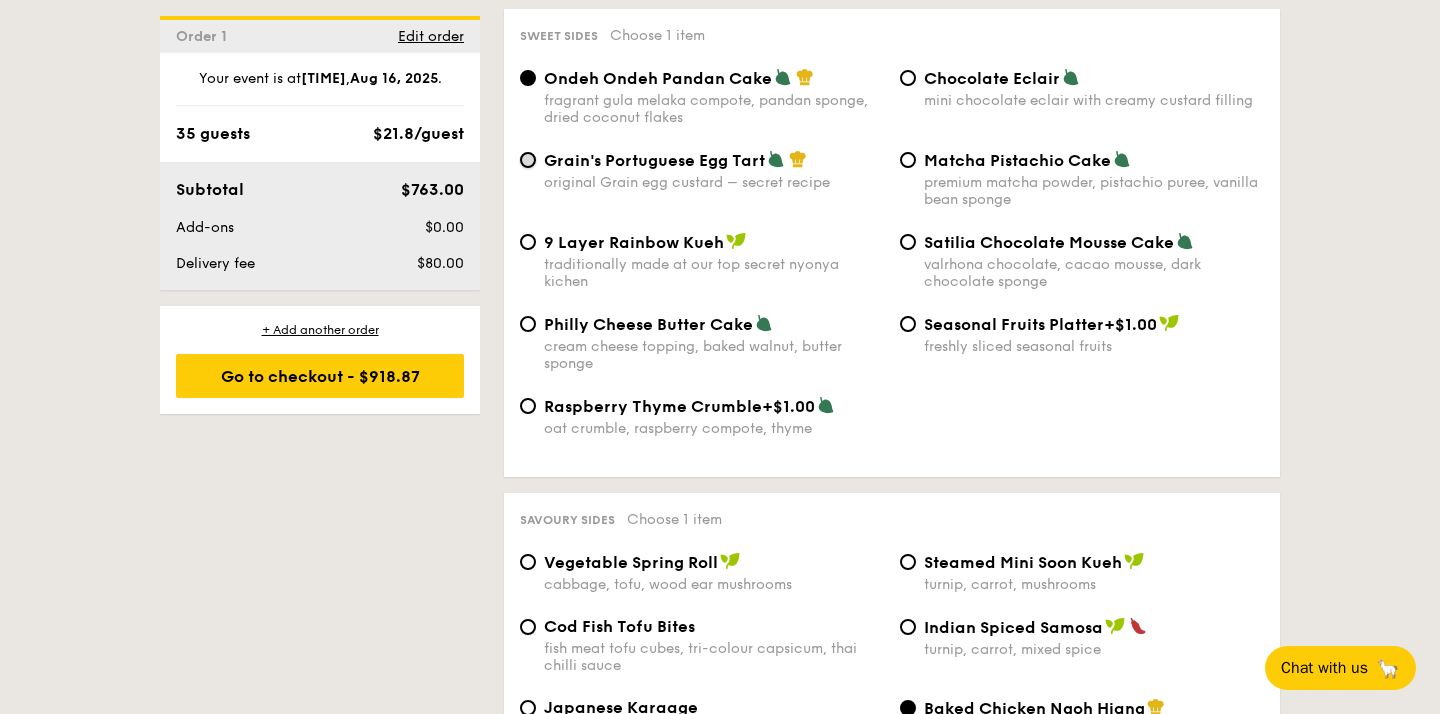 click on "Grain's Portuguese Egg Tart original Grain egg custard – secret recipe" at bounding box center [528, 160] 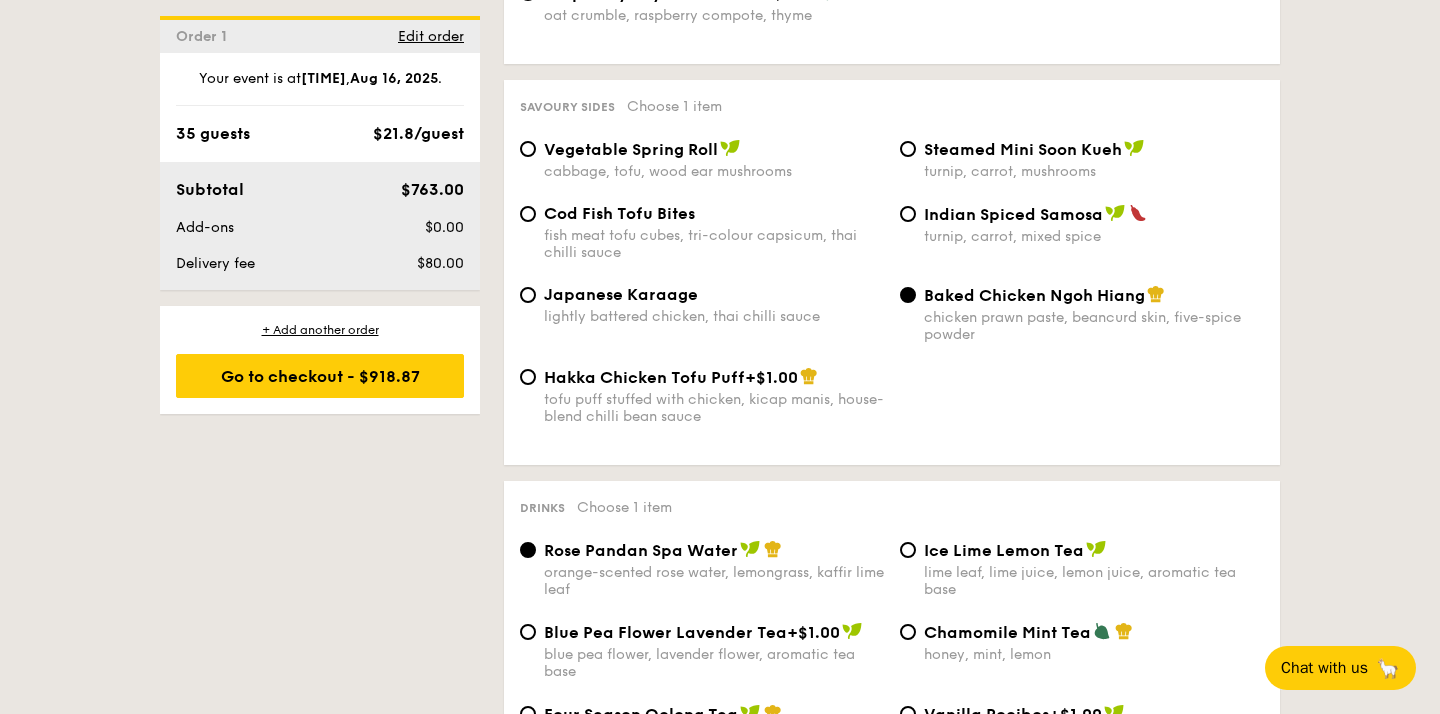 scroll, scrollTop: 3416, scrollLeft: 0, axis: vertical 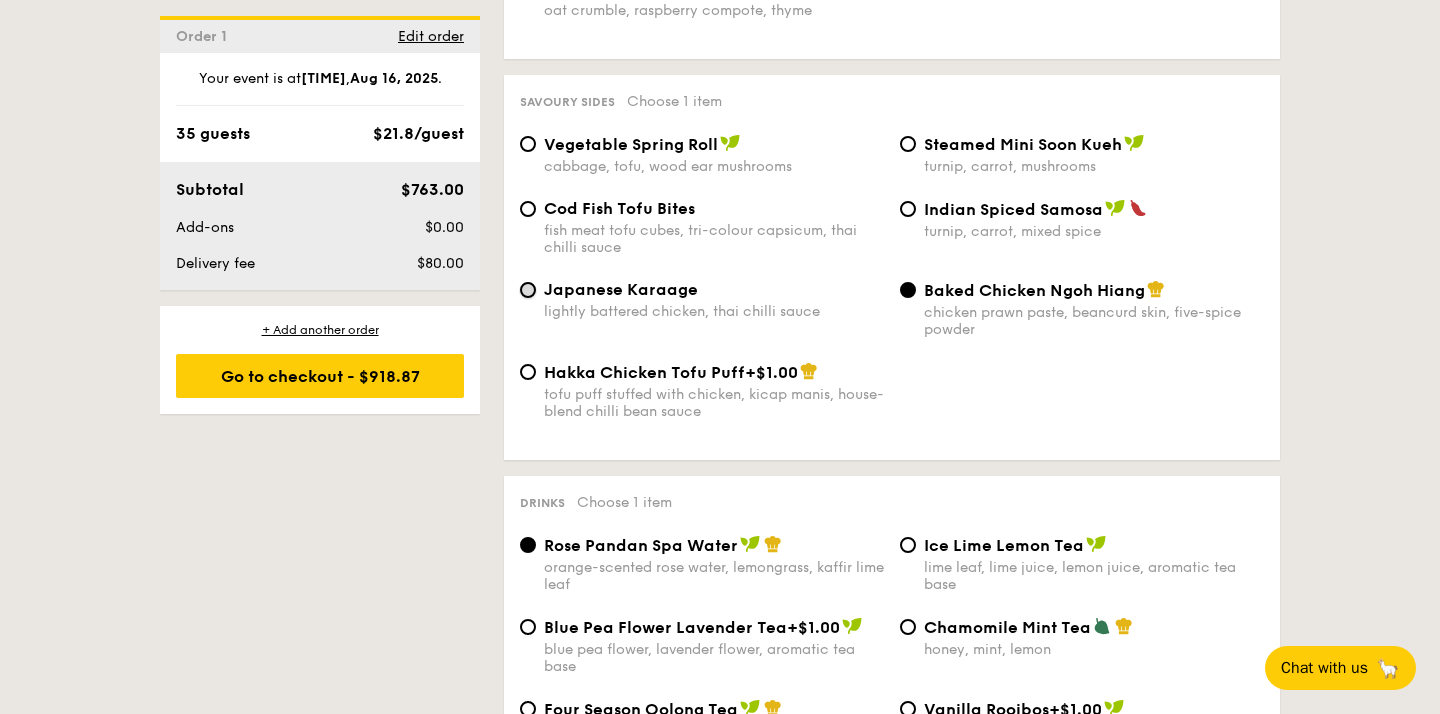 click on "Japanese Karaage lightly battered chicken, thai chilli sauce" at bounding box center (528, 290) 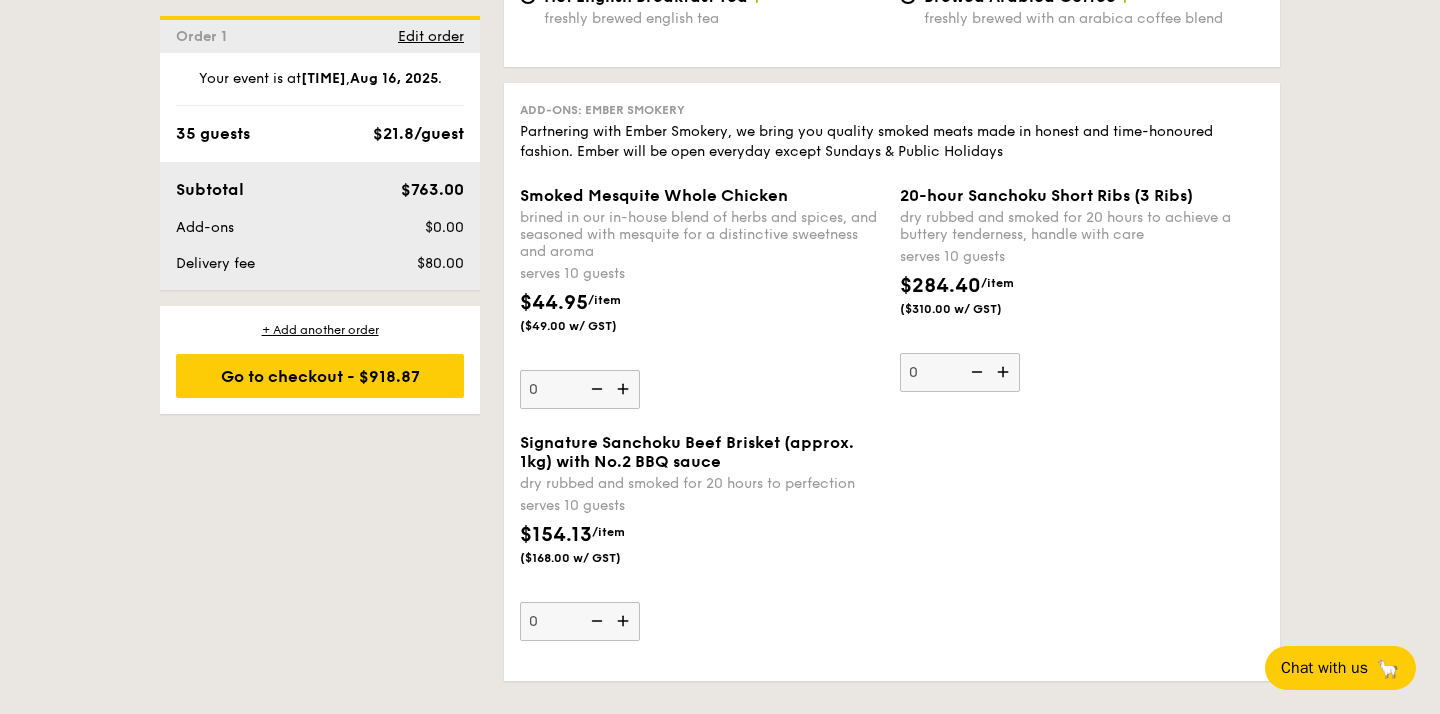 scroll, scrollTop: 4213, scrollLeft: 0, axis: vertical 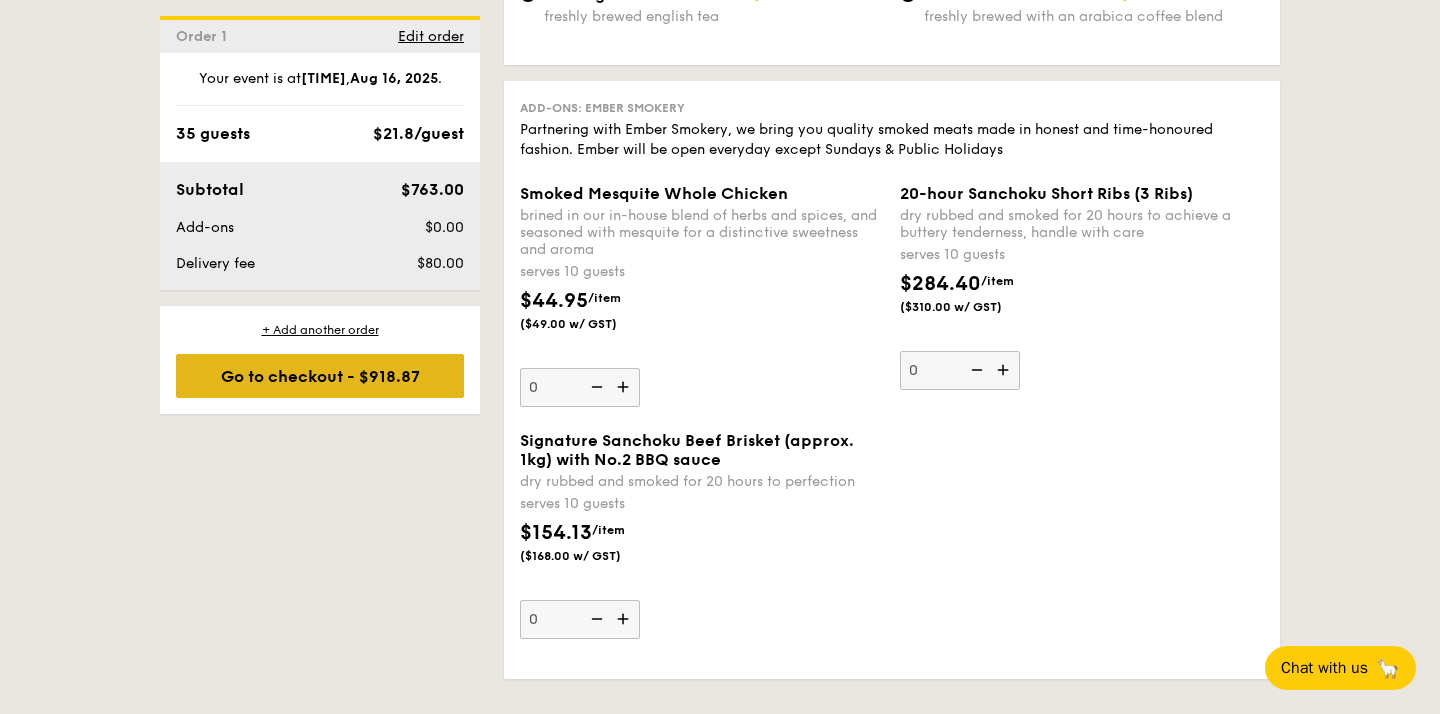 click on "Go to checkout
- $918.87" at bounding box center [320, 376] 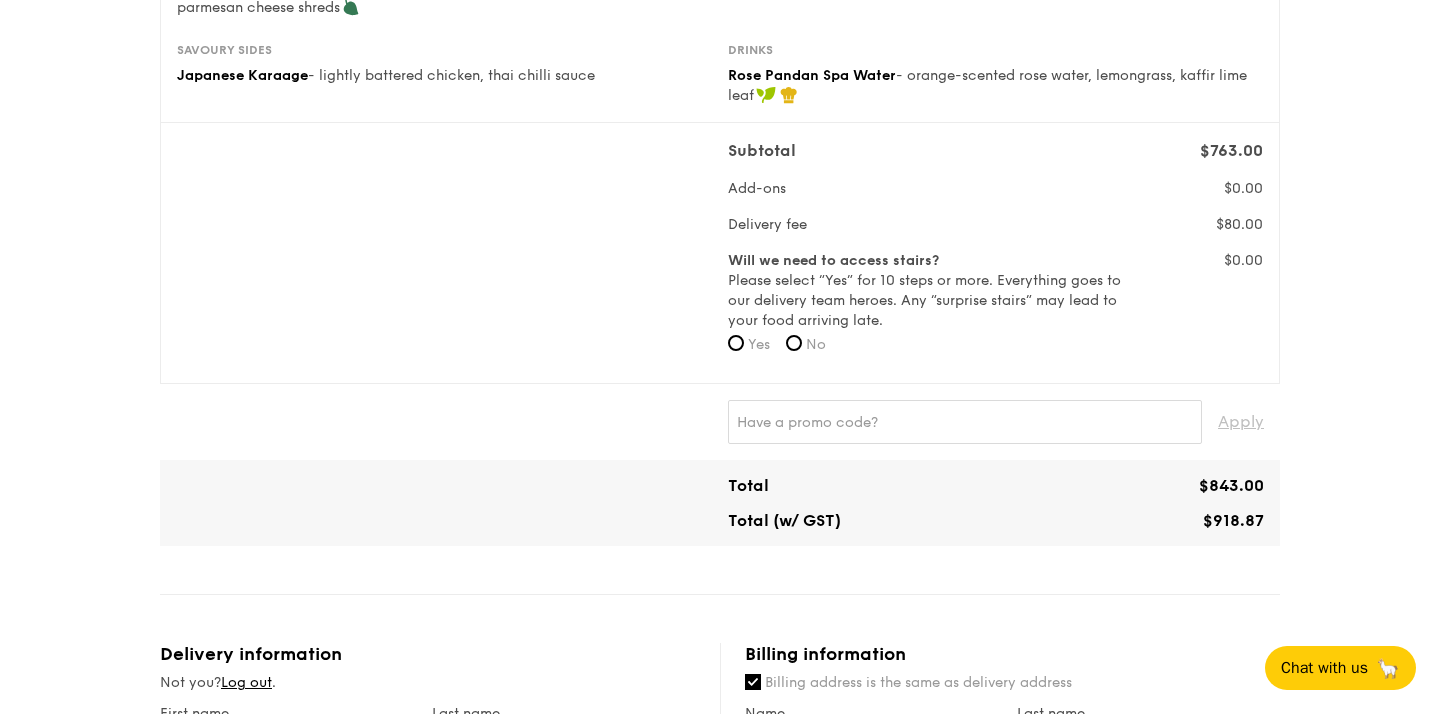 scroll, scrollTop: 543, scrollLeft: 0, axis: vertical 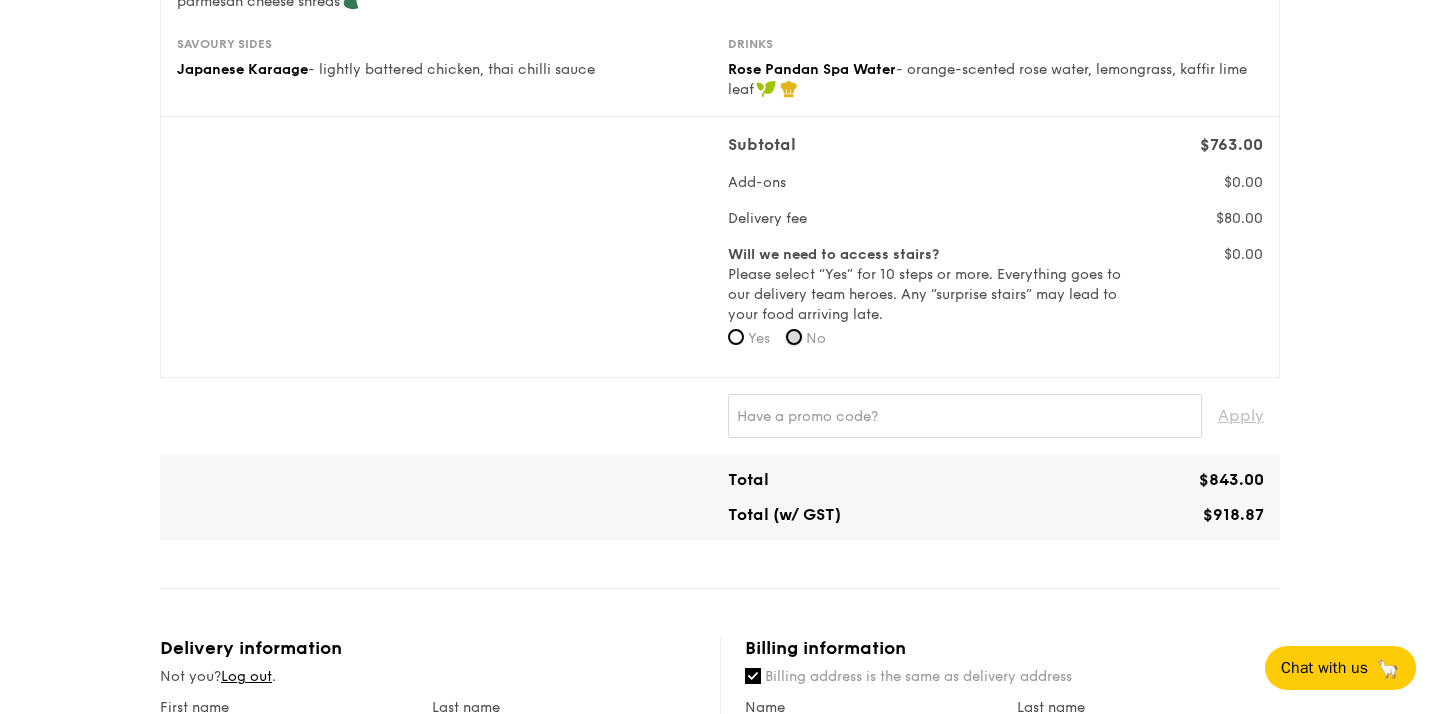 click on "No" at bounding box center [794, 337] 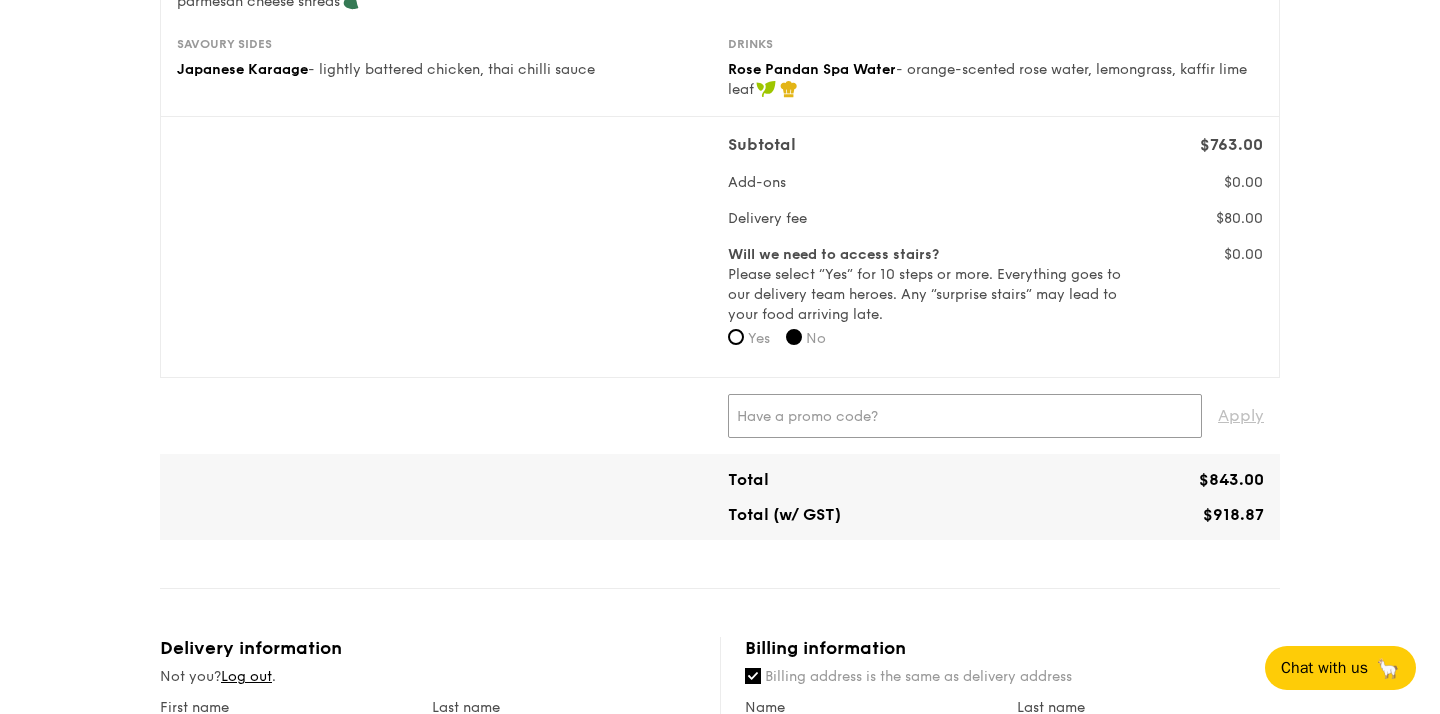 click at bounding box center [965, 416] 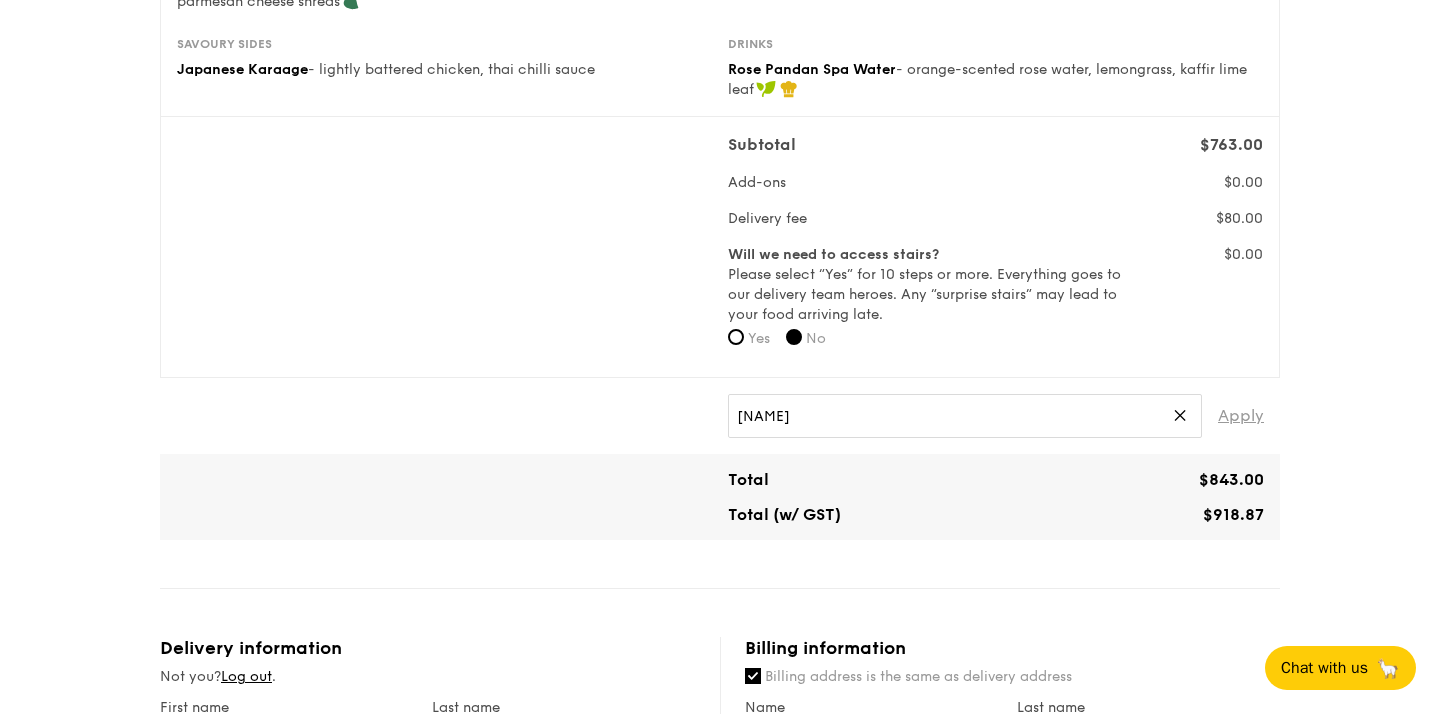 click on "Apply" at bounding box center [1241, 416] 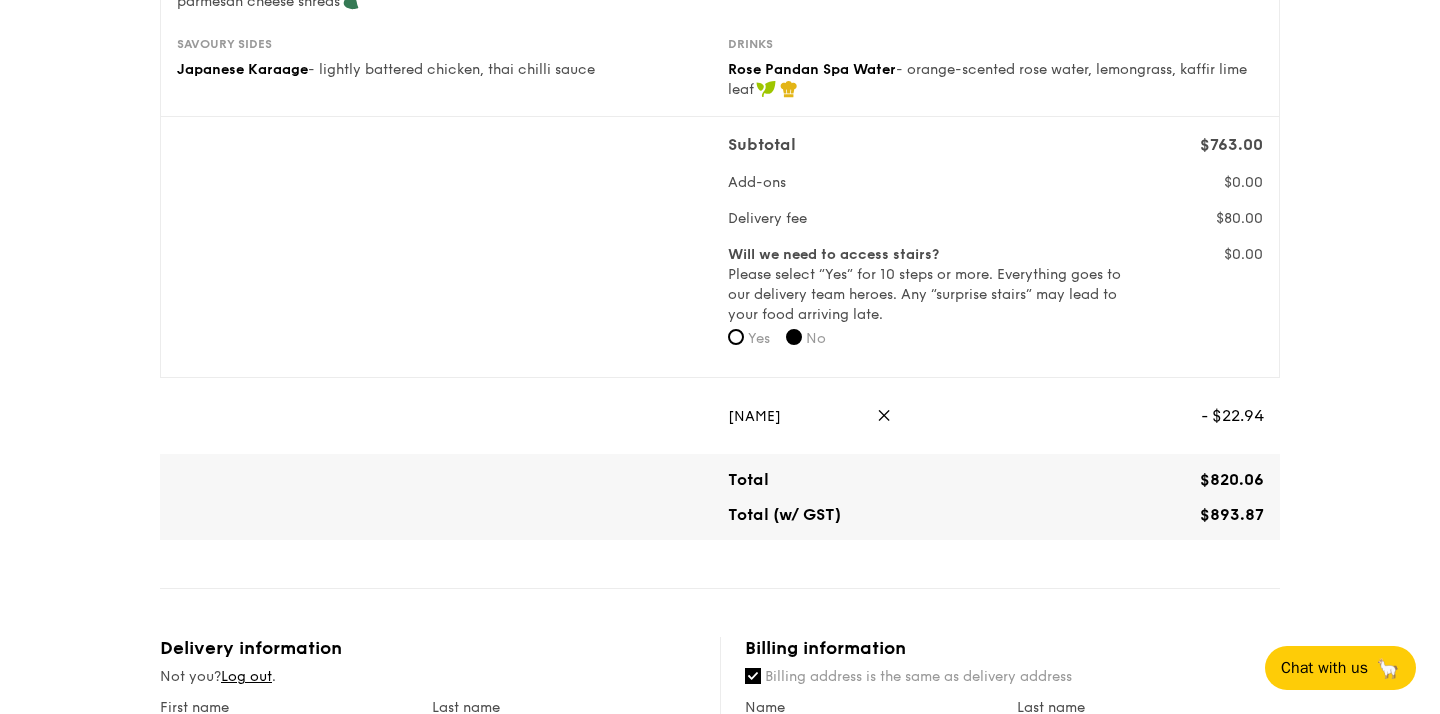 click on "✕" at bounding box center [884, 416] 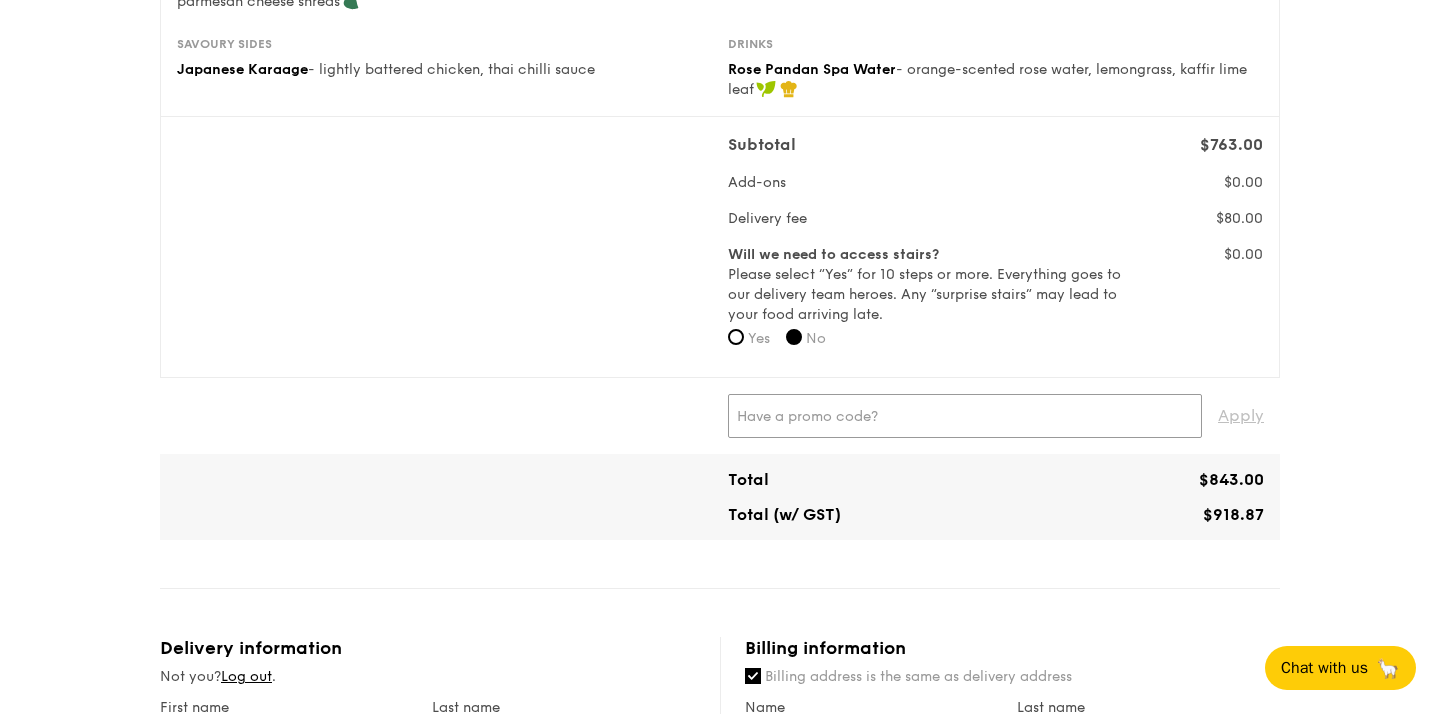 click at bounding box center (965, 416) 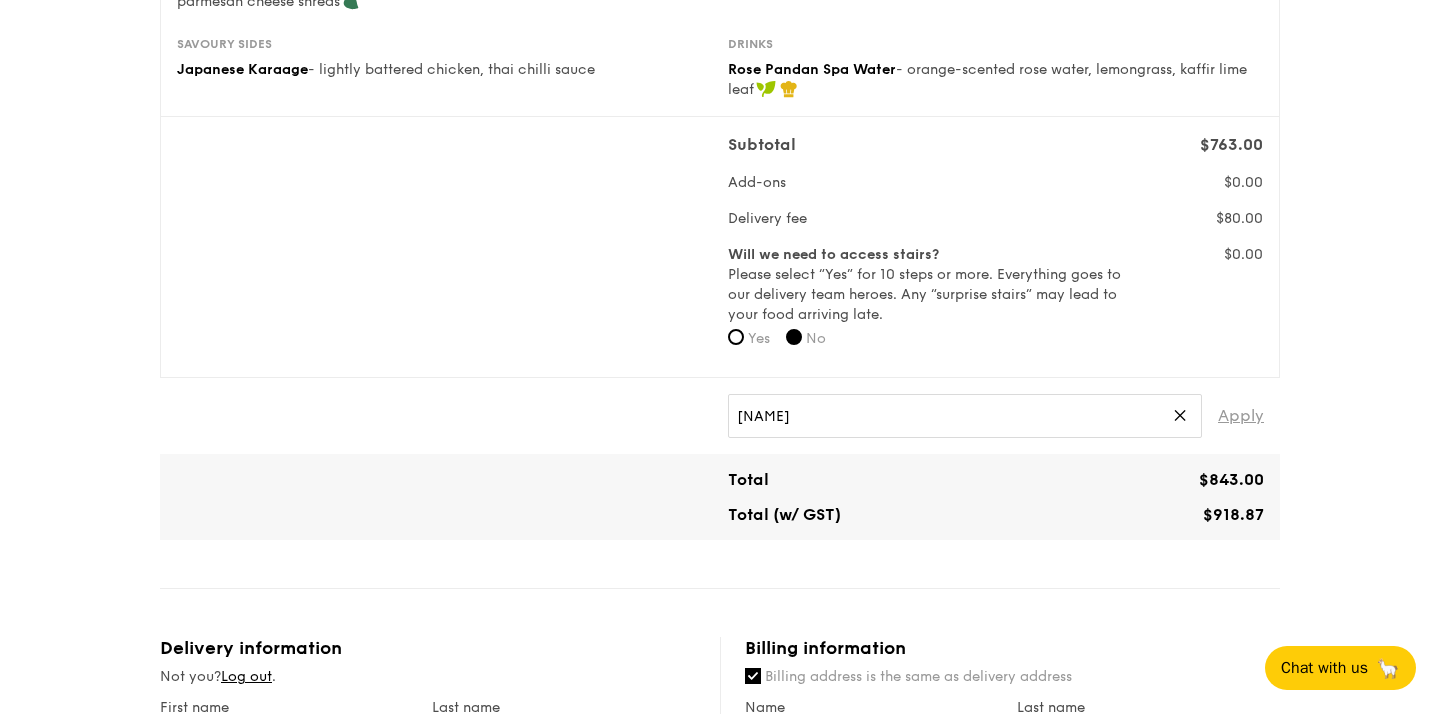 type on "WELCOMEFEAST" 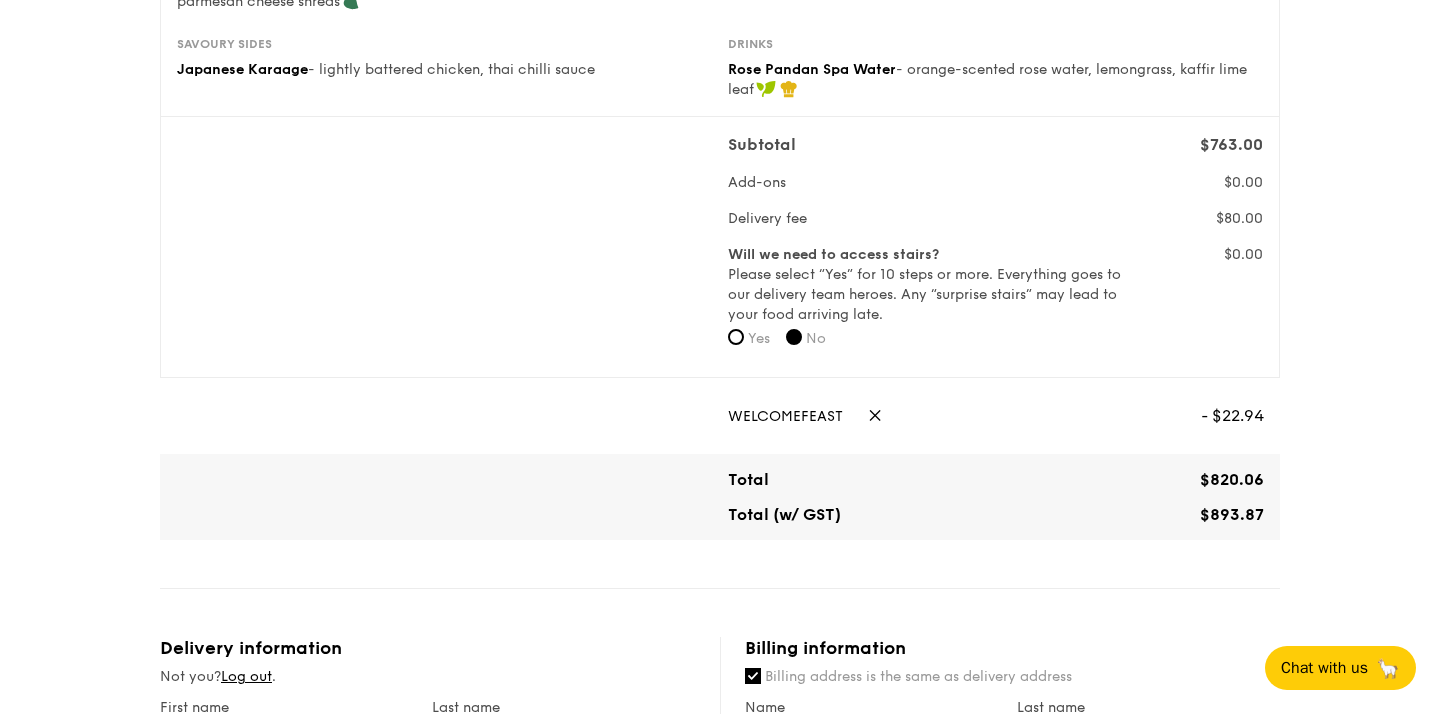 click on "- $22.94" at bounding box center [1232, 416] 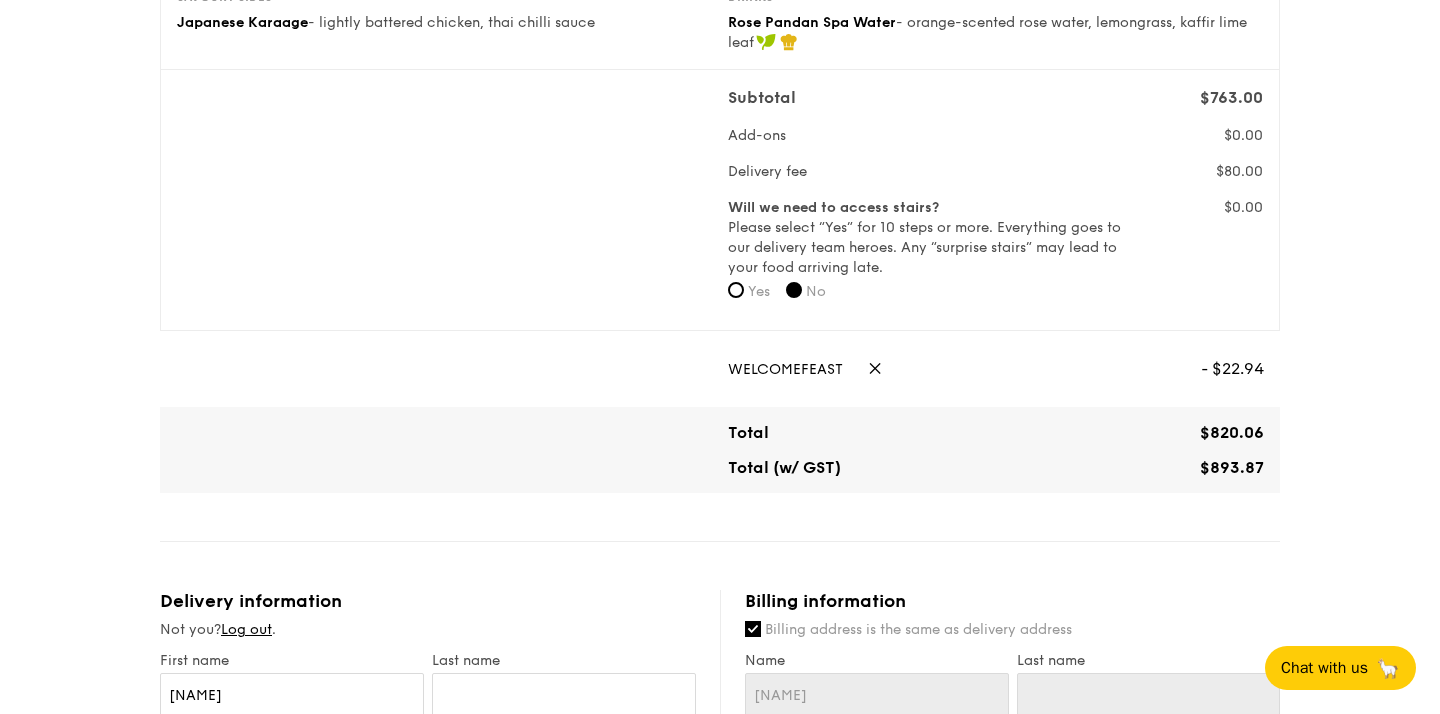 scroll, scrollTop: 592, scrollLeft: 0, axis: vertical 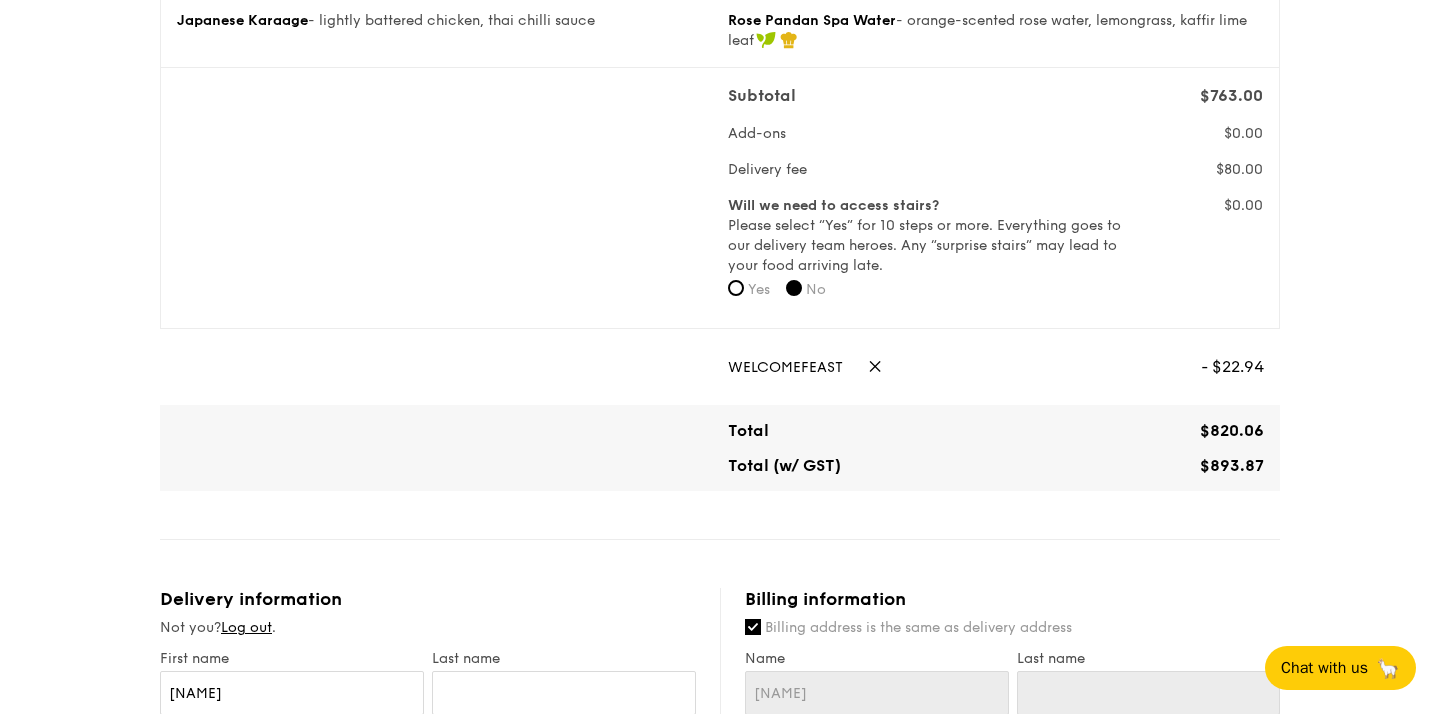 click on "✕" at bounding box center (875, 367) 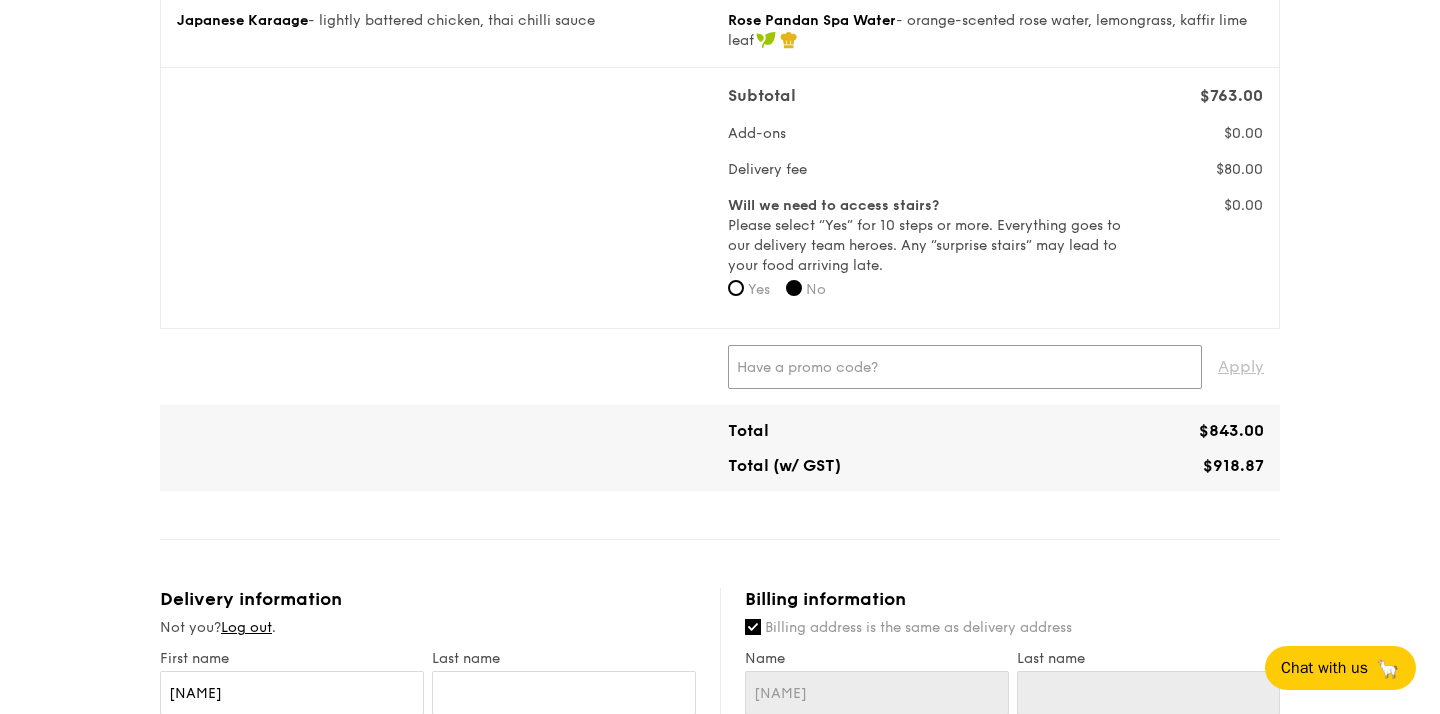 click at bounding box center [965, 367] 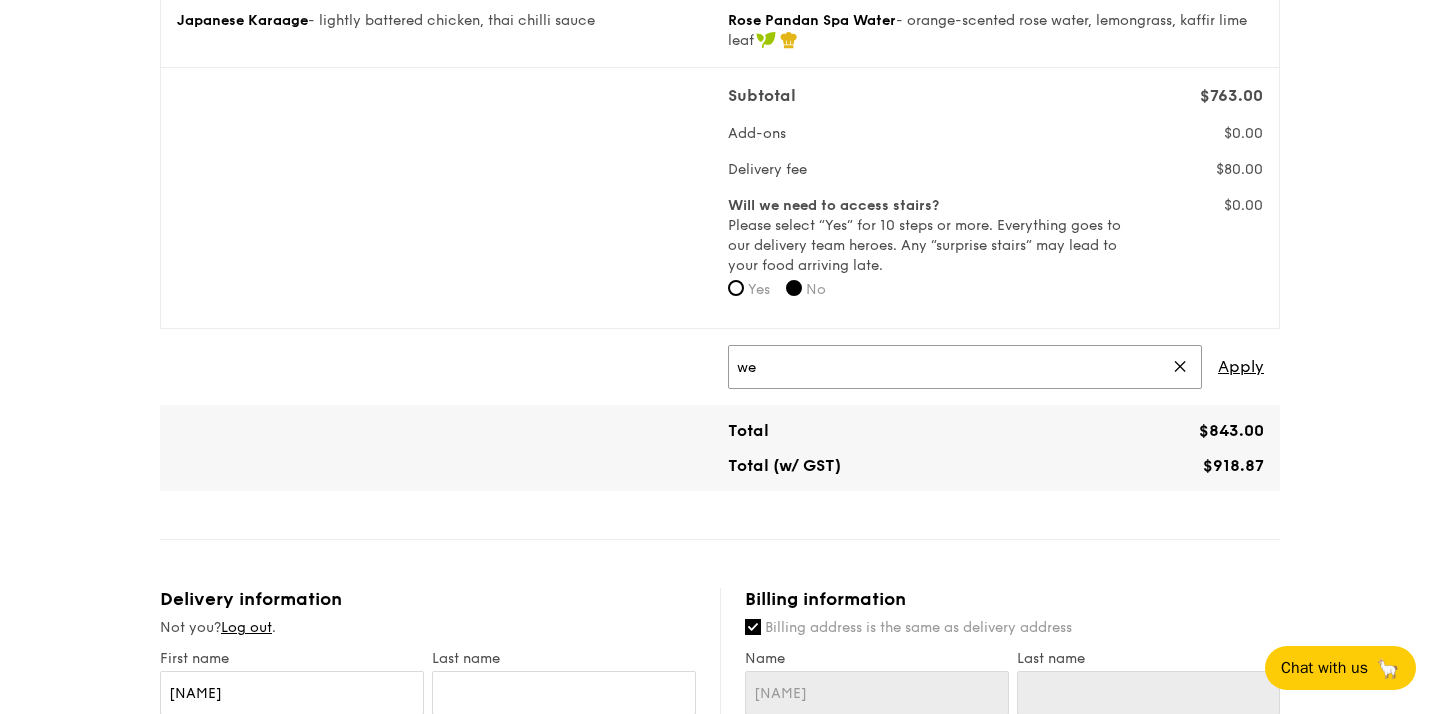 type on "w" 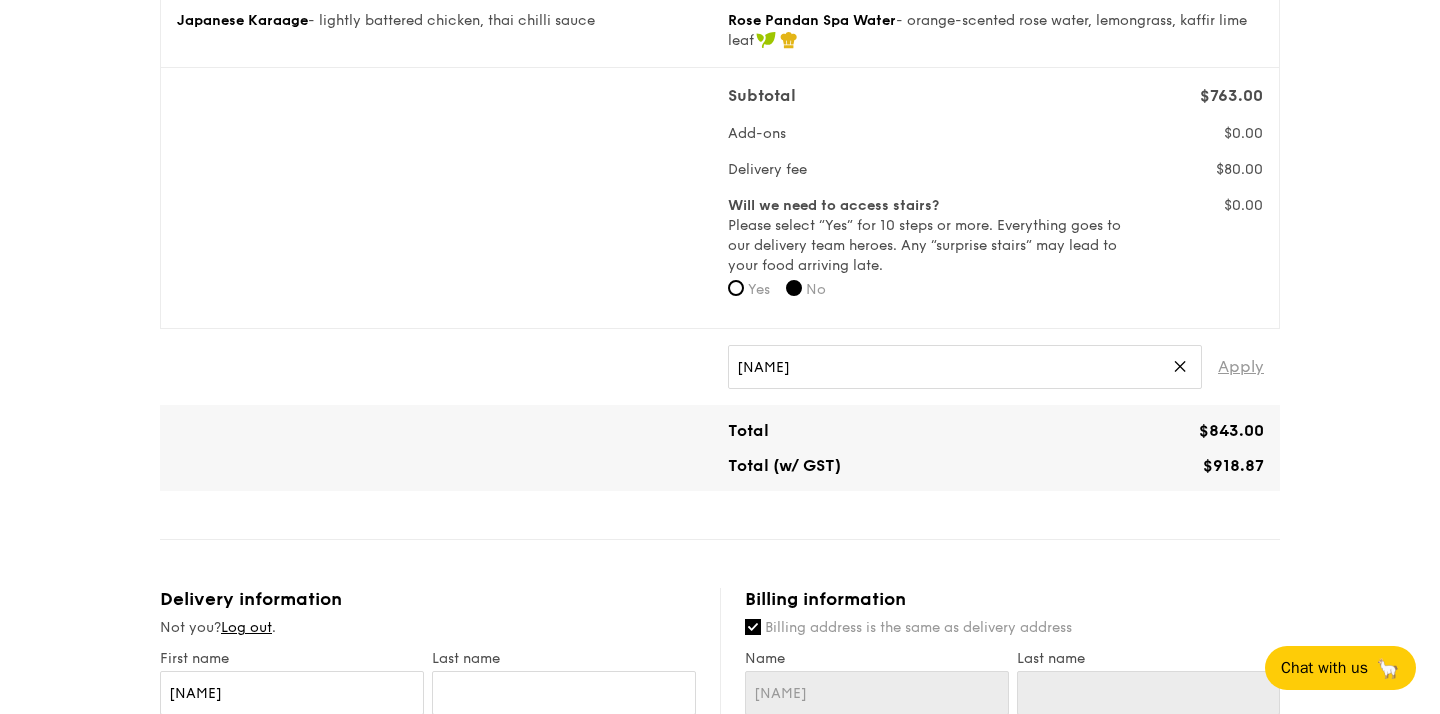 click on "Apply" at bounding box center [1241, 367] 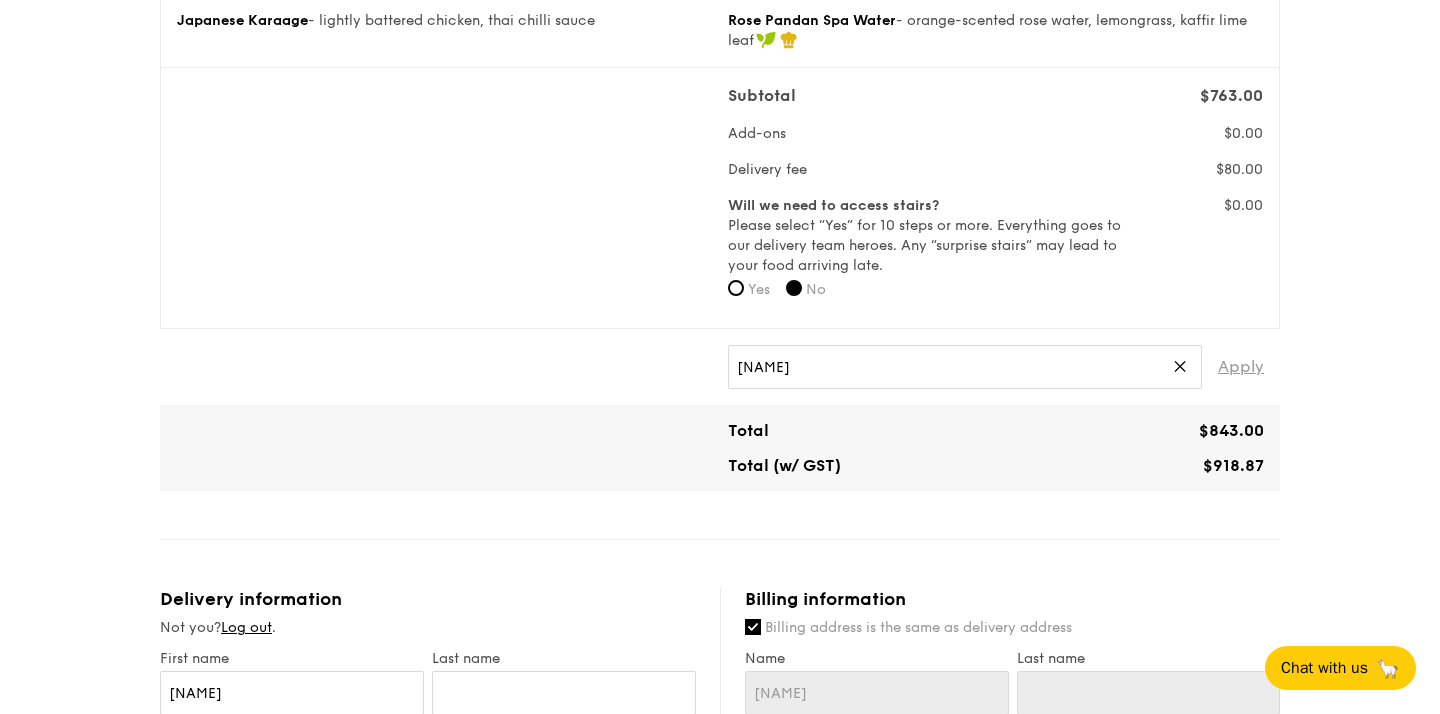 type on "[NAME]" 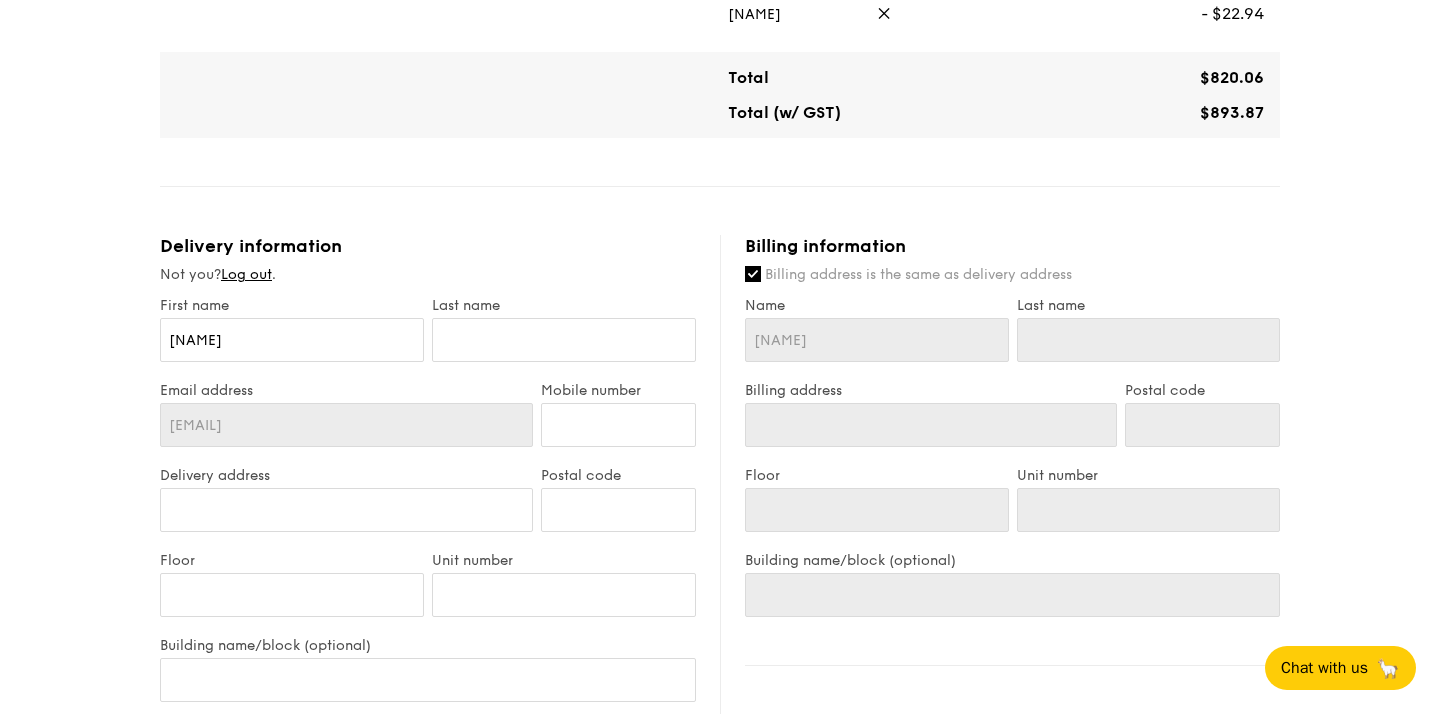 scroll, scrollTop: 962, scrollLeft: 0, axis: vertical 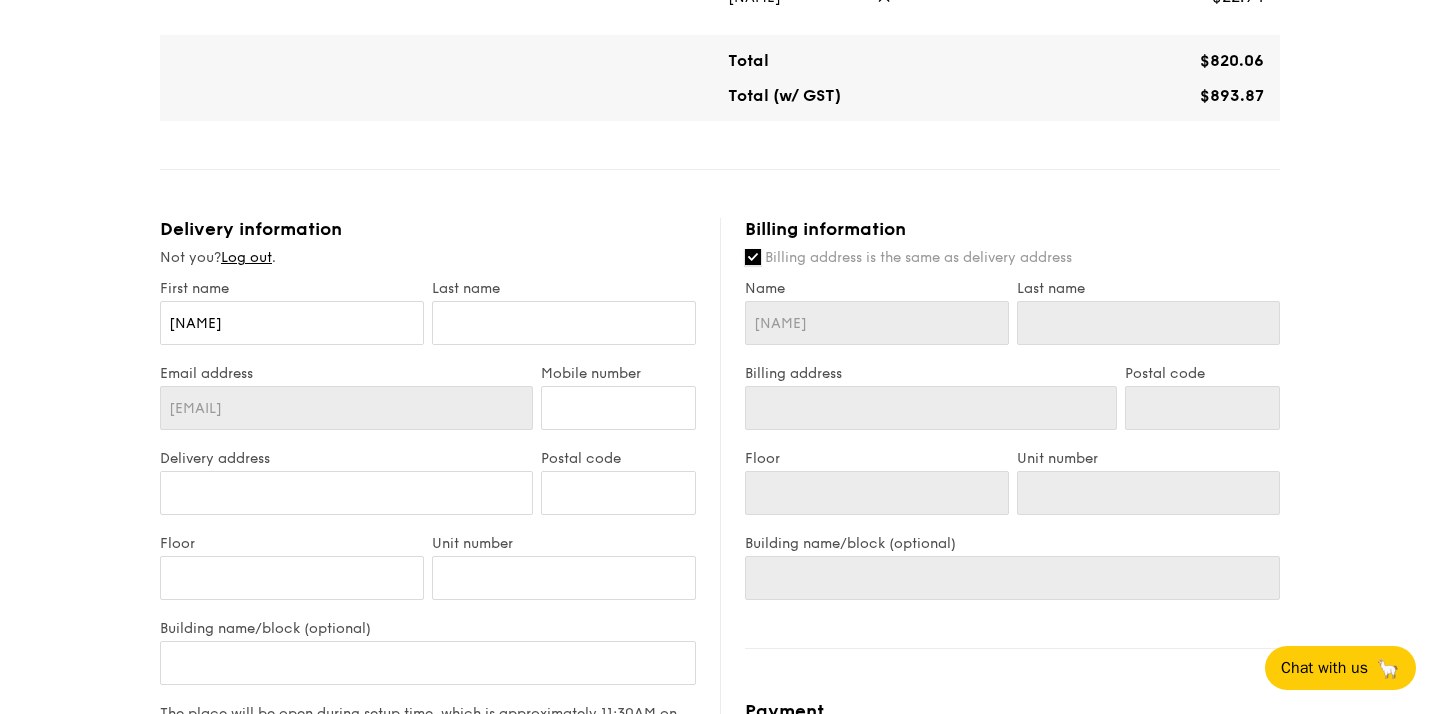 click on "Billing address is the same as delivery address" at bounding box center (753, 257) 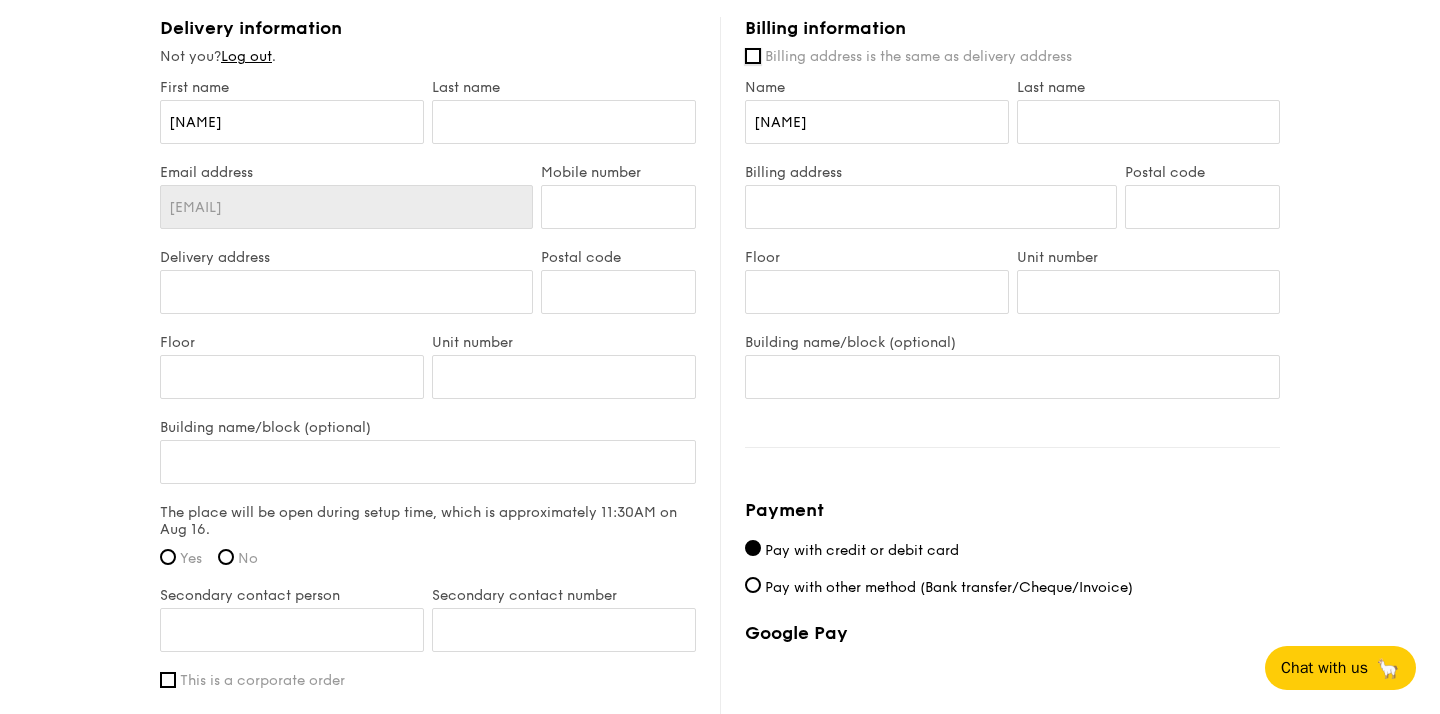scroll, scrollTop: 1165, scrollLeft: 0, axis: vertical 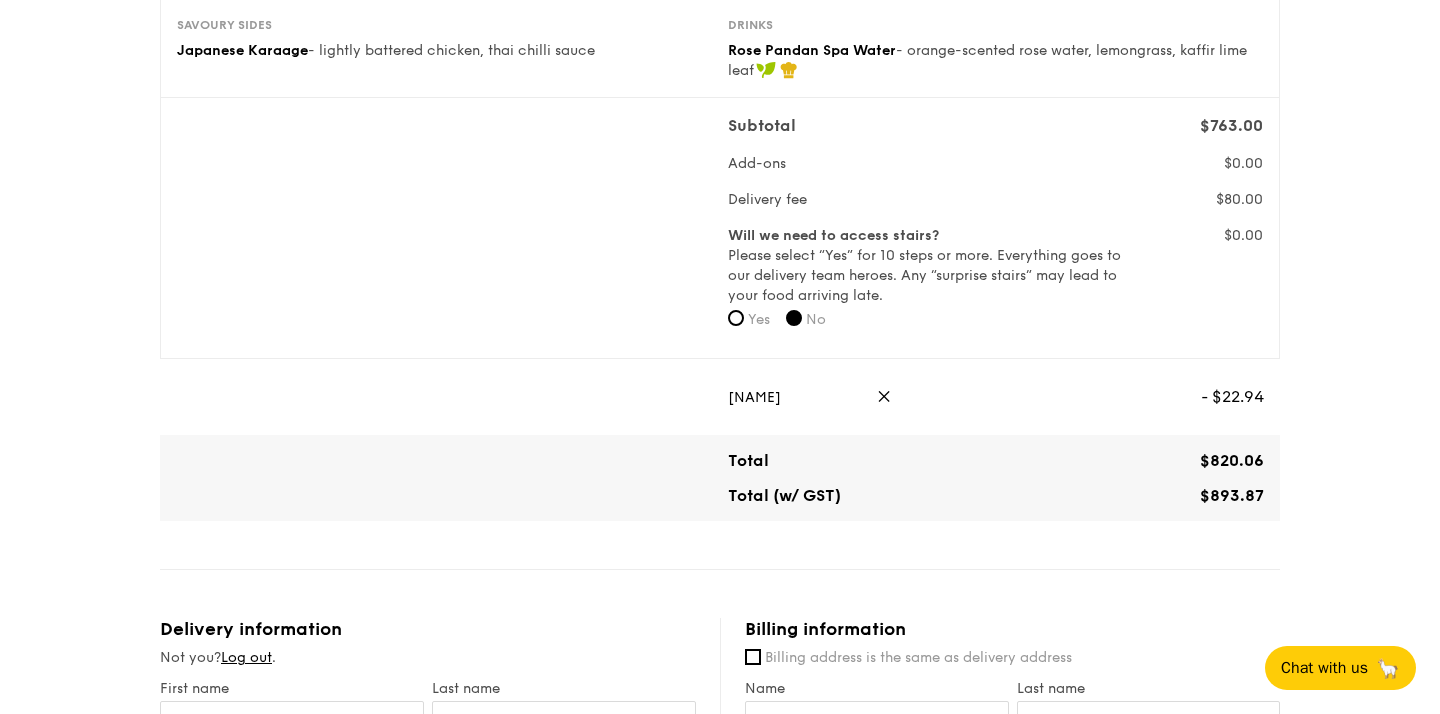 click on "✕" at bounding box center (884, 397) 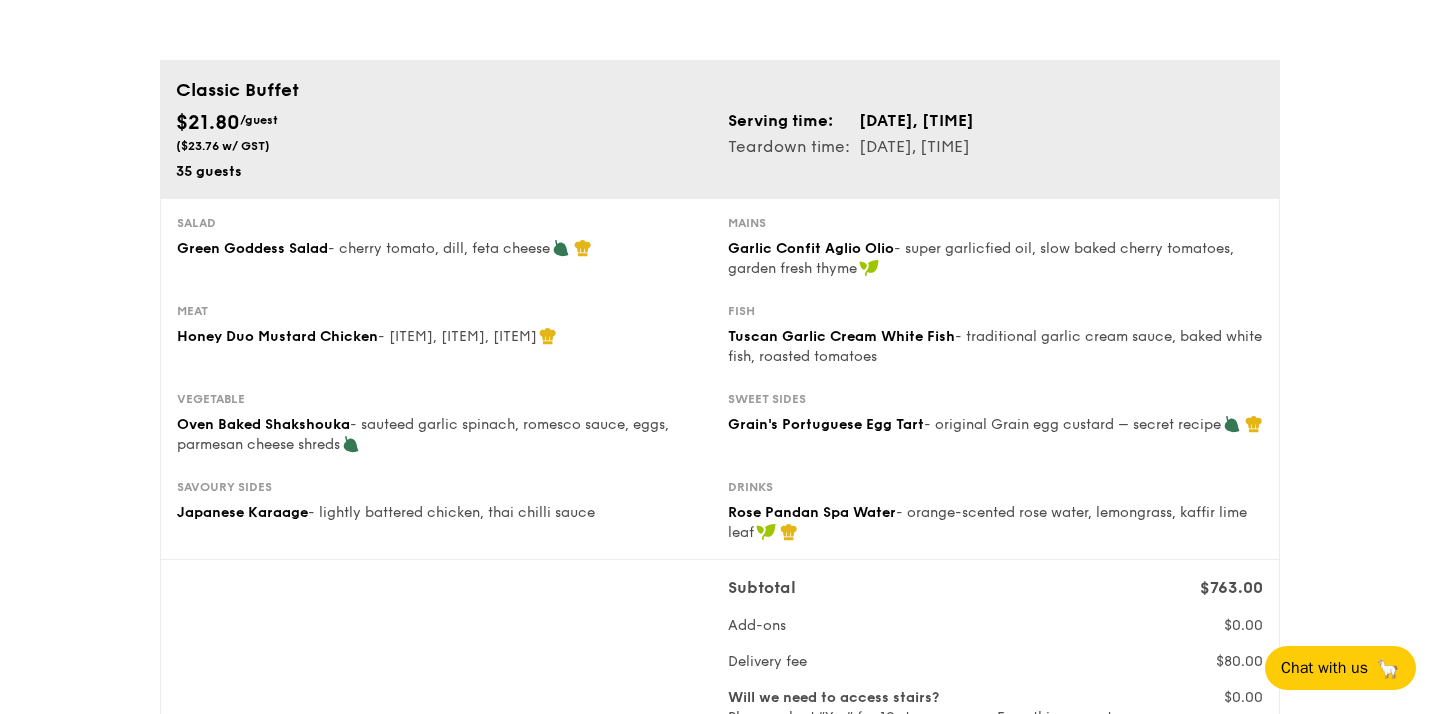 scroll, scrollTop: 0, scrollLeft: 0, axis: both 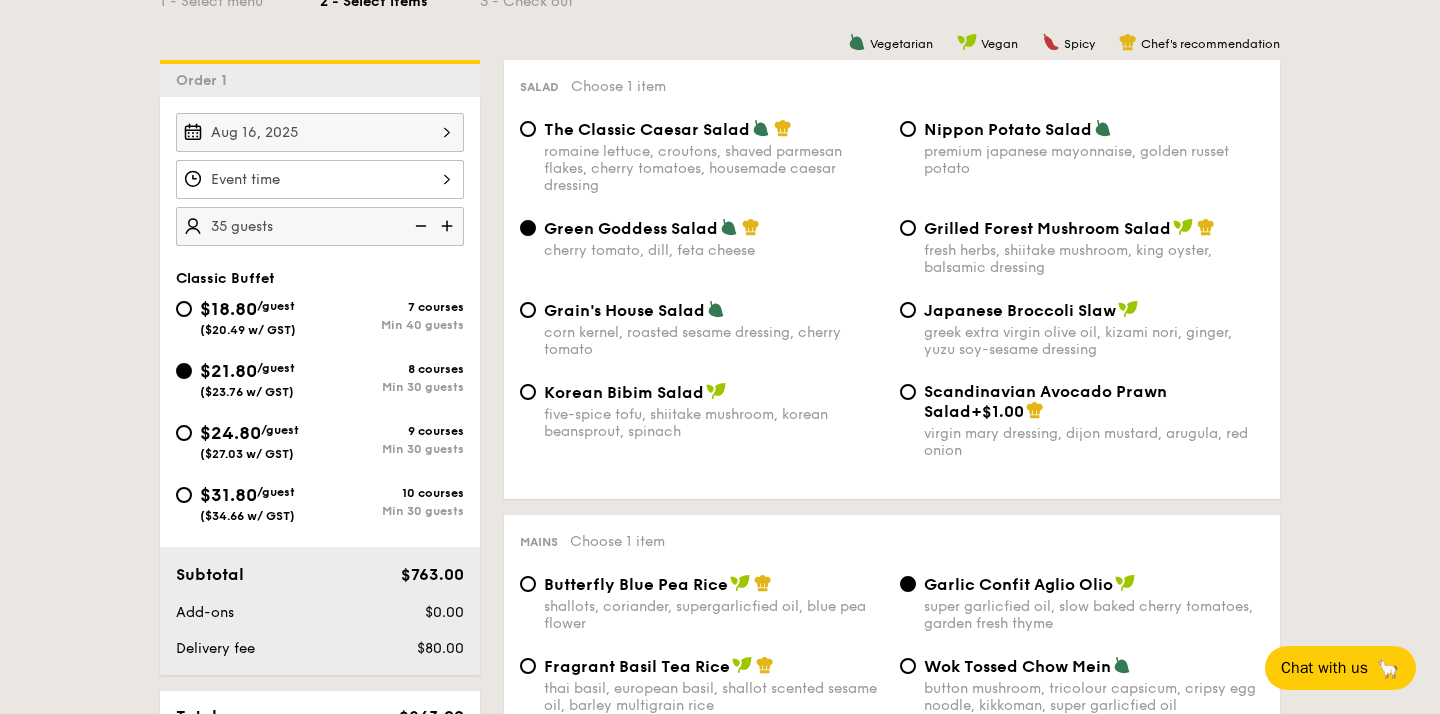 click at bounding box center [419, 226] 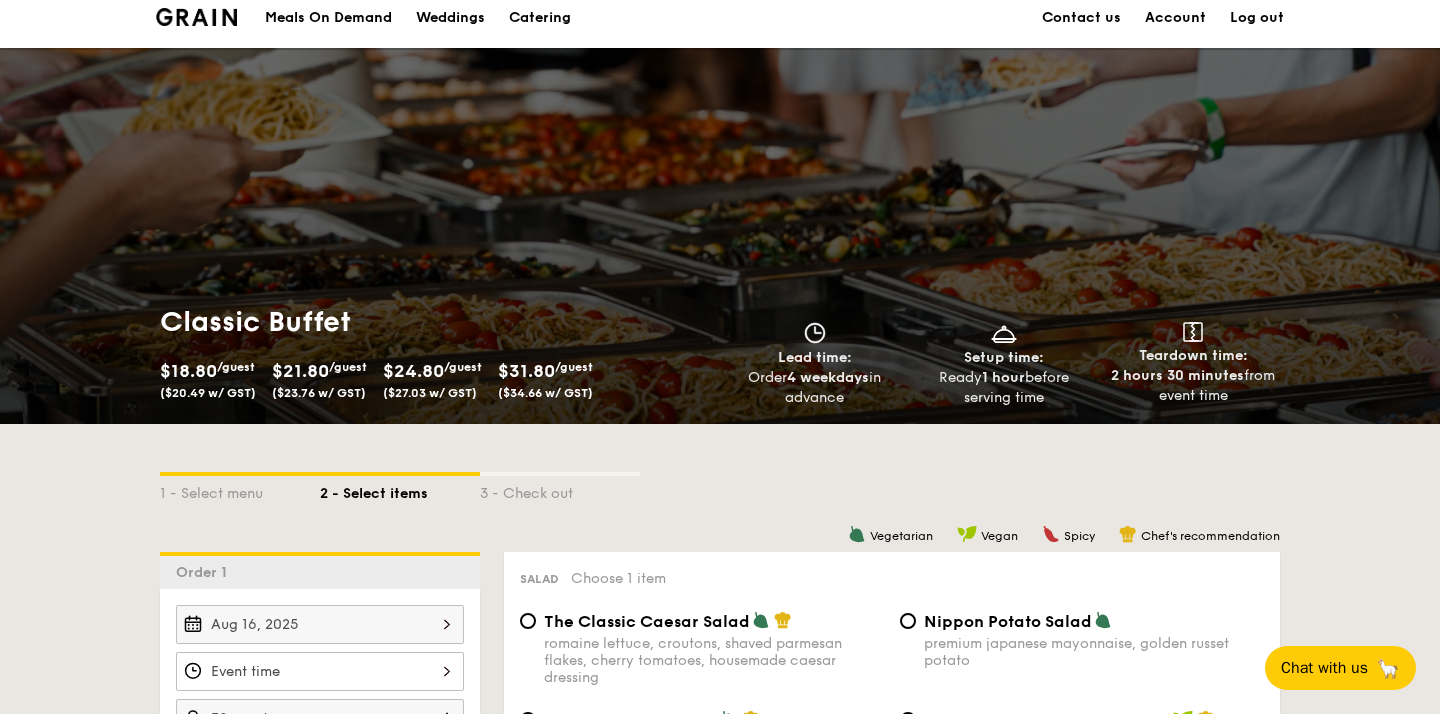 scroll, scrollTop: 11, scrollLeft: 0, axis: vertical 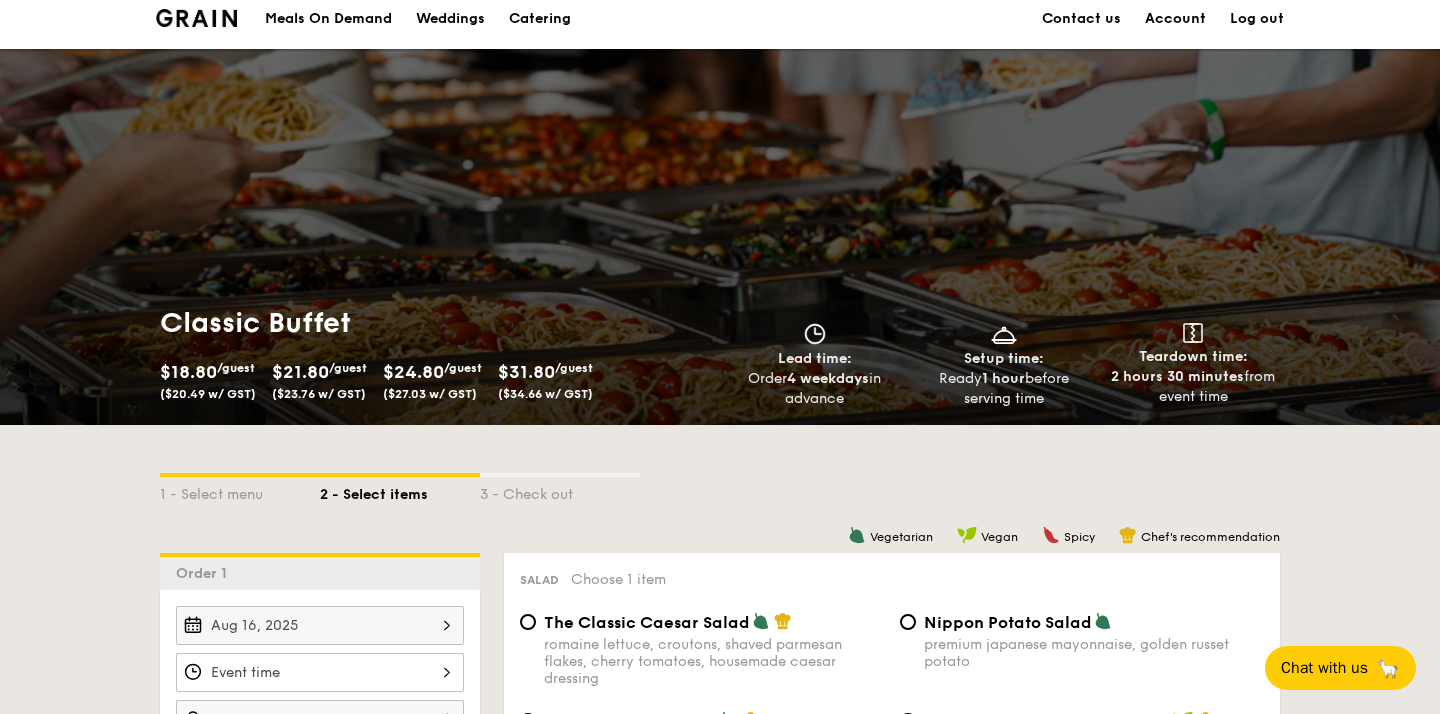 click on "Catering" at bounding box center (540, 19) 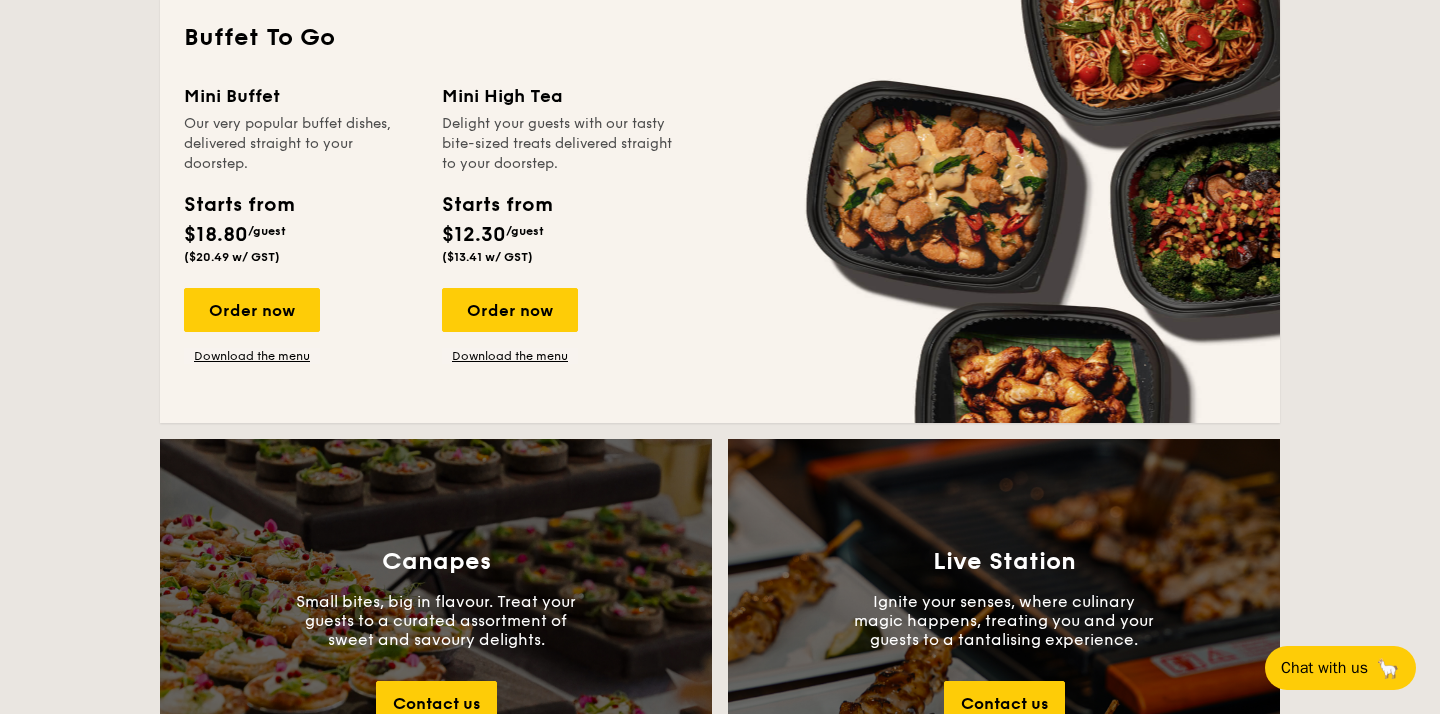scroll, scrollTop: 1795, scrollLeft: 0, axis: vertical 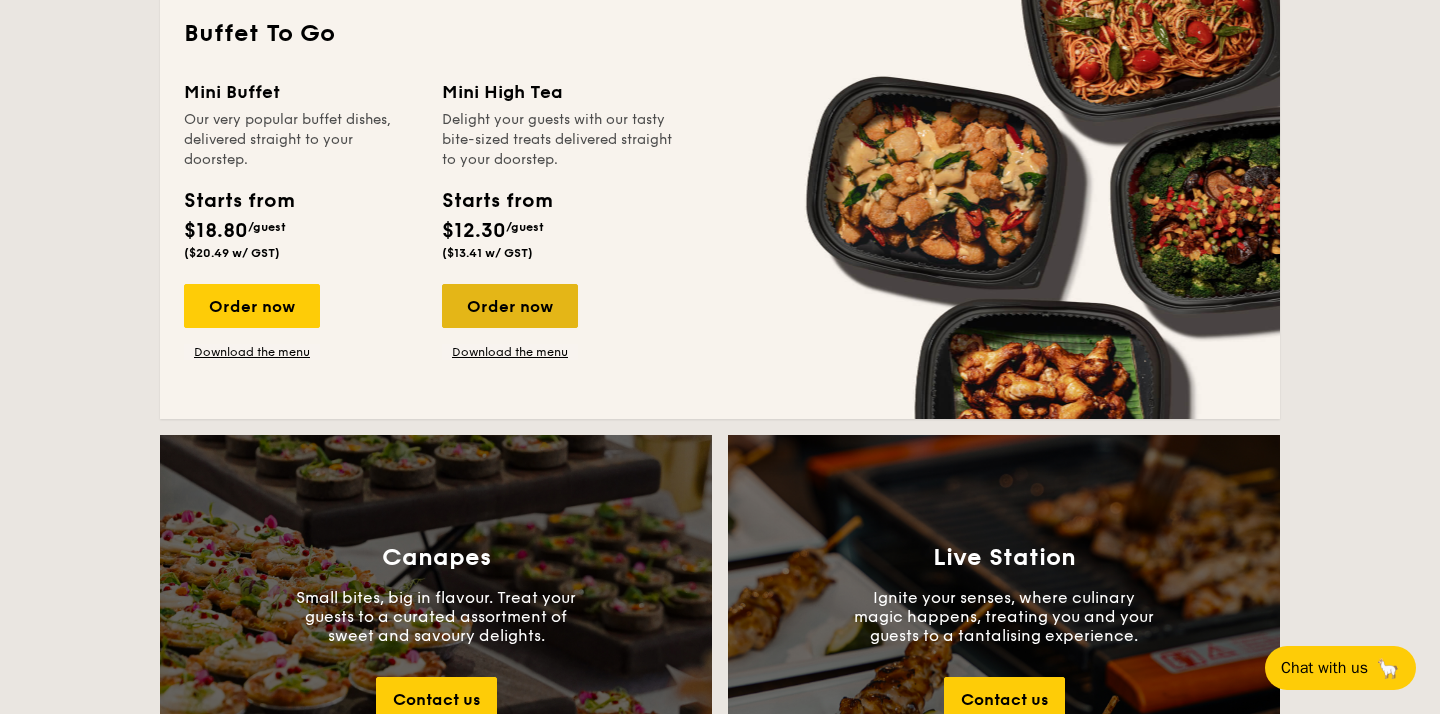 click on "Order now" at bounding box center [510, 306] 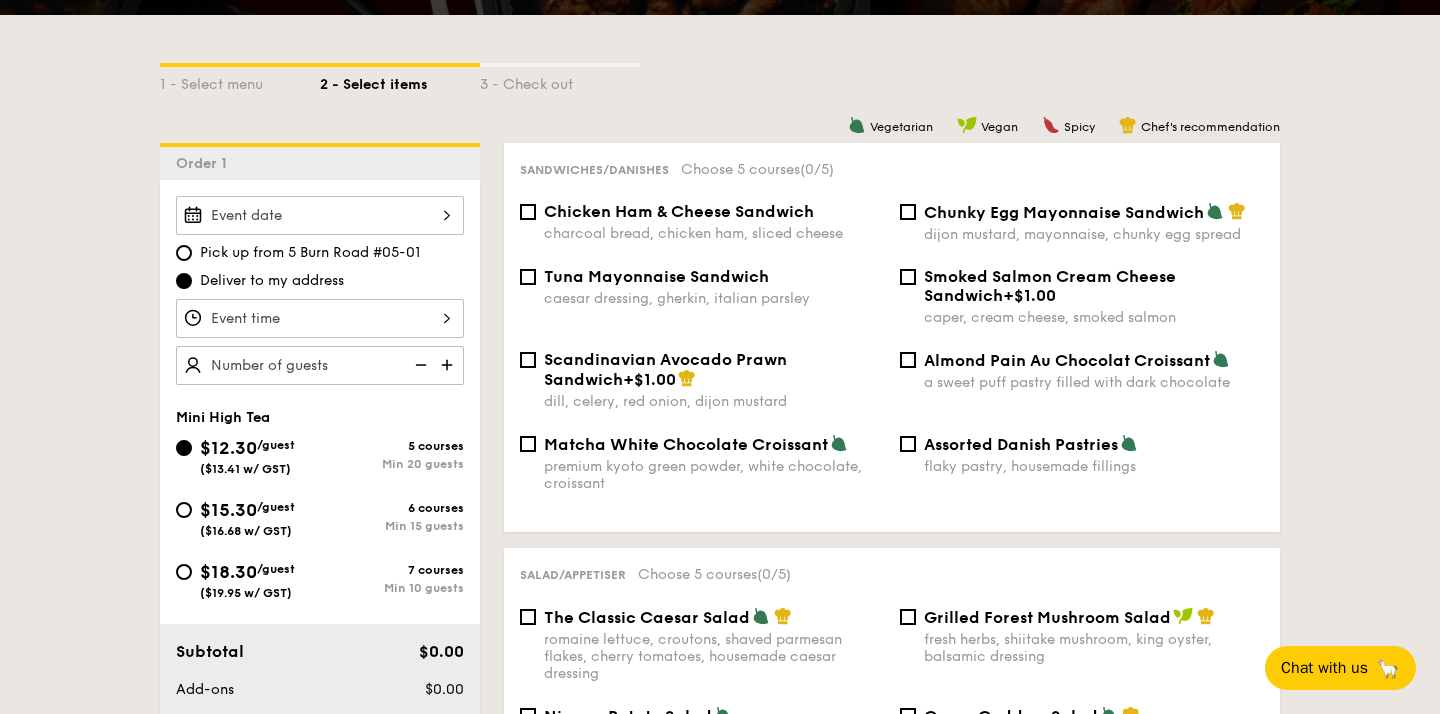 scroll, scrollTop: 441, scrollLeft: 0, axis: vertical 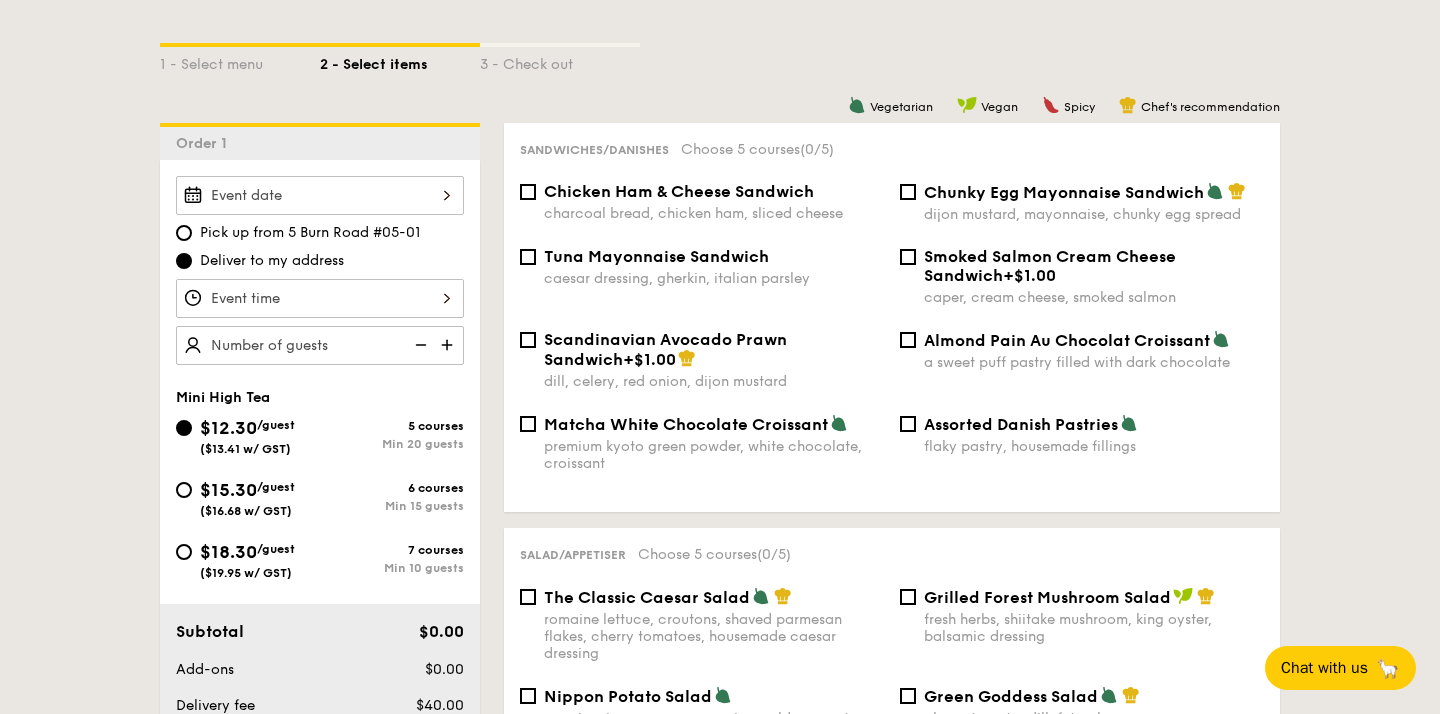 click at bounding box center (449, 345) 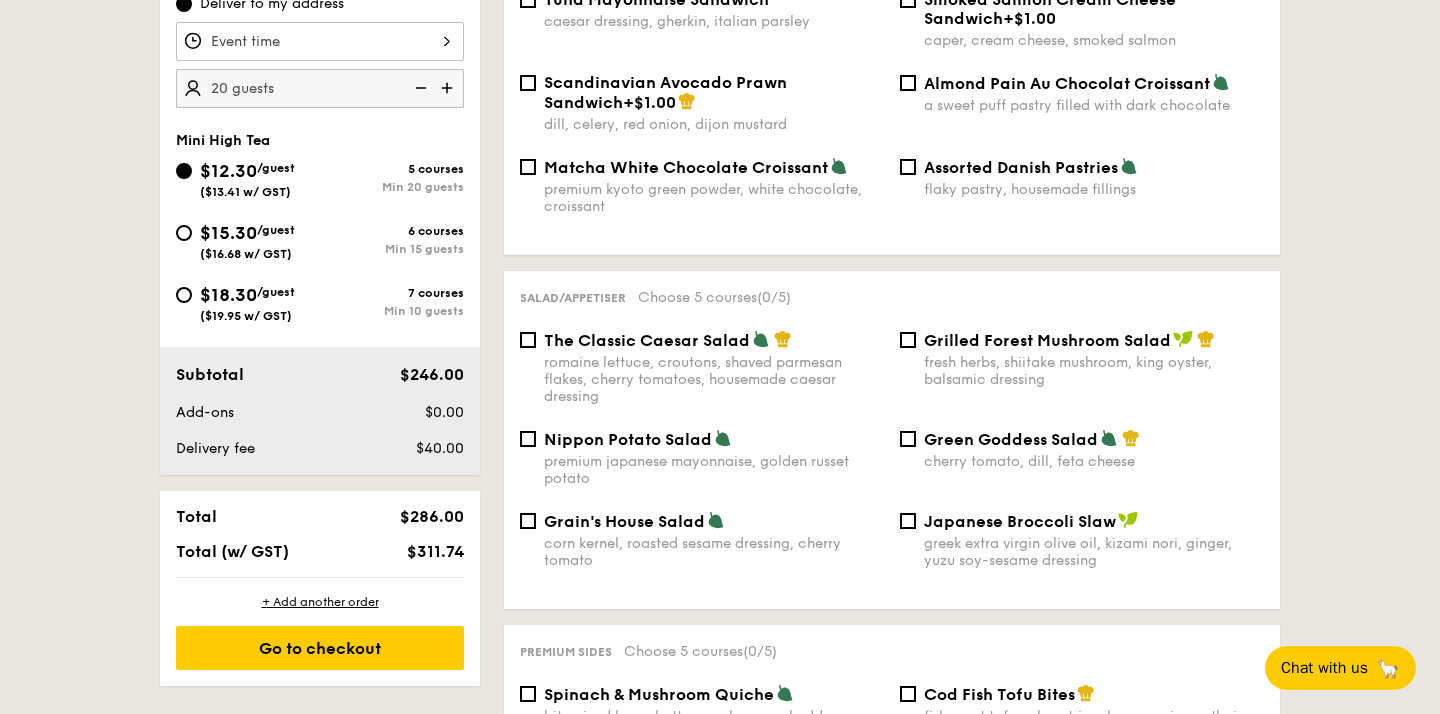 scroll, scrollTop: 653, scrollLeft: 0, axis: vertical 